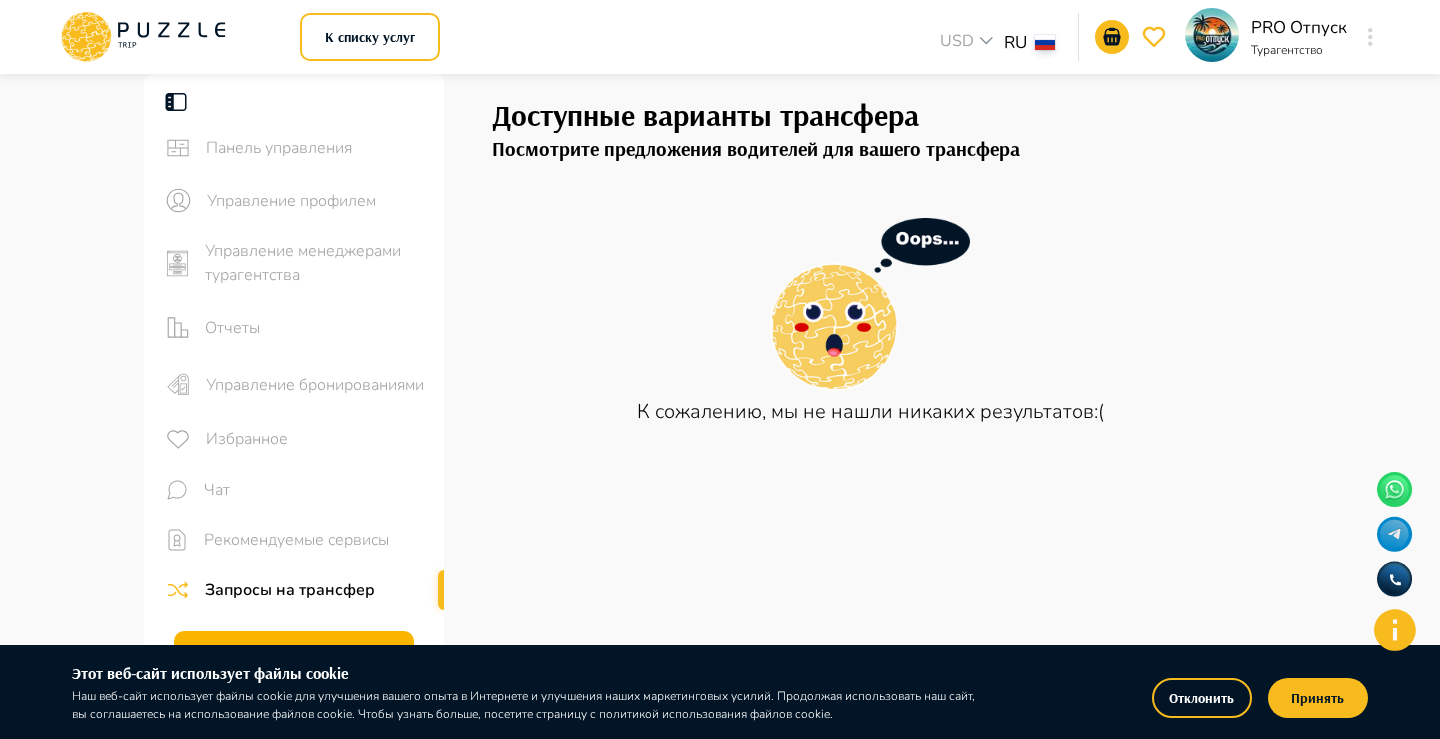 scroll, scrollTop: 0, scrollLeft: 0, axis: both 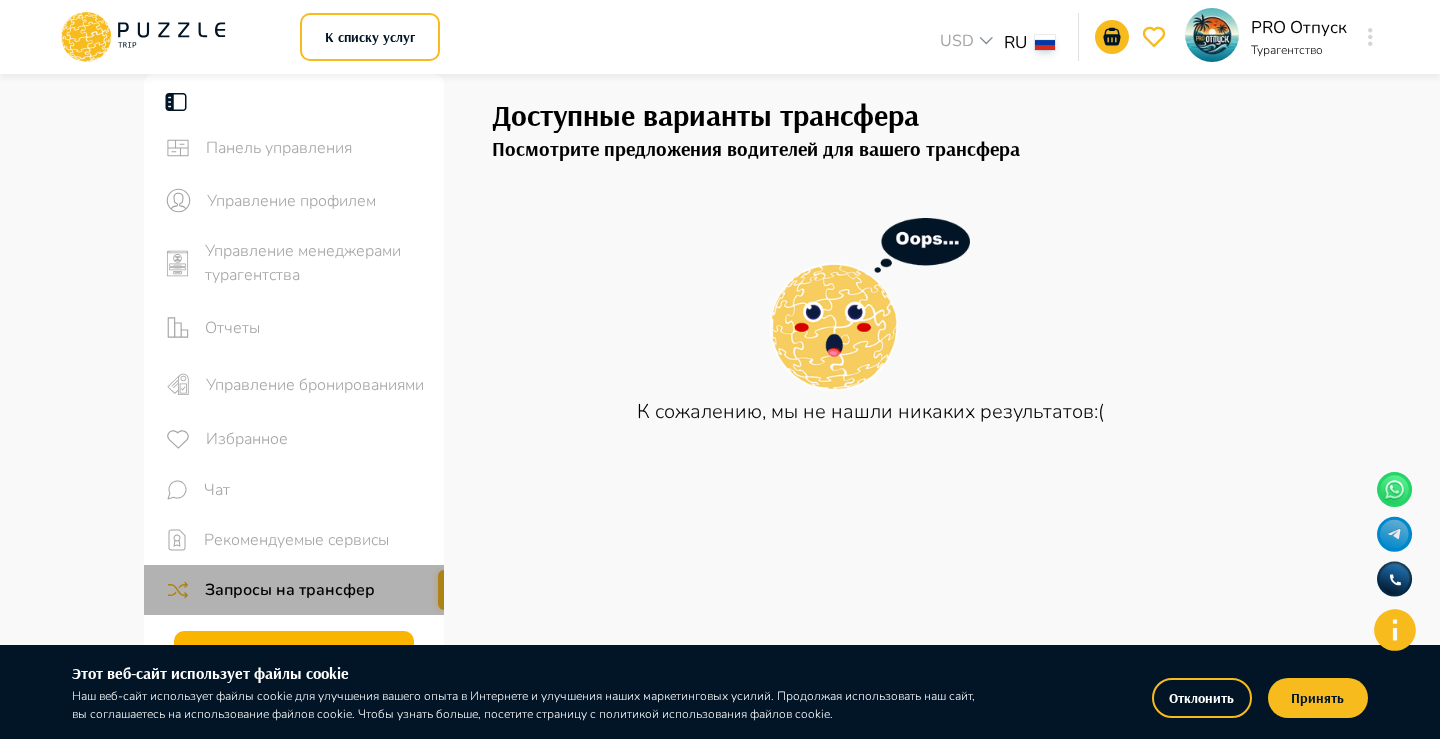 drag, startPoint x: 442, startPoint y: 586, endPoint x: 442, endPoint y: 597, distance: 11 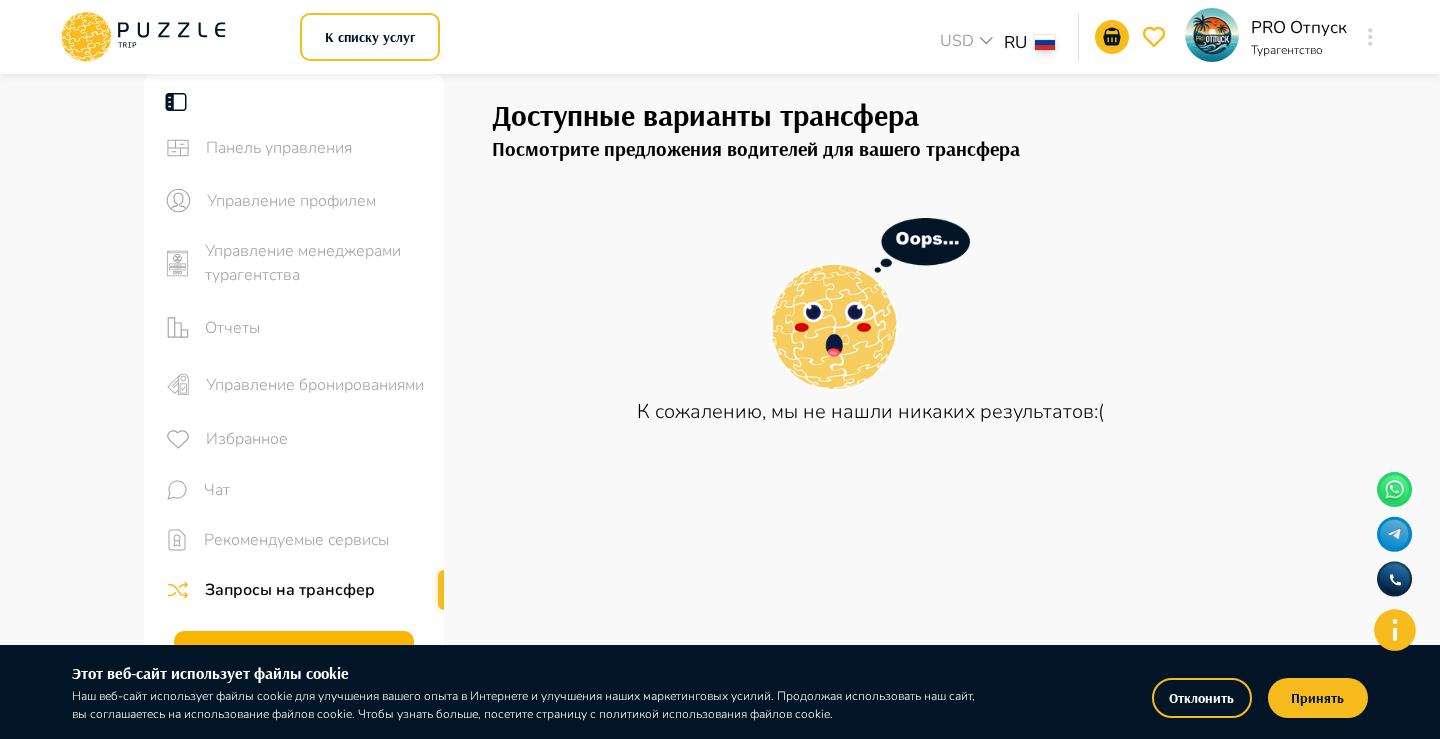click on "Запросы на трансфер" at bounding box center [316, 590] 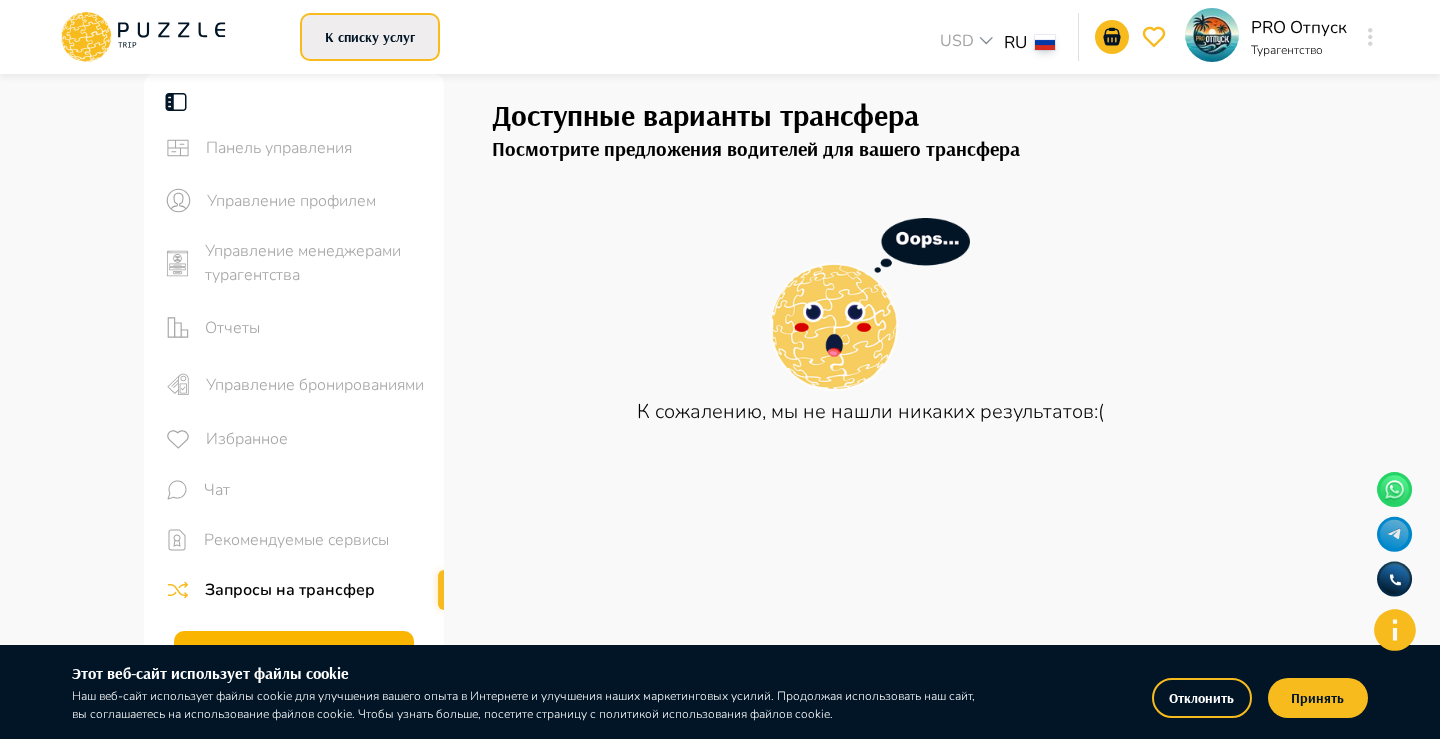 click on "К списку услуг" at bounding box center (370, 37) 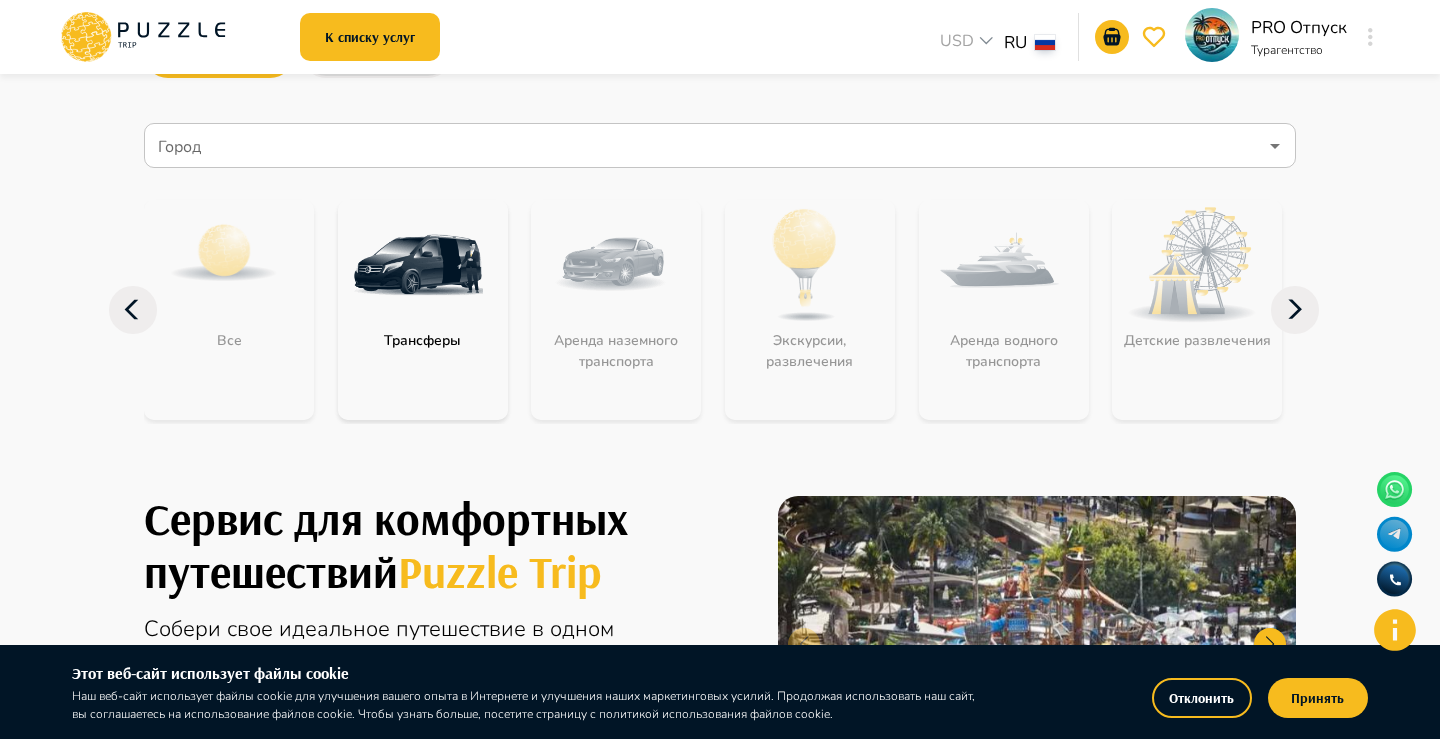 scroll, scrollTop: 156, scrollLeft: 0, axis: vertical 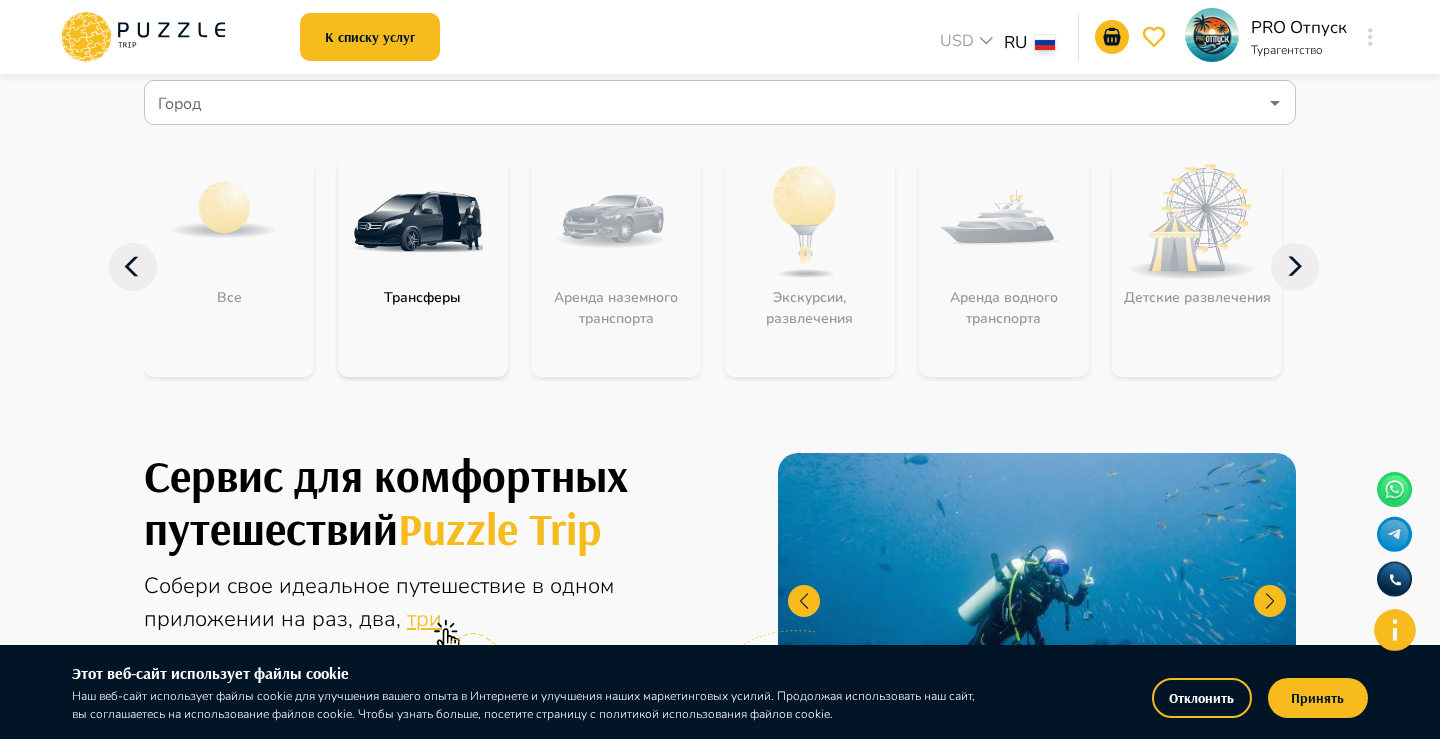 click at bounding box center [418, 222] 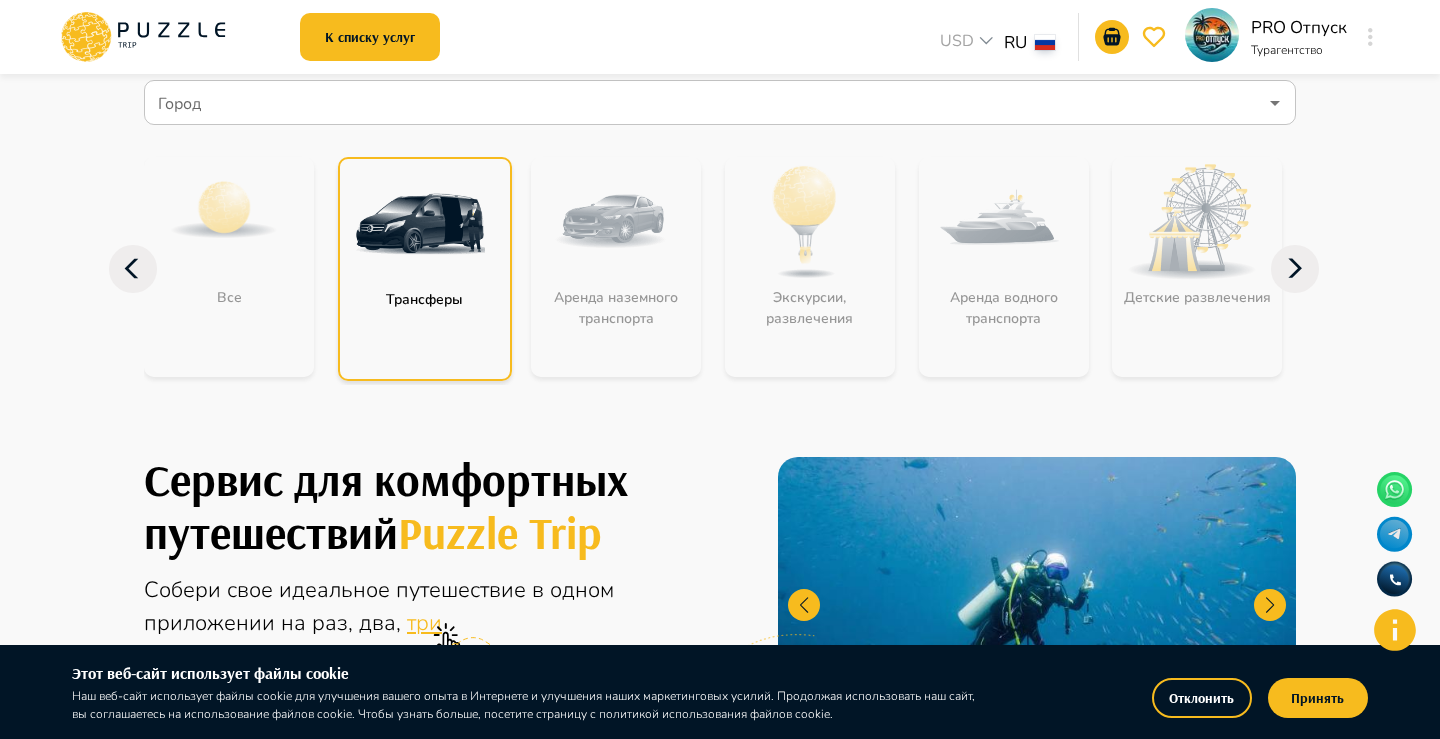scroll, scrollTop: 0, scrollLeft: 0, axis: both 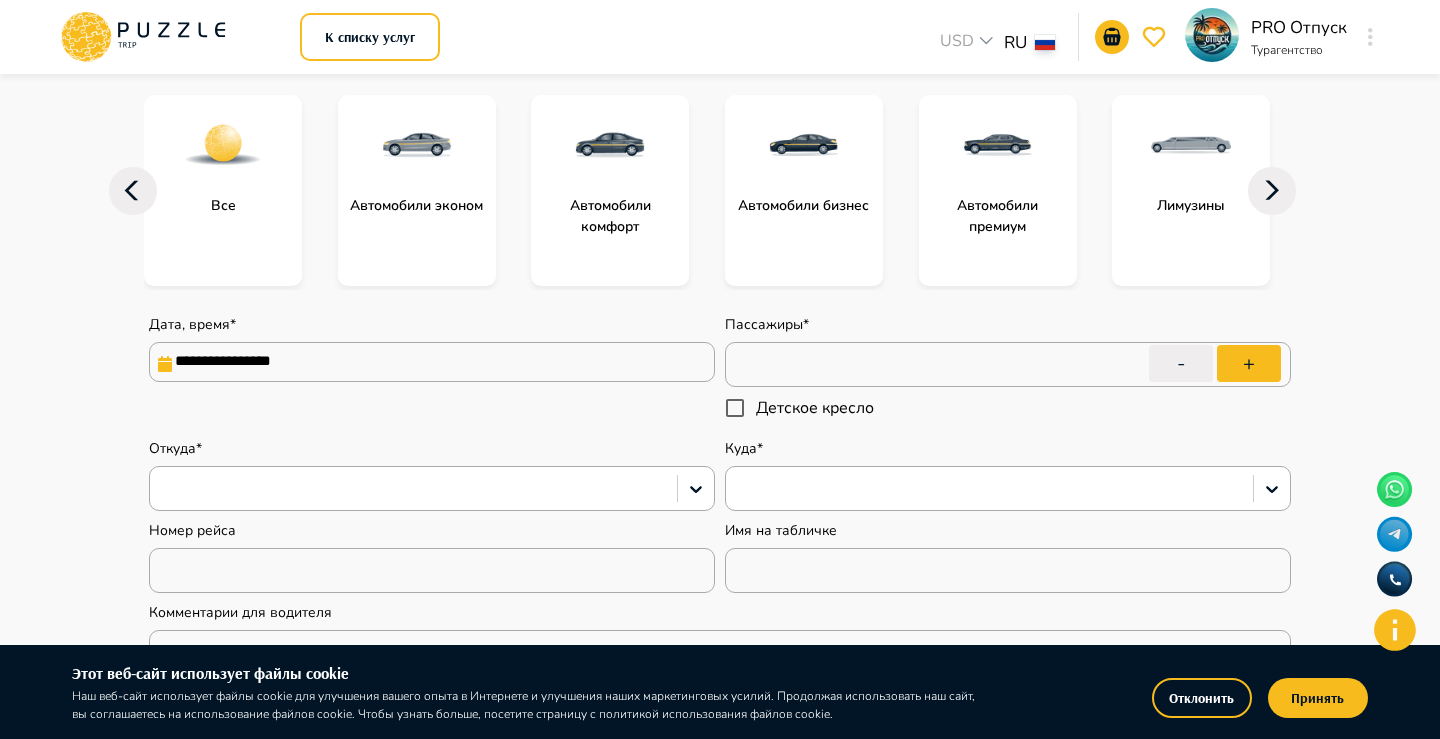 type on "*" 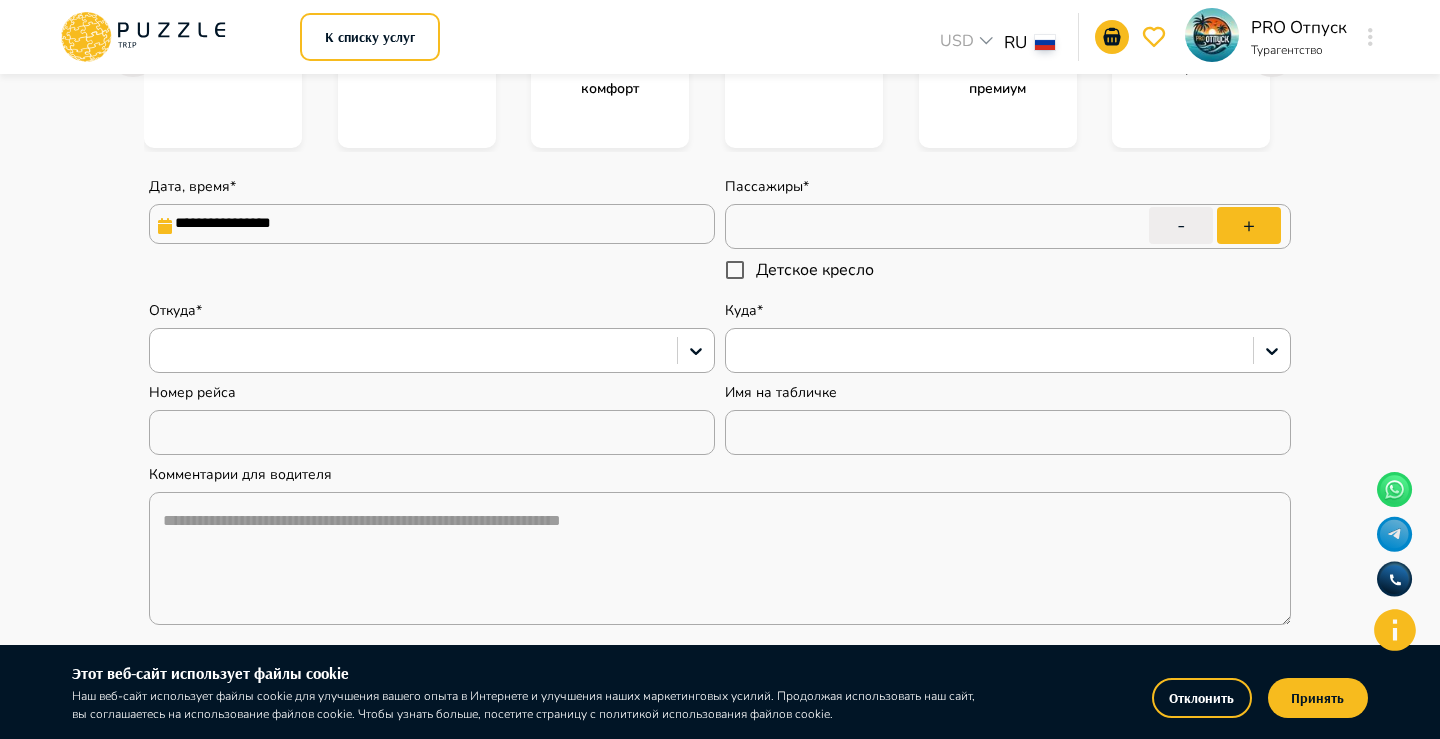 scroll, scrollTop: 377, scrollLeft: 0, axis: vertical 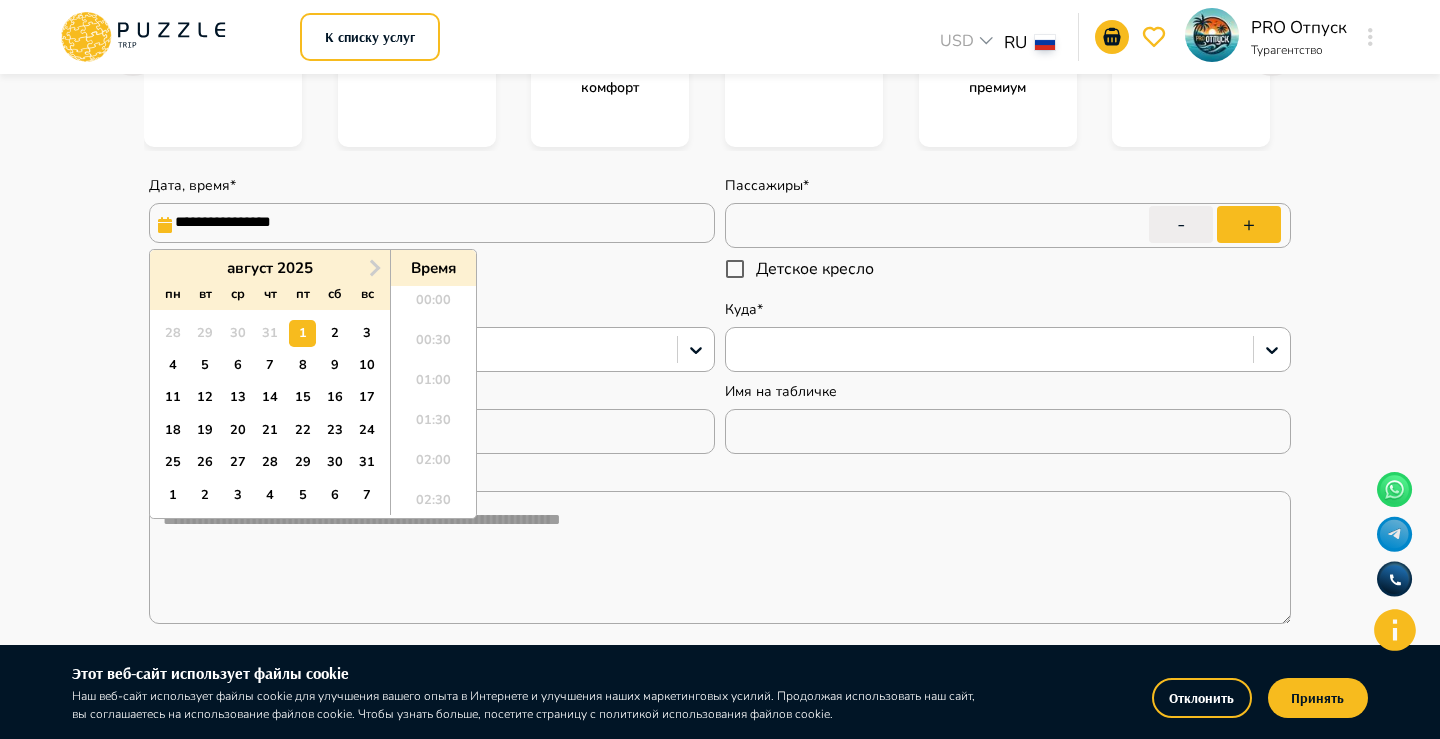 click on "**********" at bounding box center [432, 223] 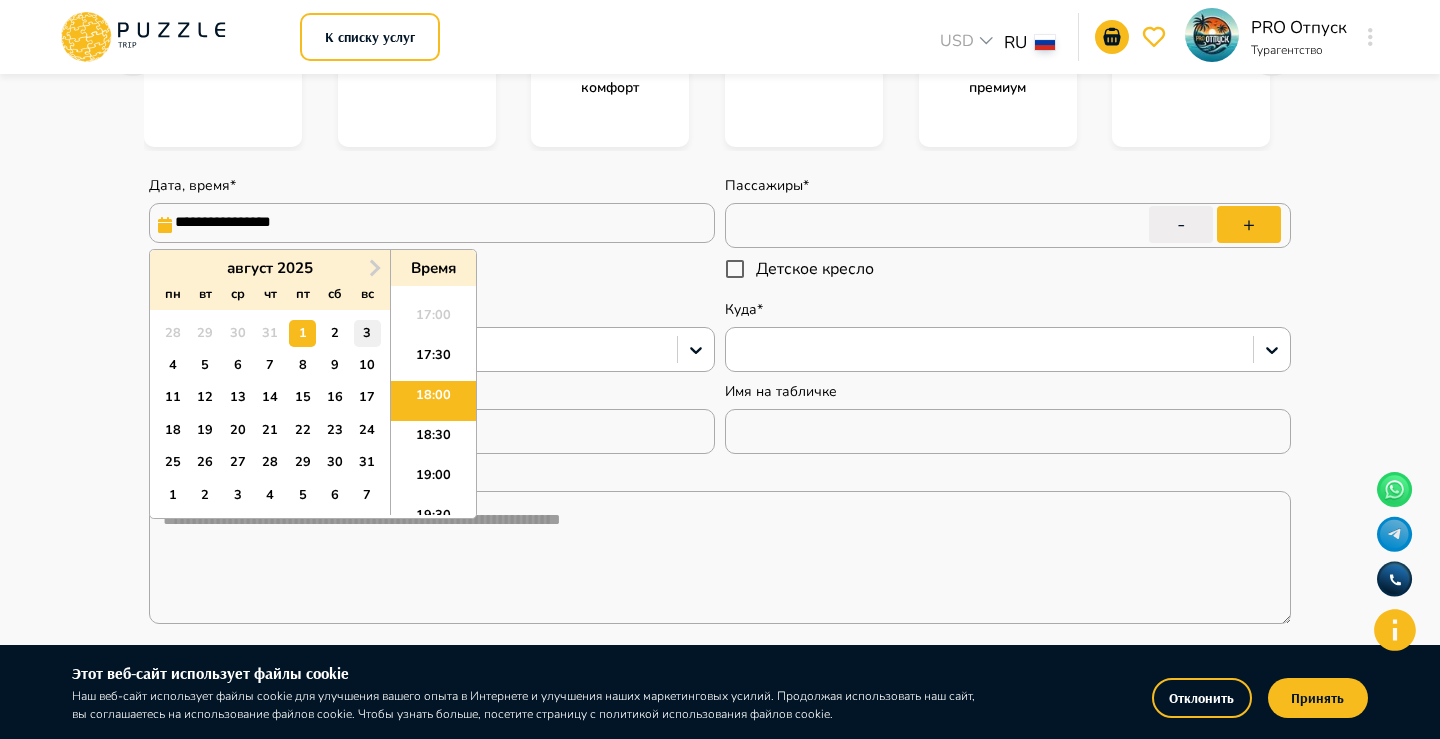 click on "3" at bounding box center (367, 333) 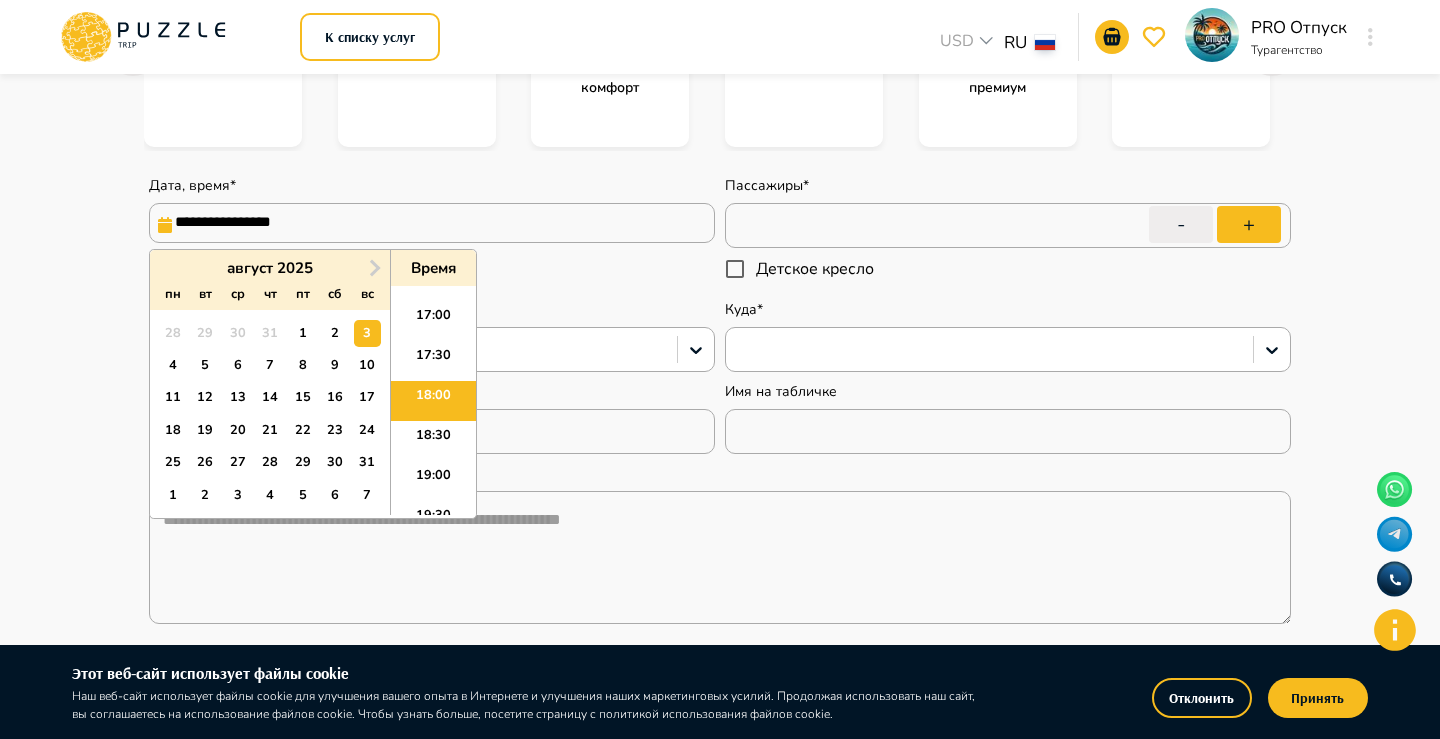 type on "*" 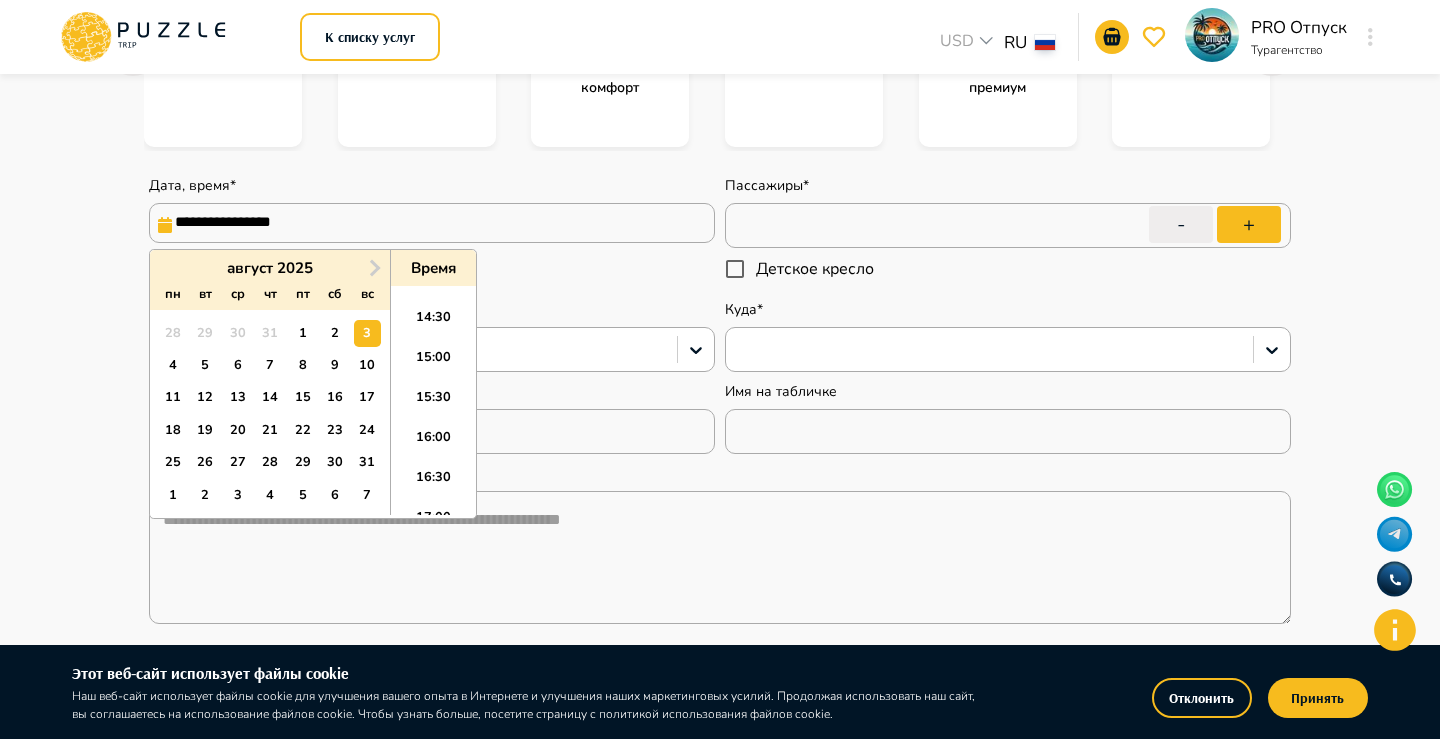 scroll, scrollTop: 1130, scrollLeft: 0, axis: vertical 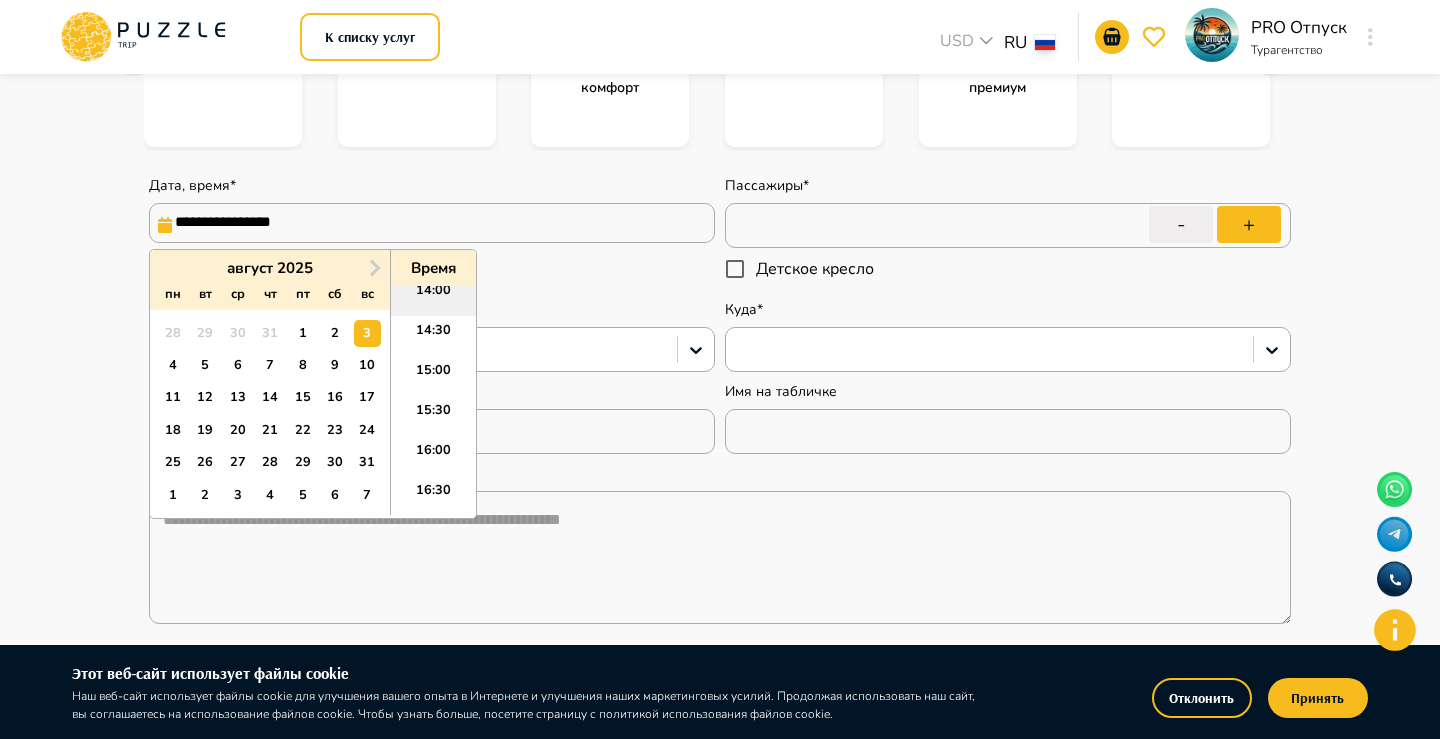 click on "14:00" at bounding box center (433, 296) 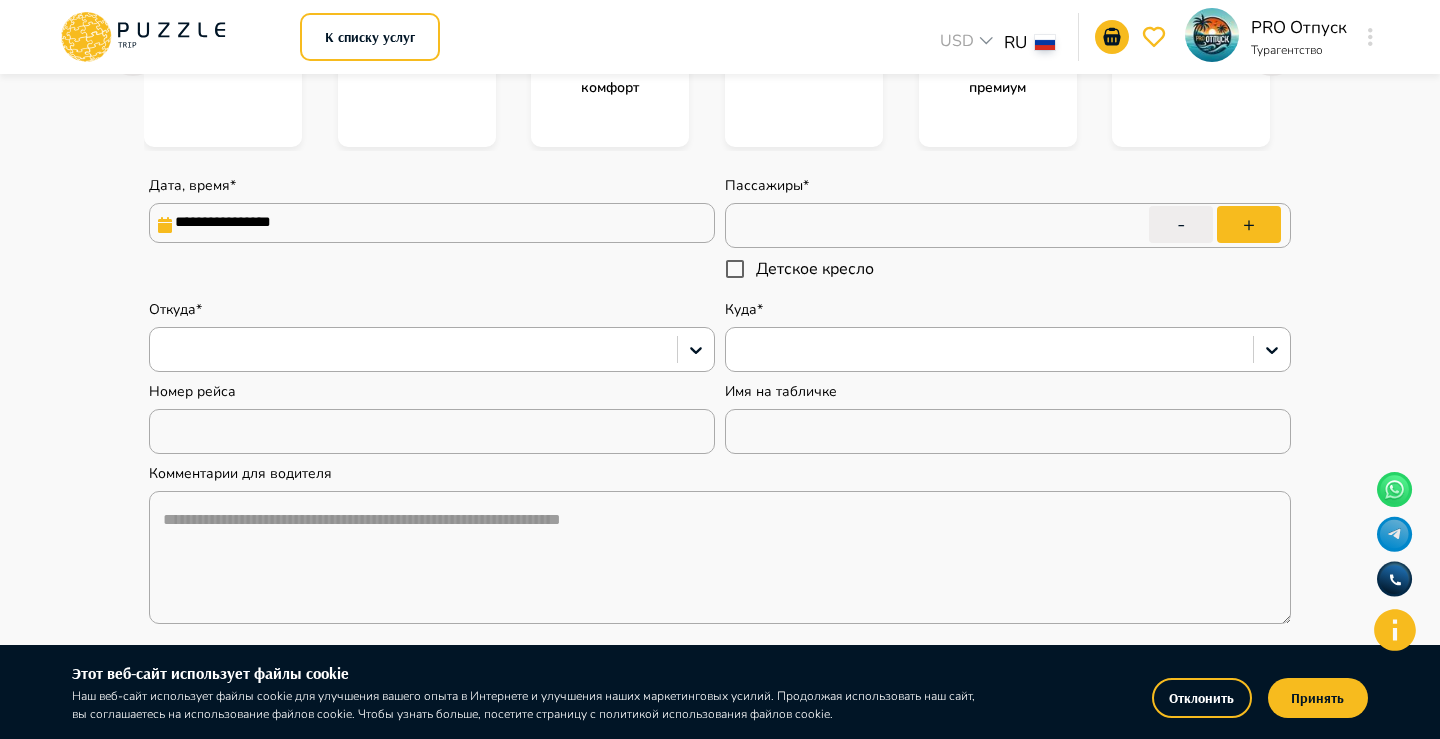 type on "*" 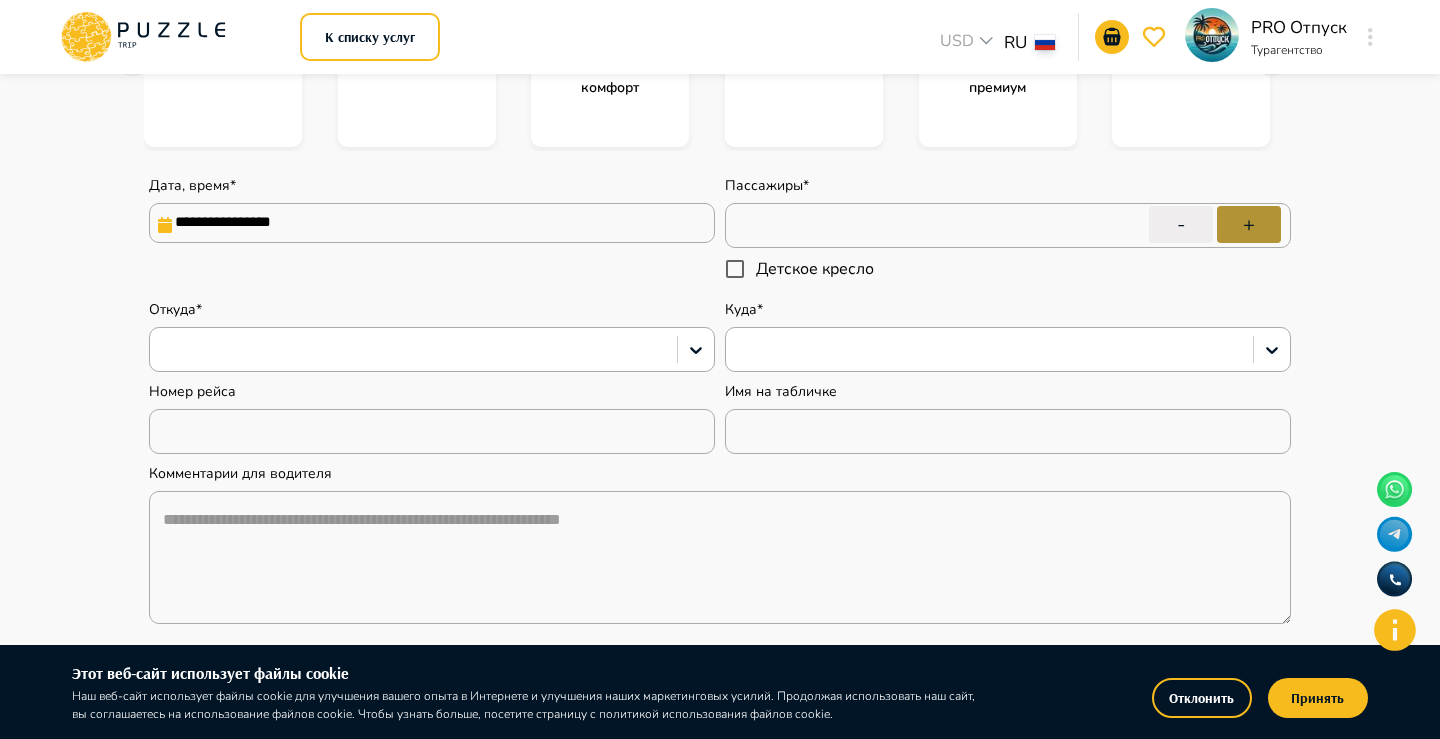 click on "+" at bounding box center (1249, 224) 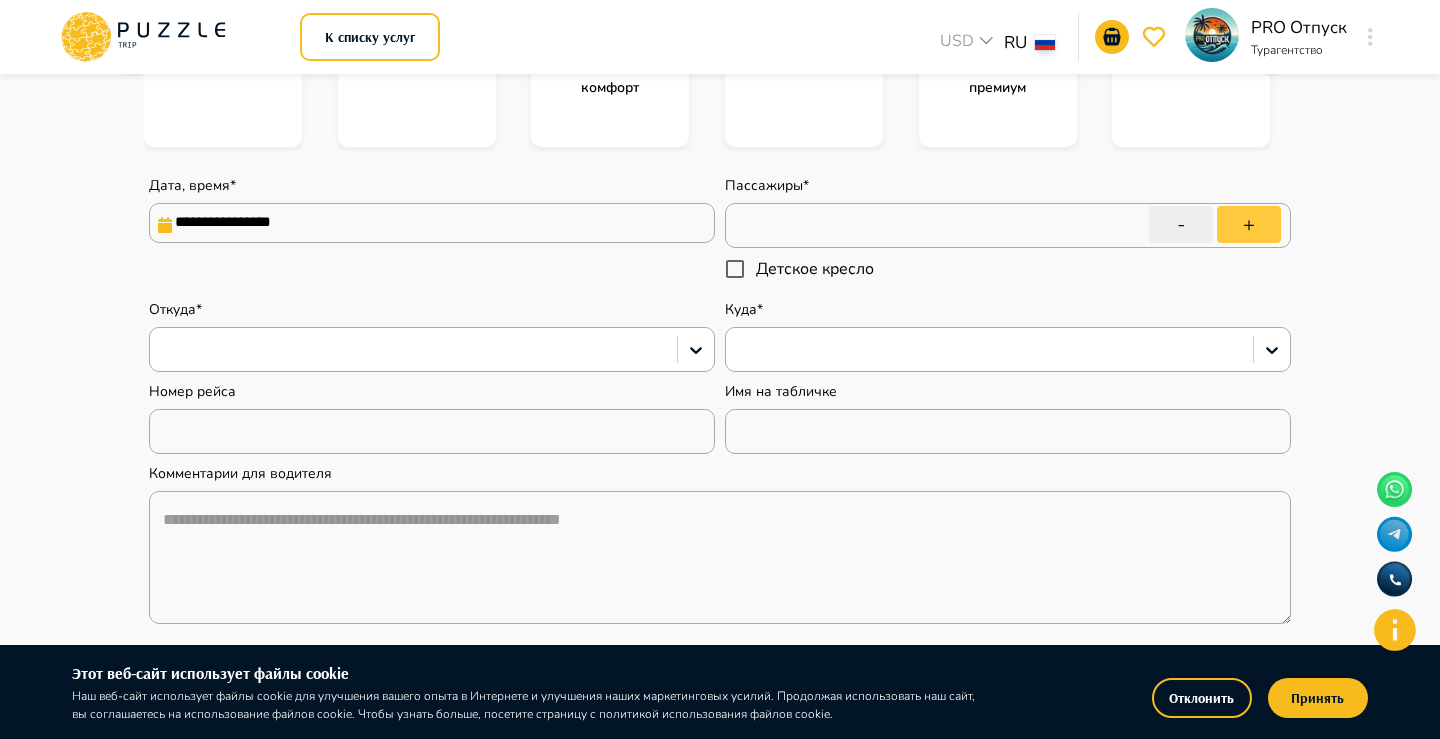 type on "*" 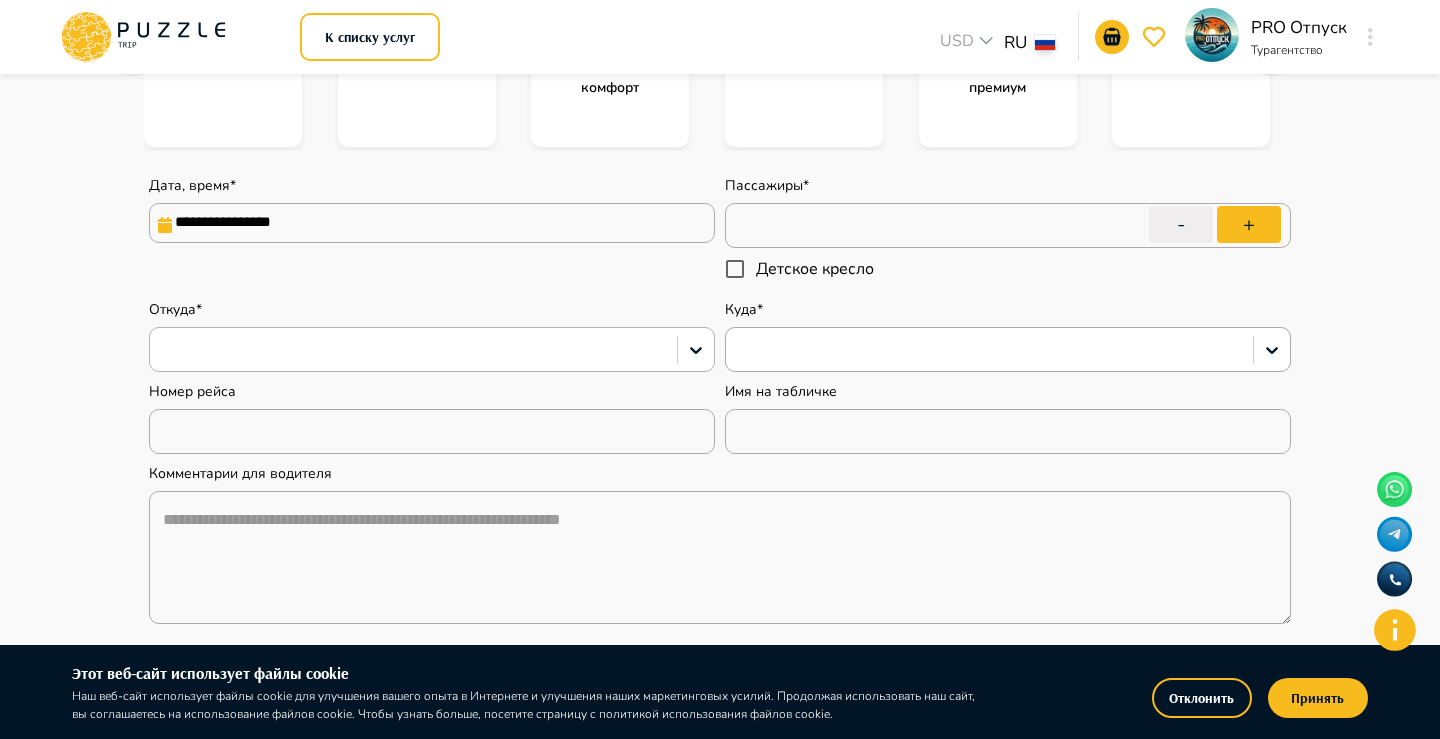 click at bounding box center (413, 350) 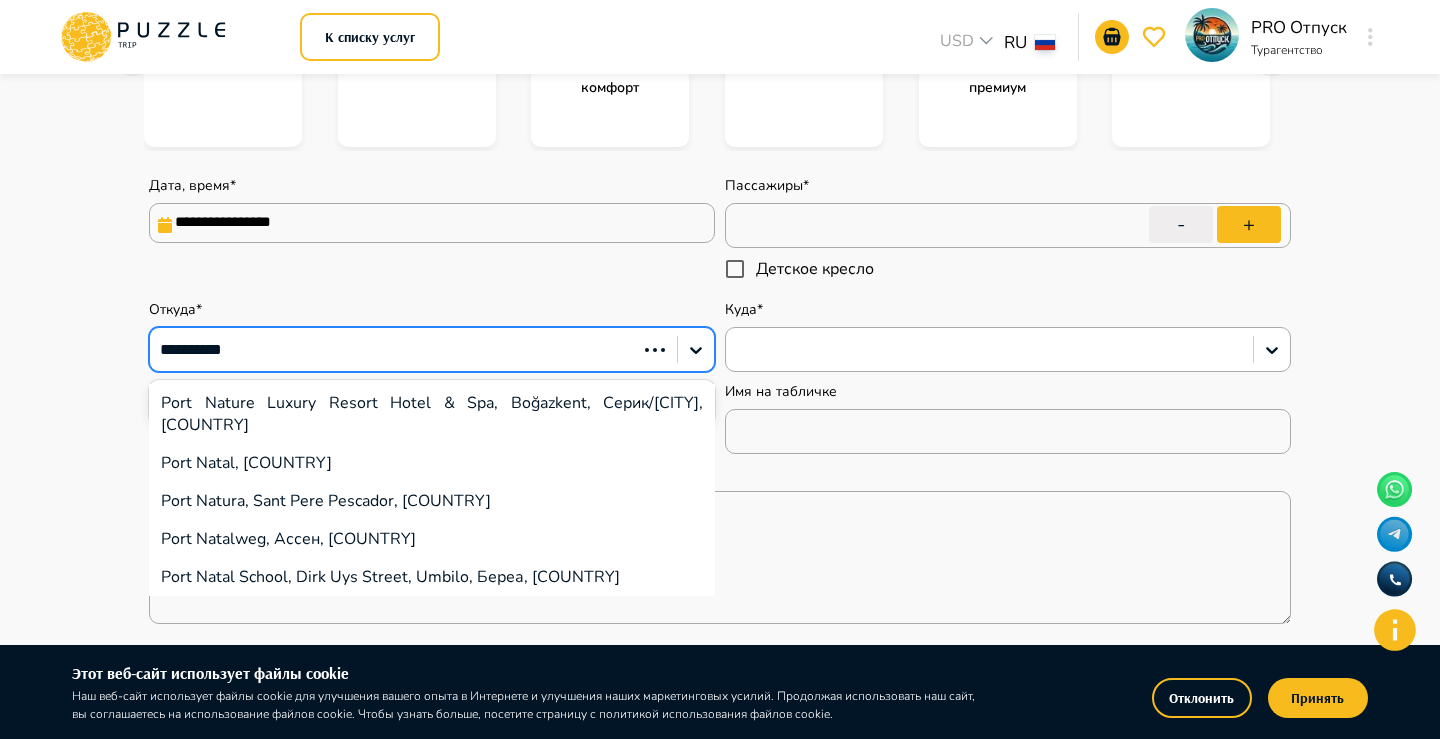 type on "**********" 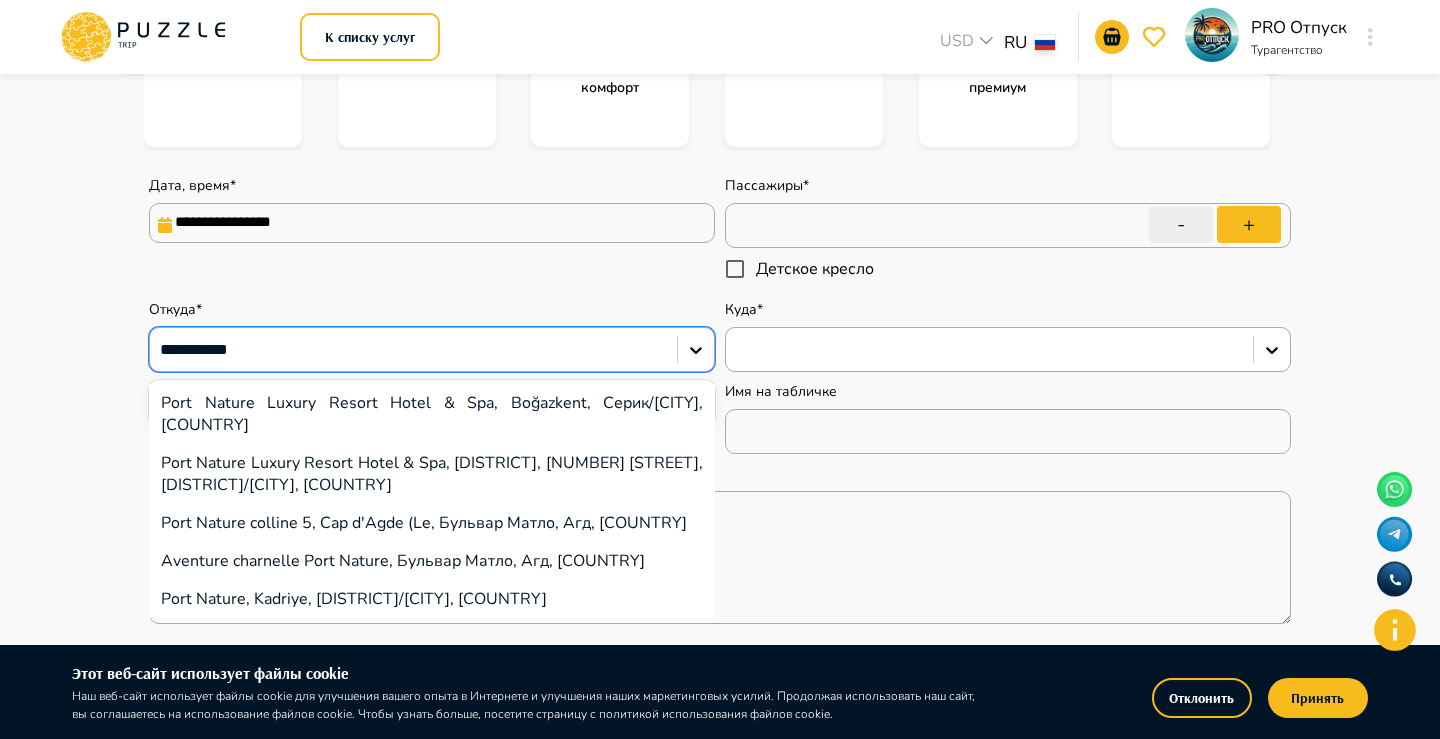 click on "Port Nature Luxury Resort Hotel & Spa, Boğazkent, Серик/[CITY], [COUNTRY]" at bounding box center (432, 414) 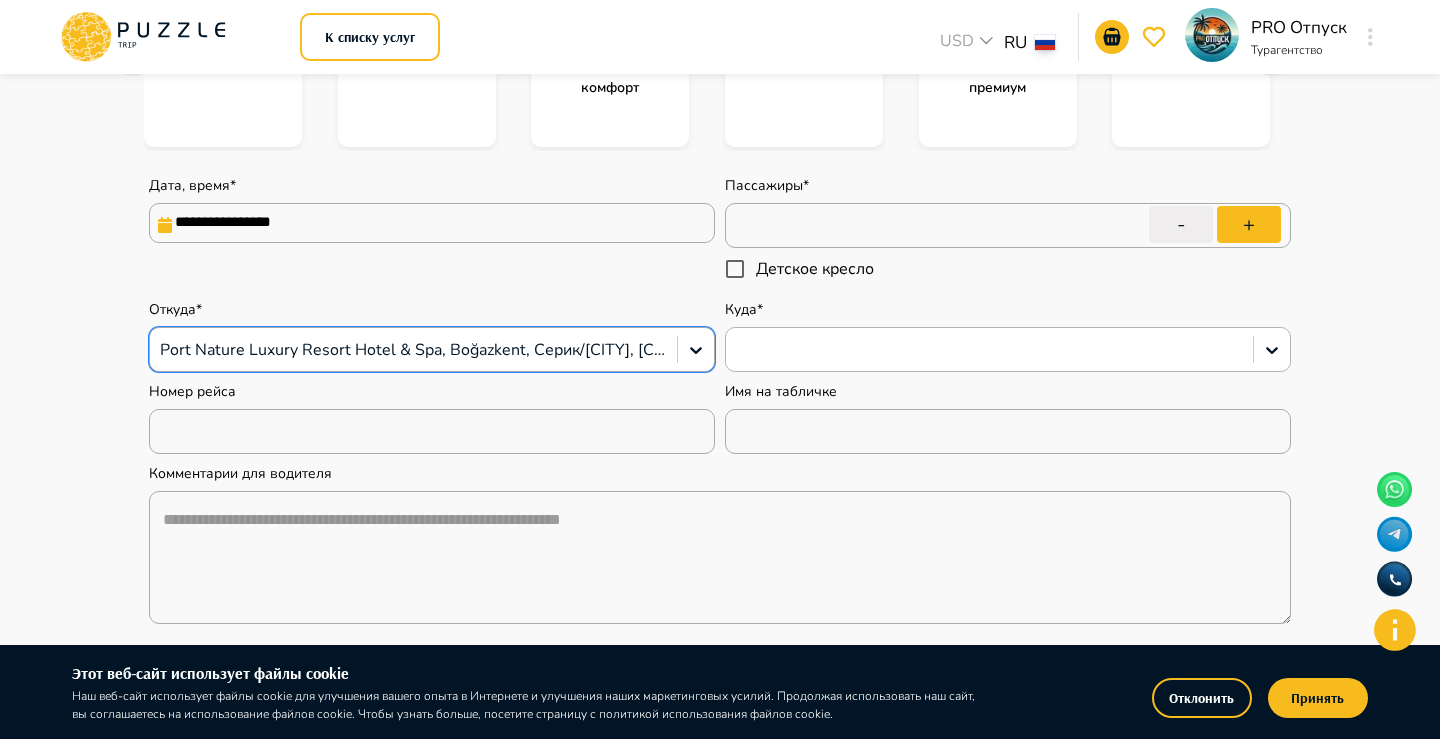 click at bounding box center [989, 350] 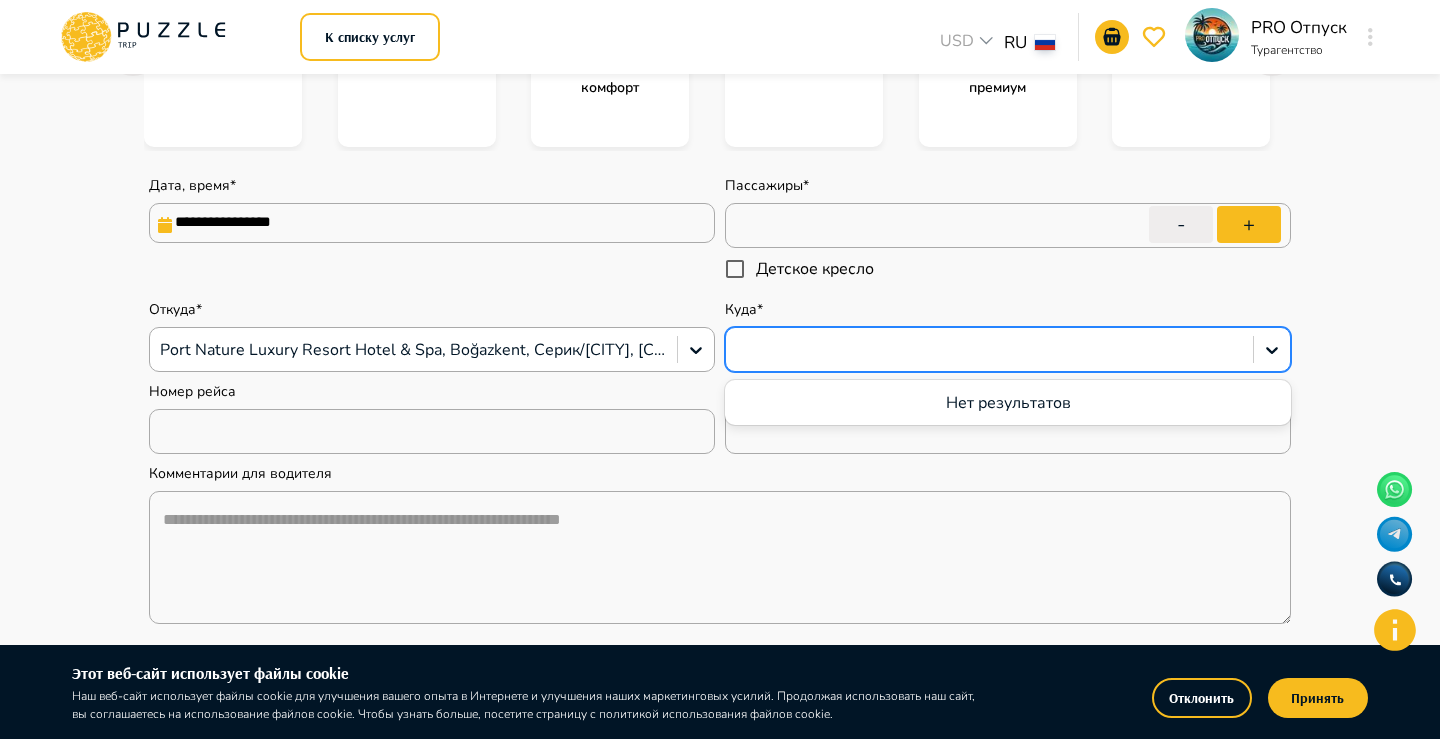 type on "*" 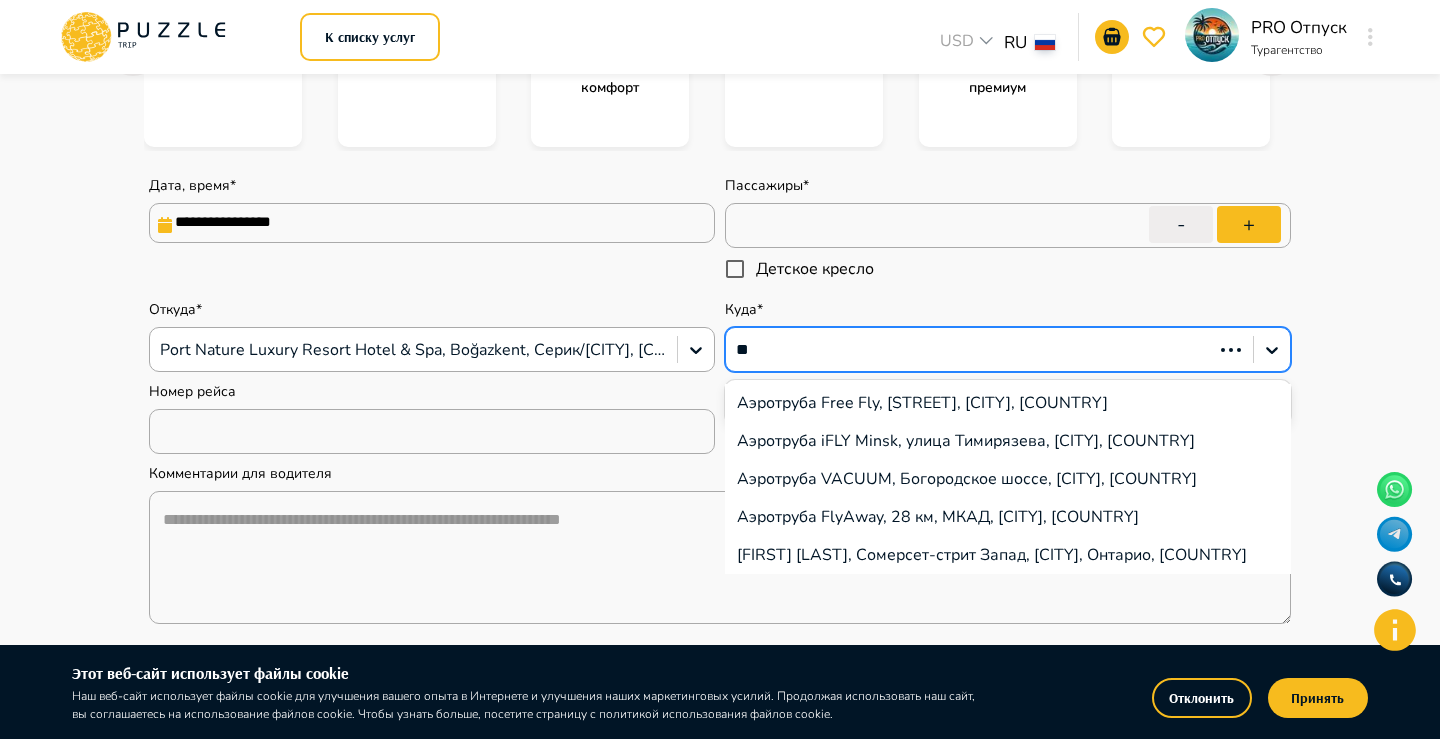 type on "*" 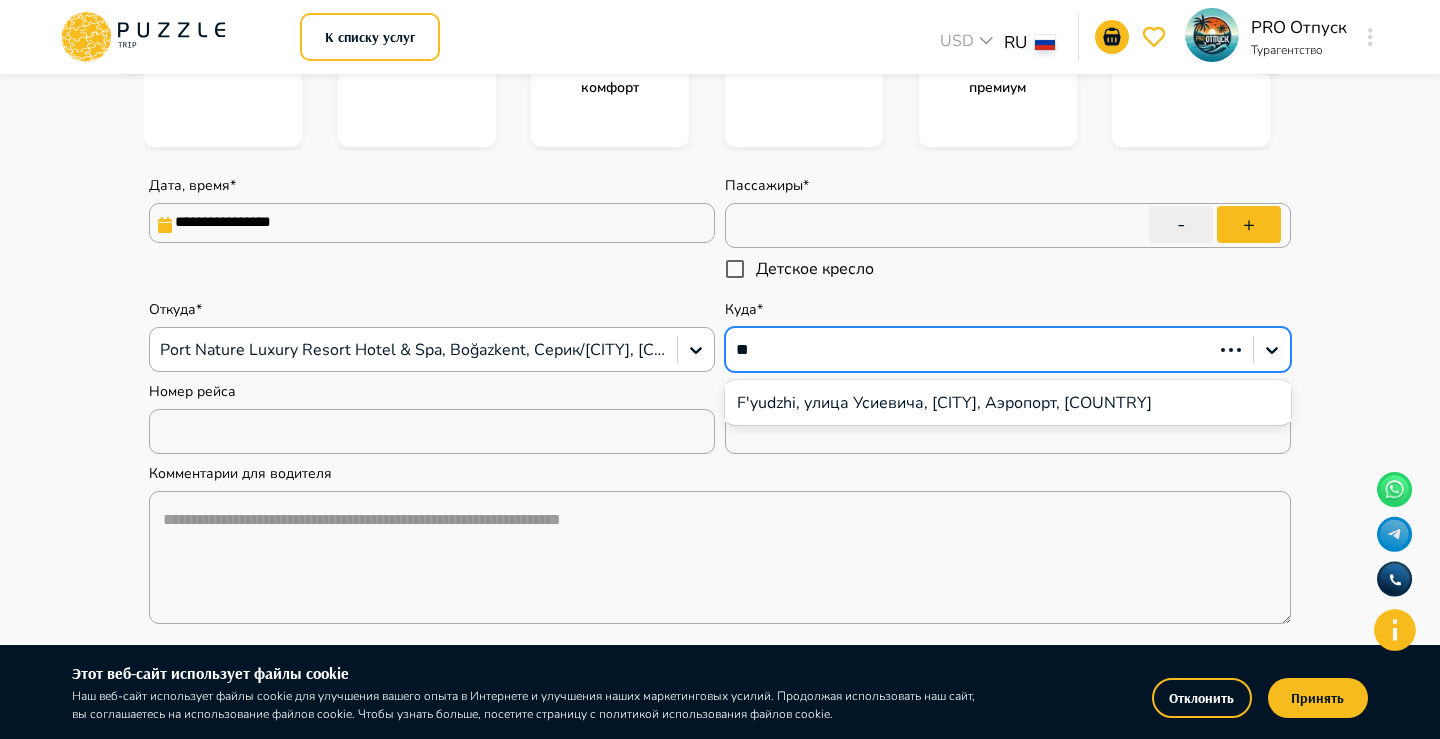 type on "*" 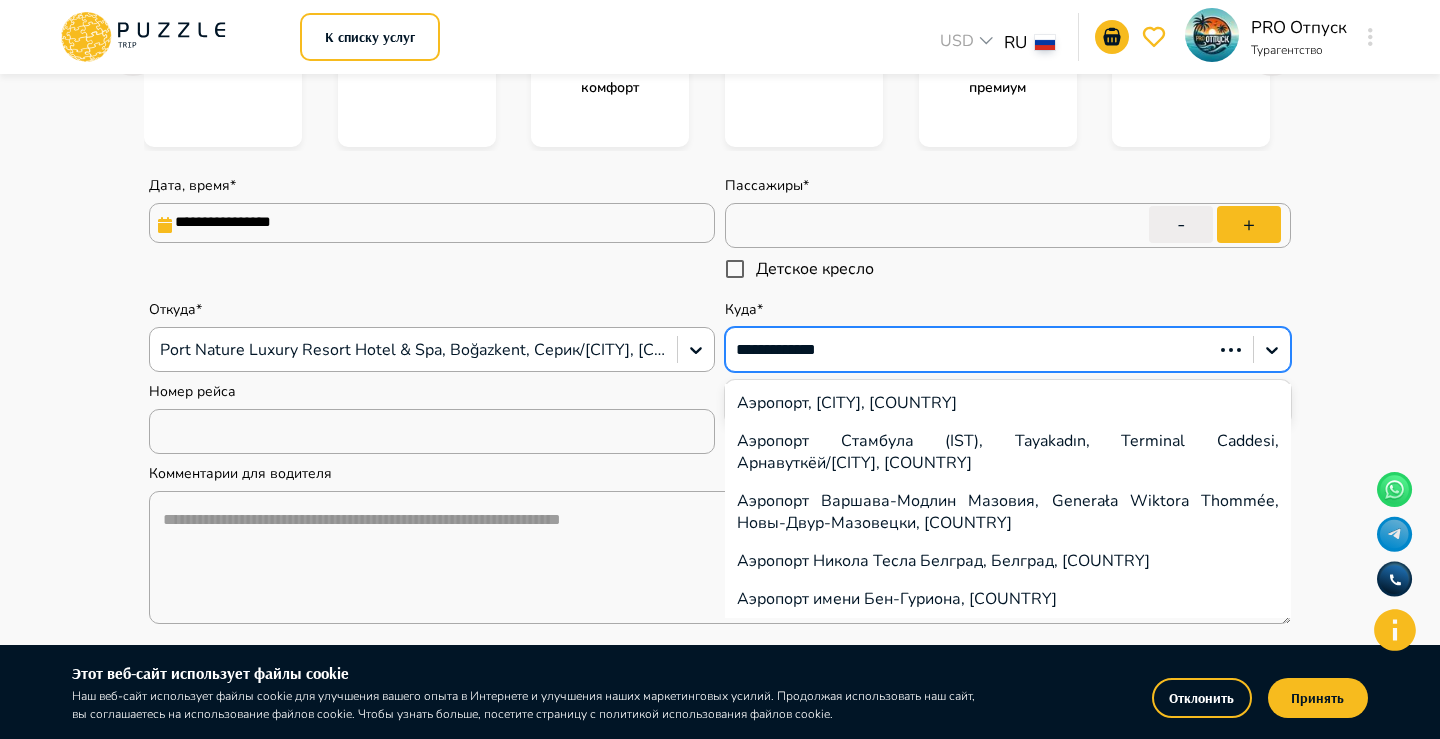 type on "**********" 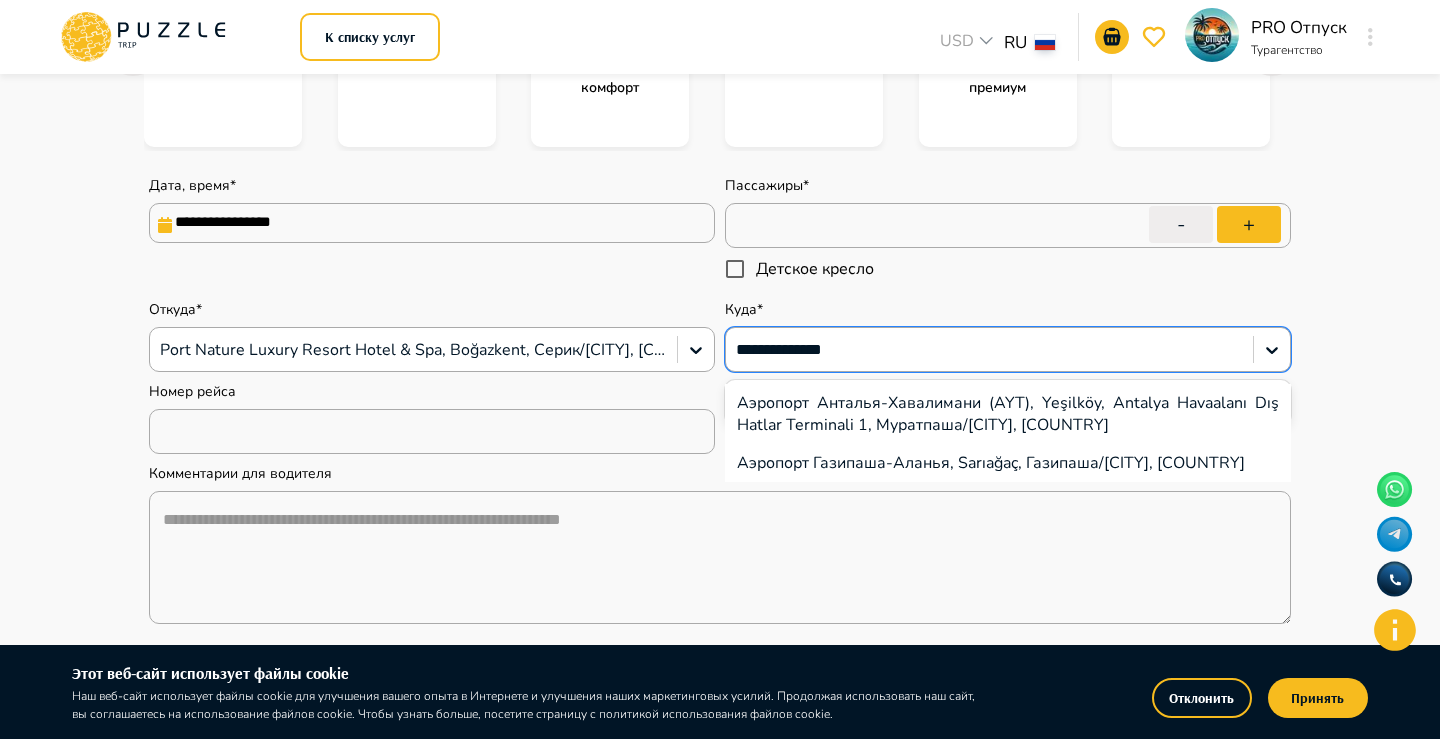 click on "Аэропорт Анталья-Хавалимани (AYT), Yeşilköy, Antalya Havaalanı Dış Hatlar Terminali 1, Муратпаша/[CITY], [COUNTRY]" at bounding box center [1008, 414] 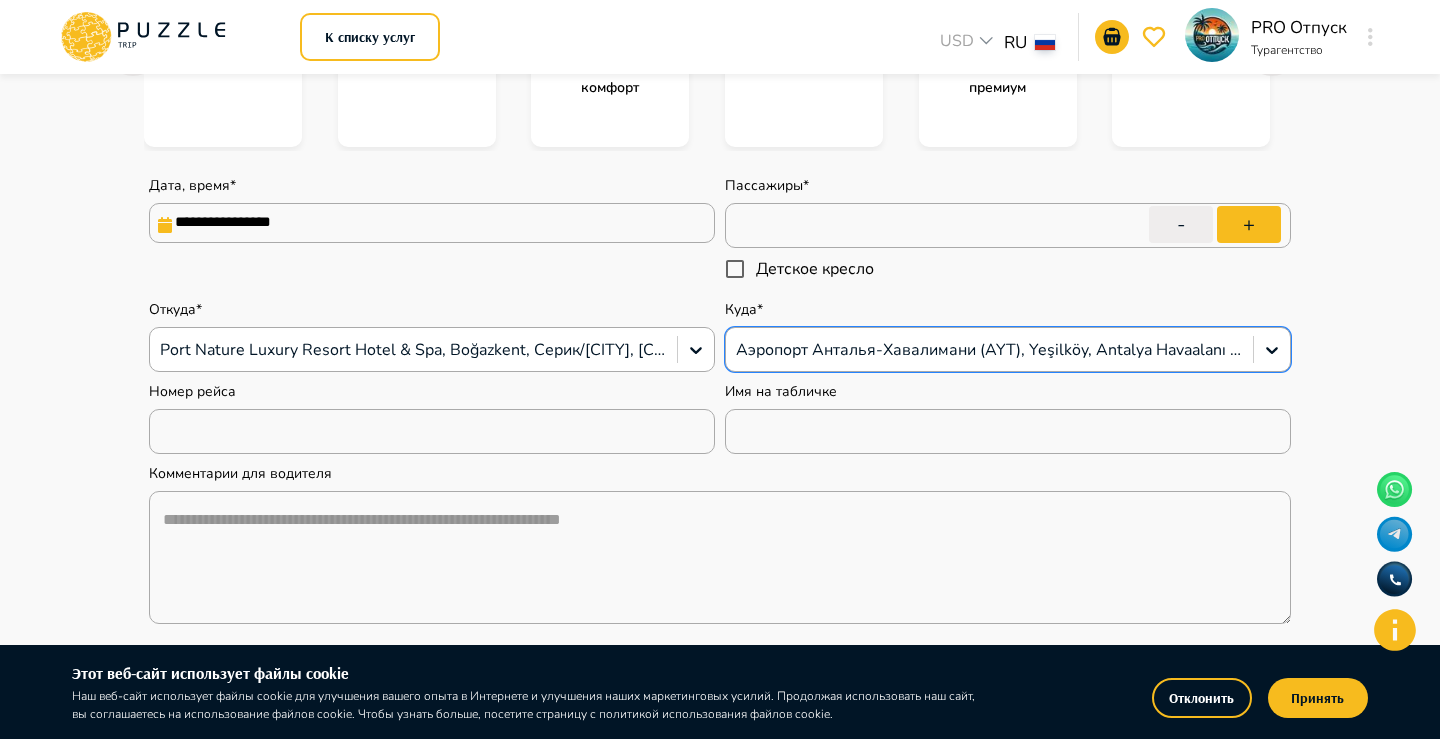 type on "*" 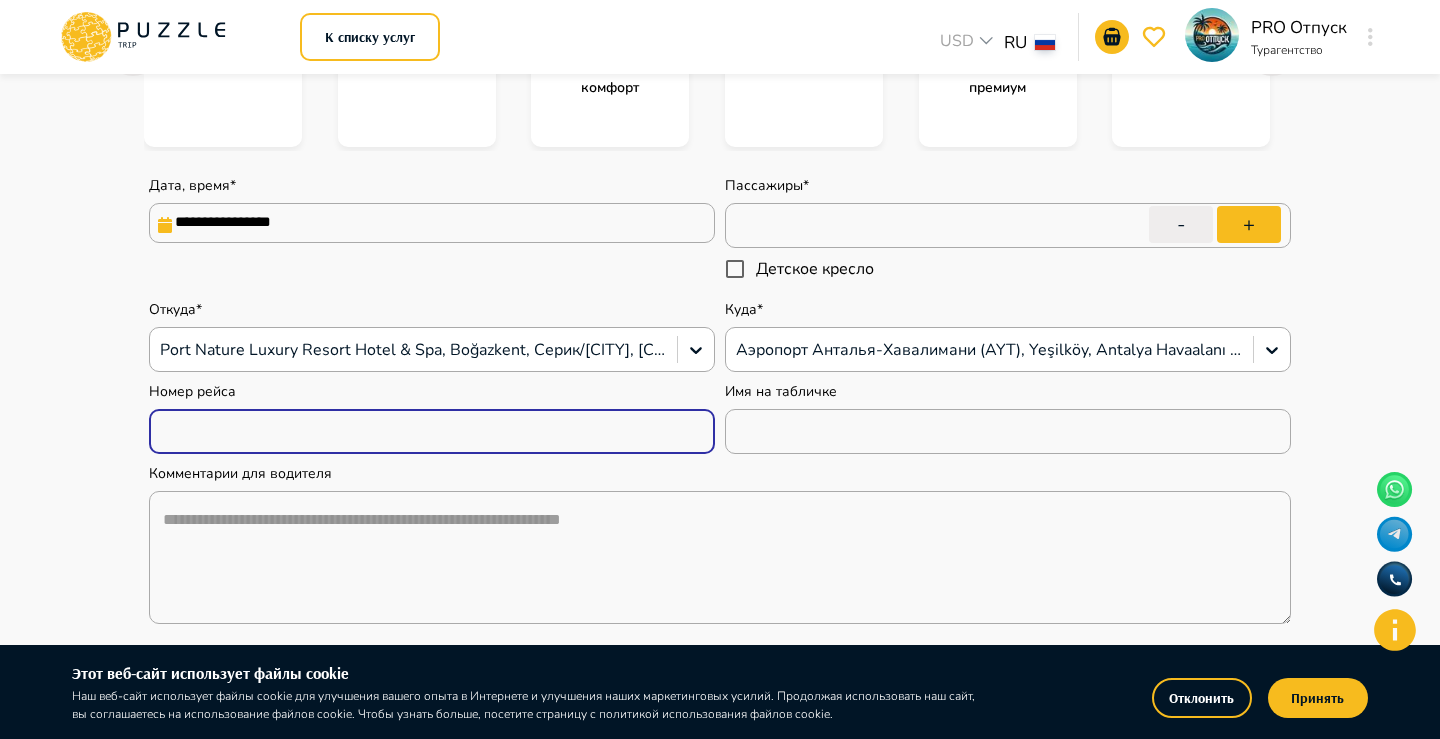 click at bounding box center (432, 432) 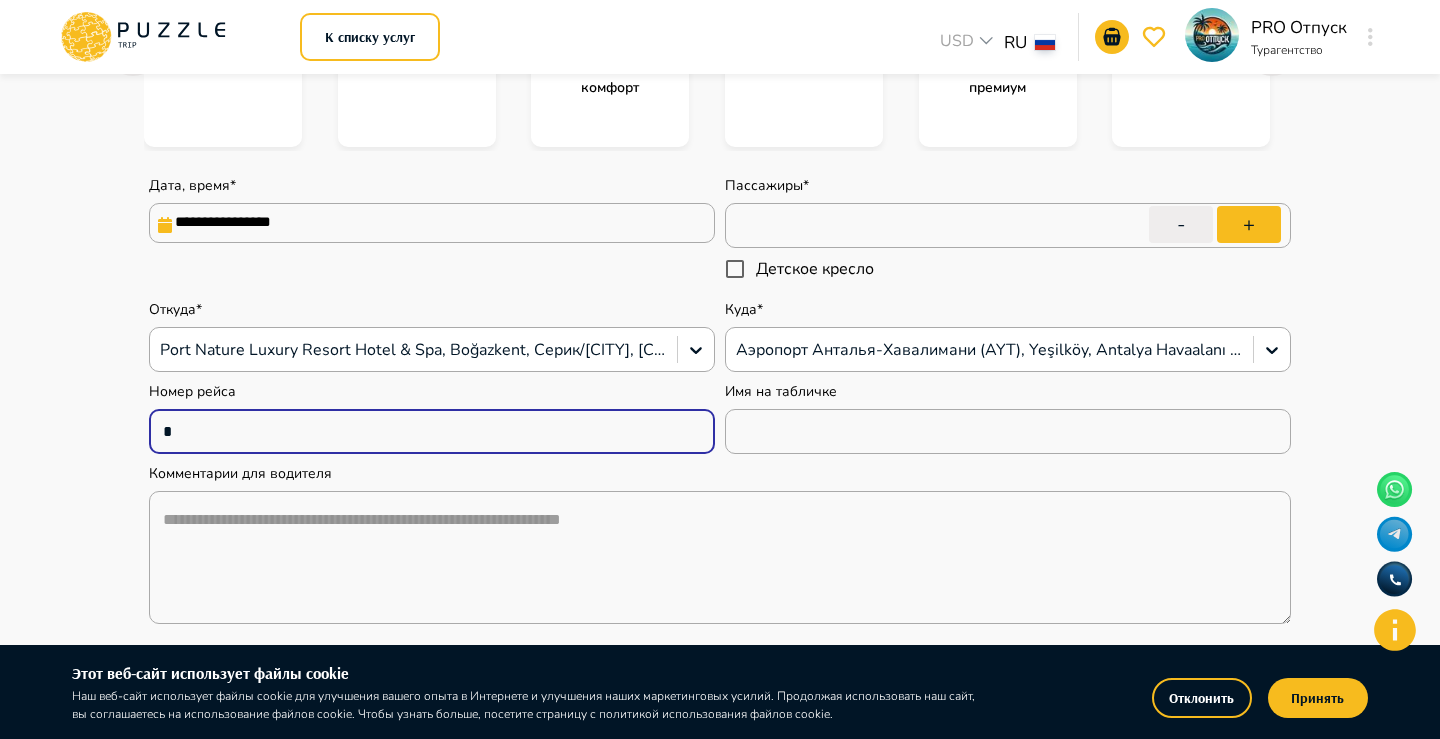 type on "*" 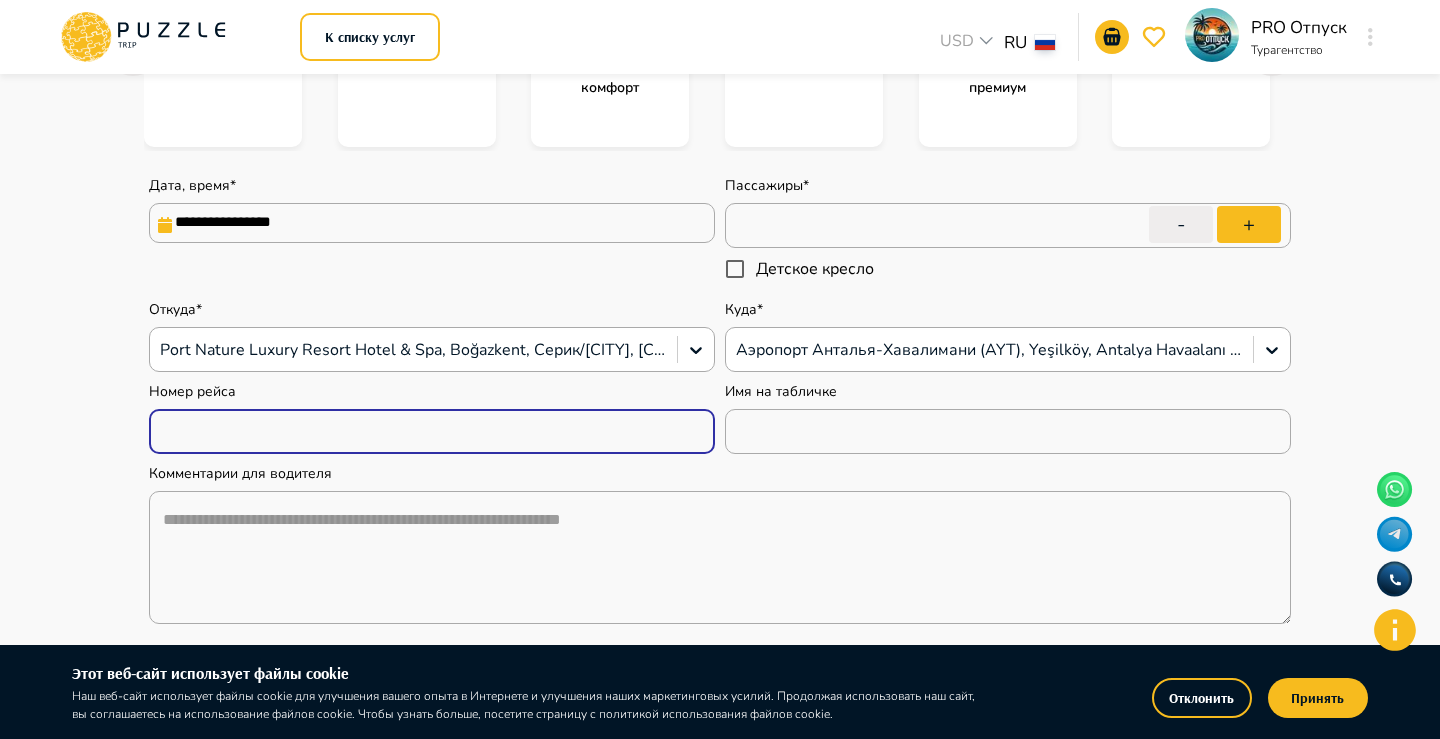 type on "*" 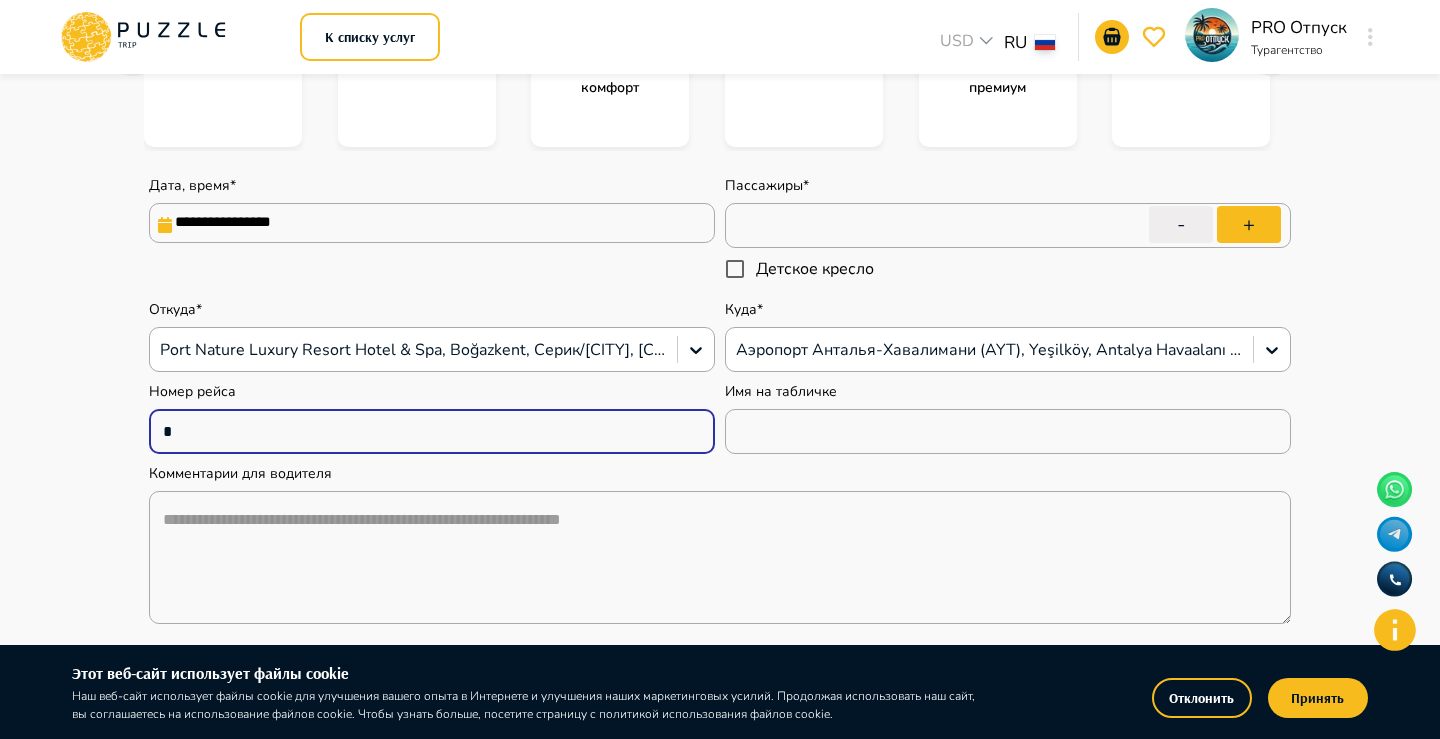 type on "*" 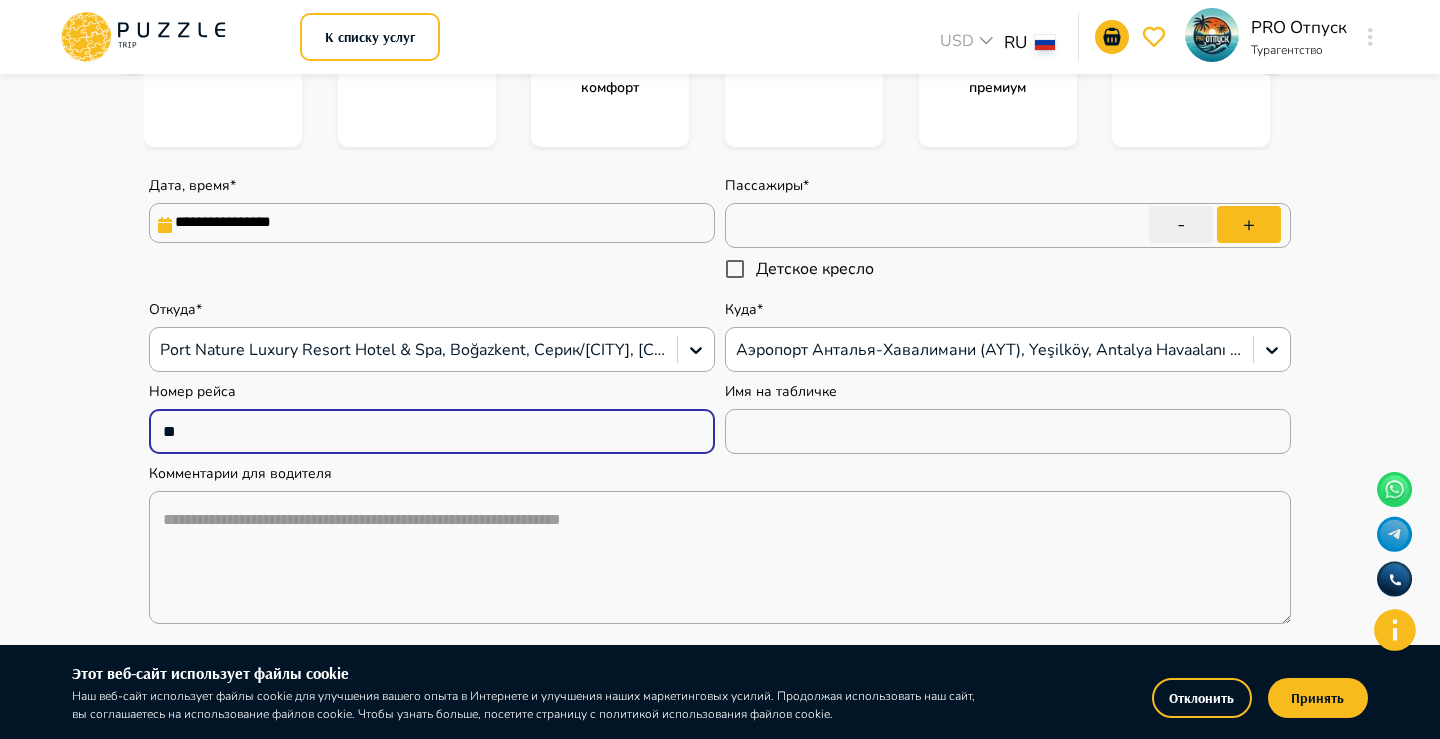 type on "*" 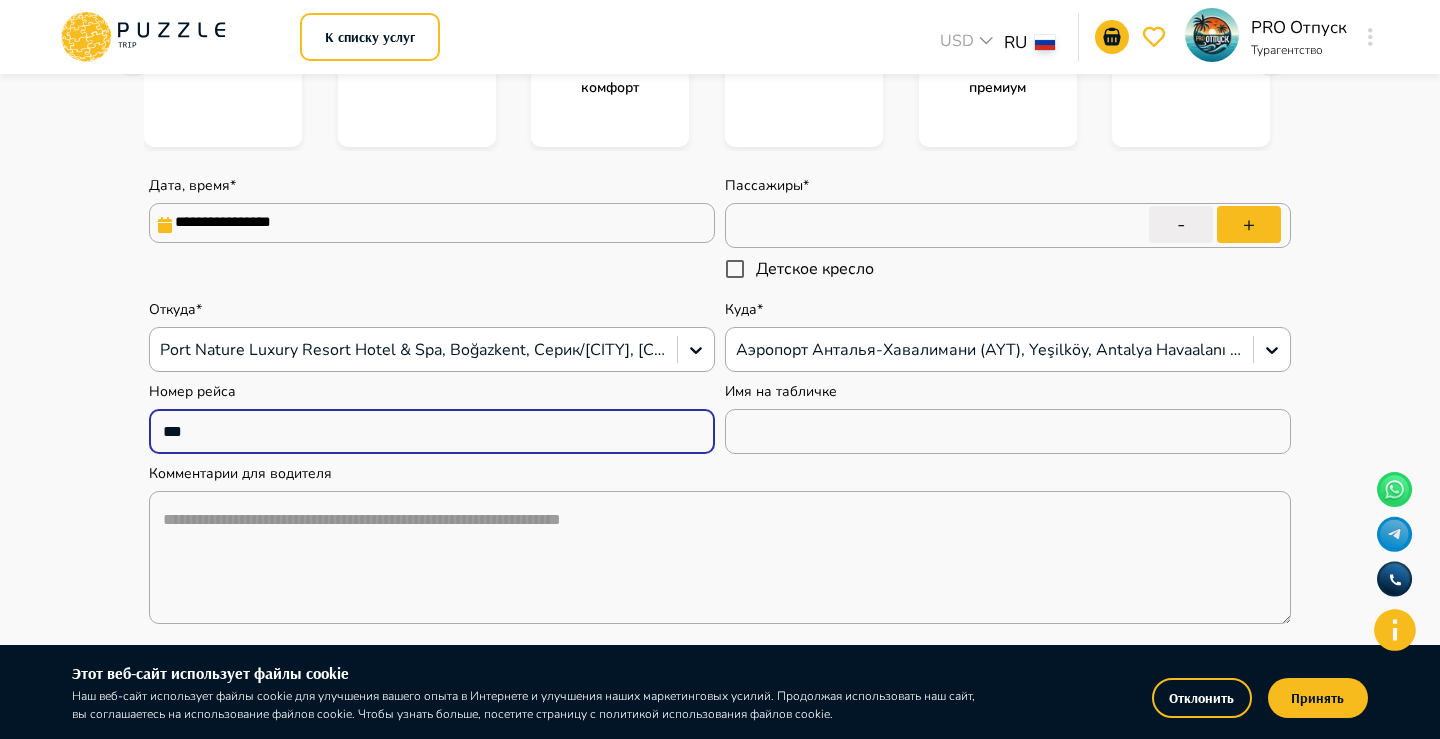 type on "*" 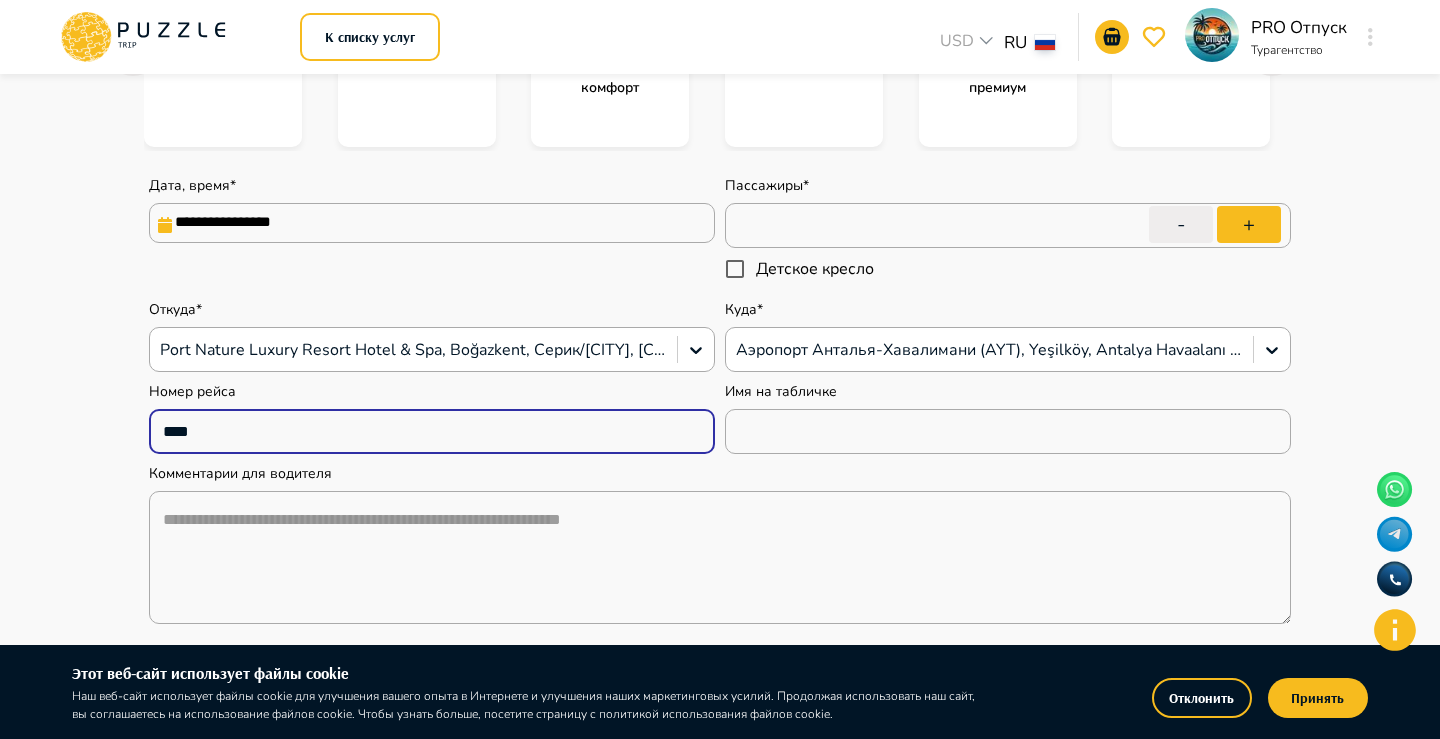 type on "*" 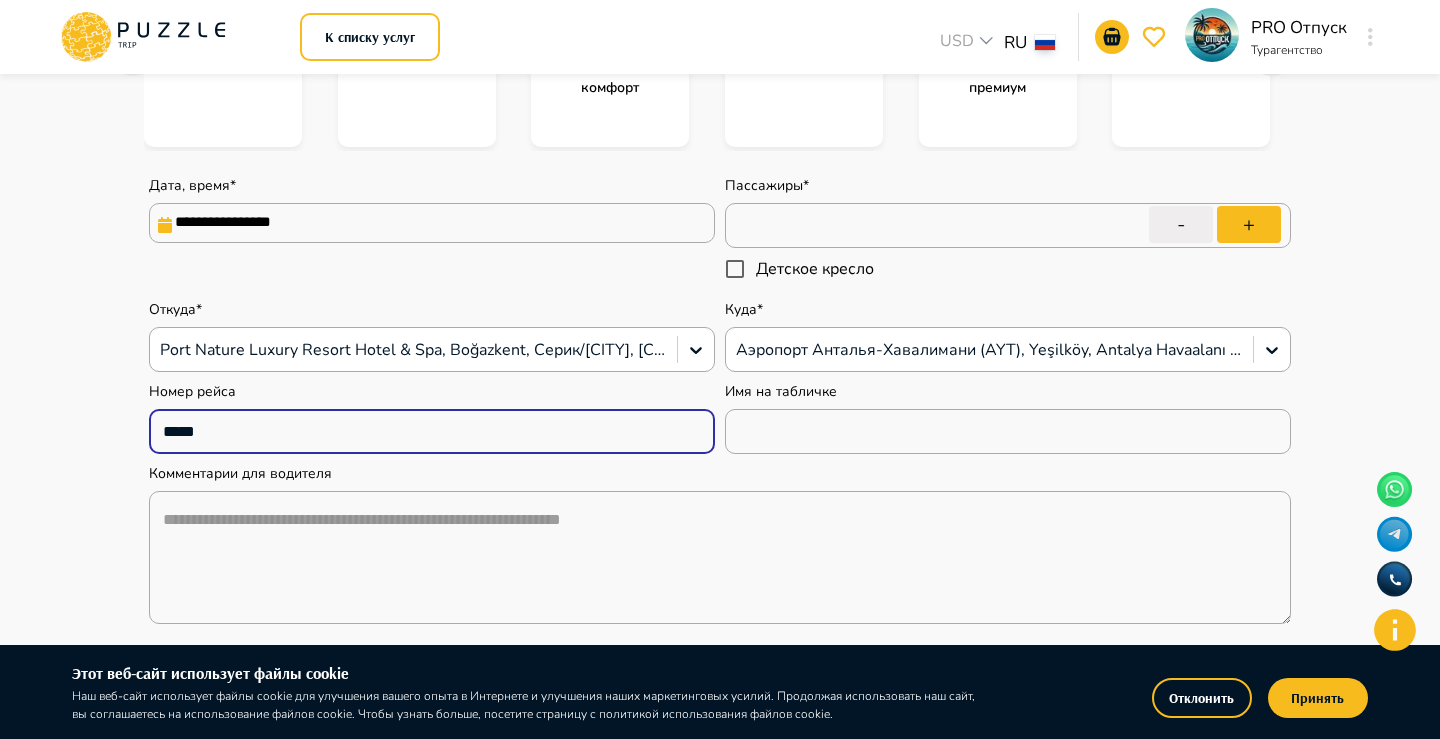 type on "*" 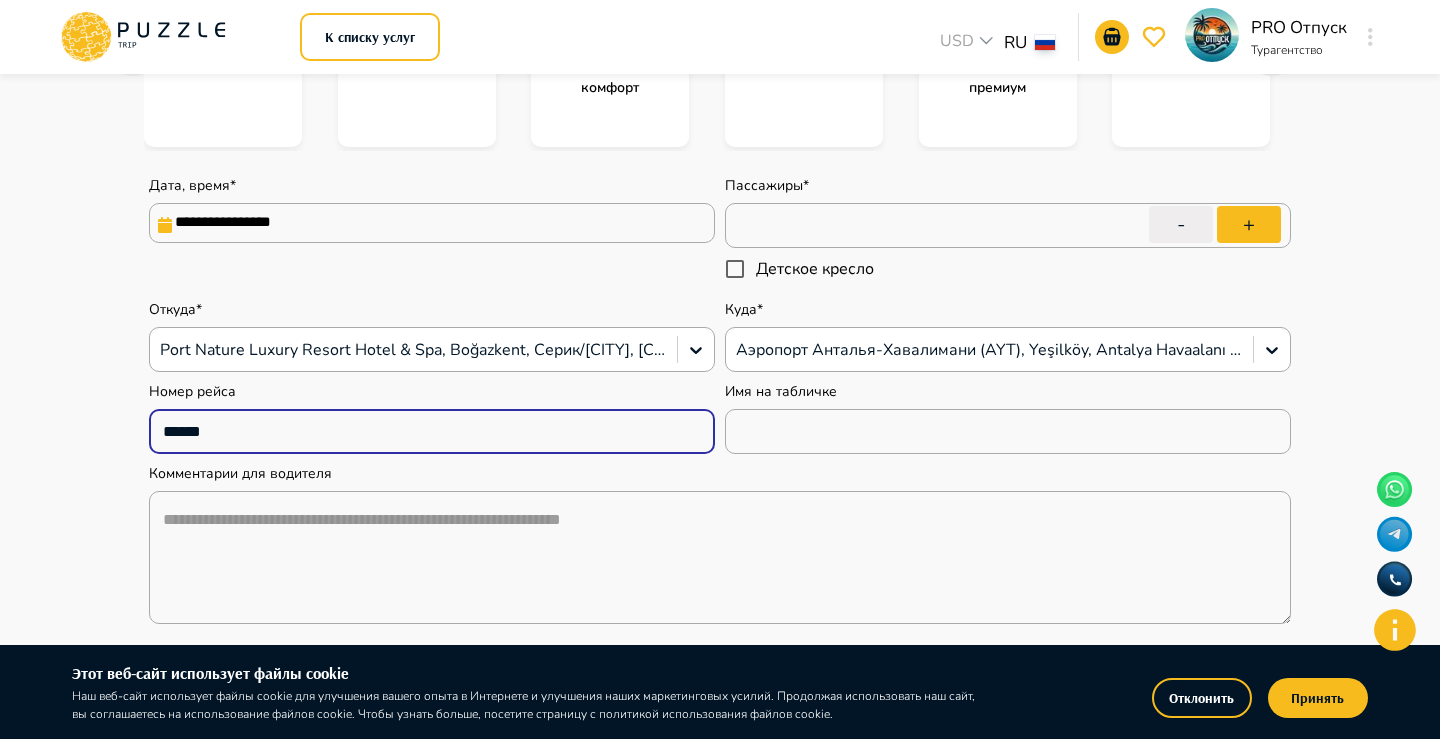 type on "*" 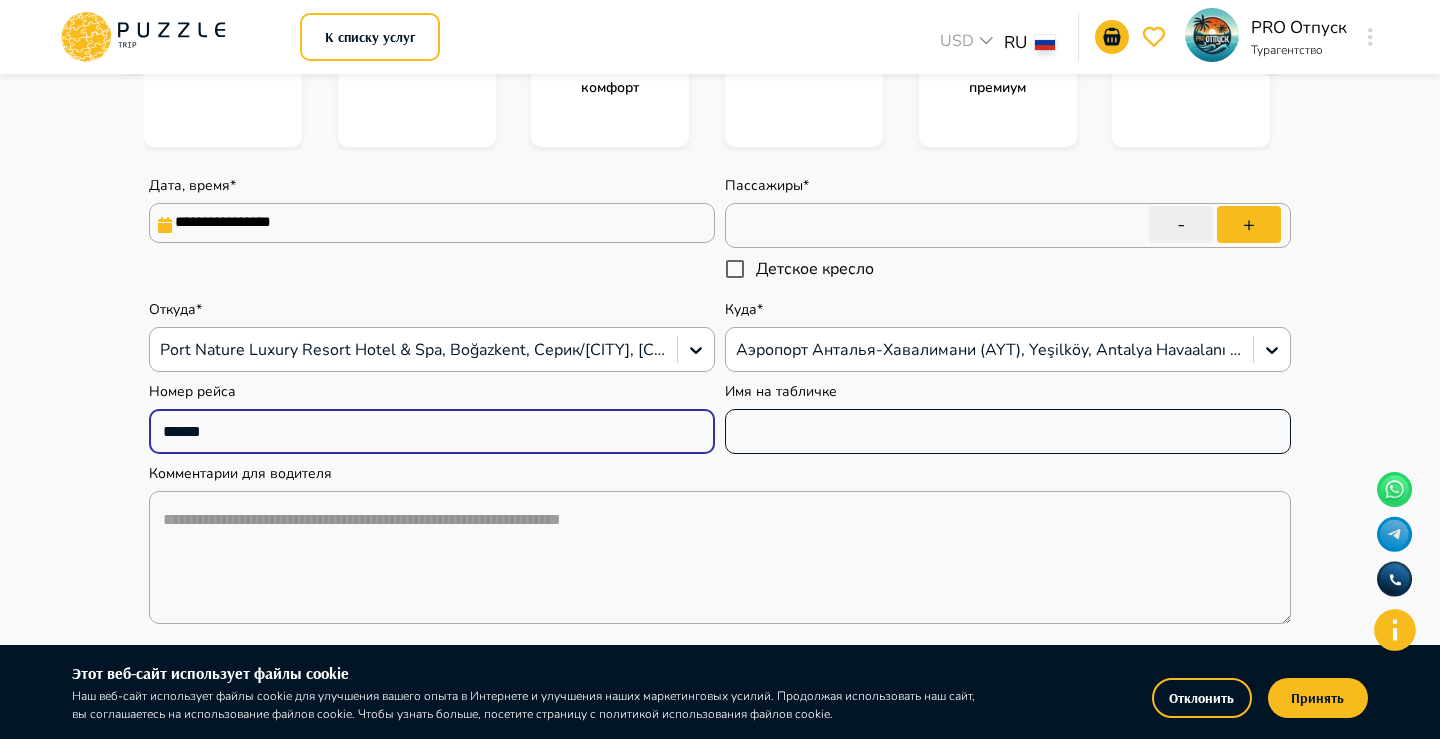 type on "******" 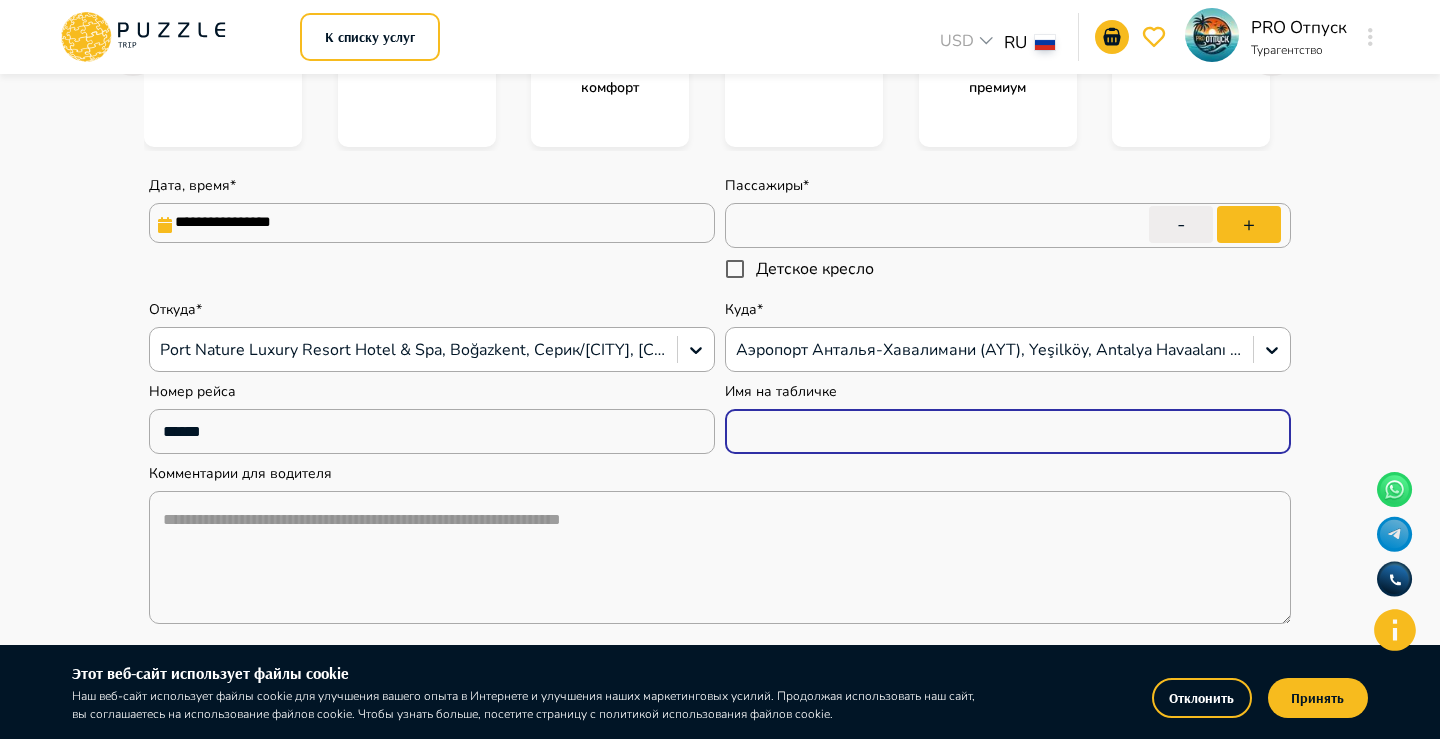 type on "*" 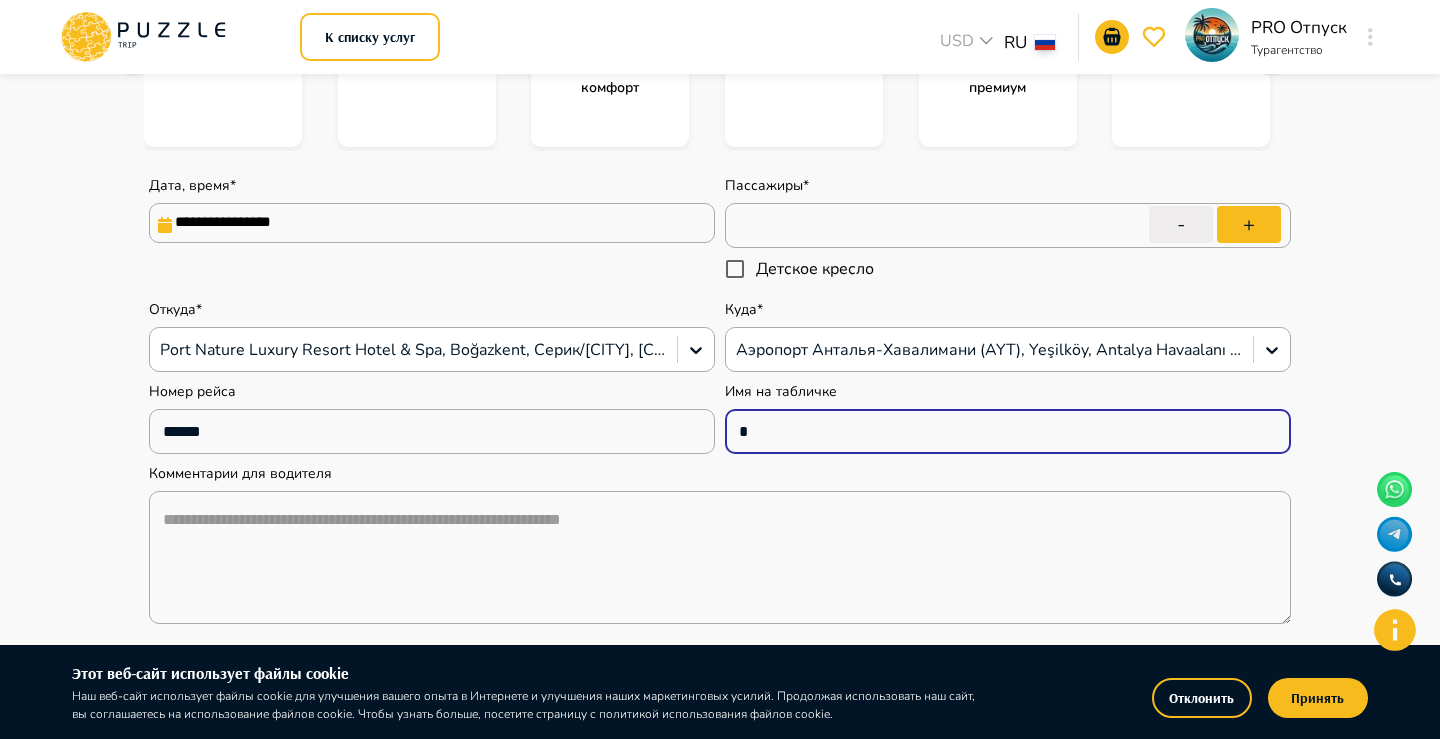 click on "*" at bounding box center (1008, 432) 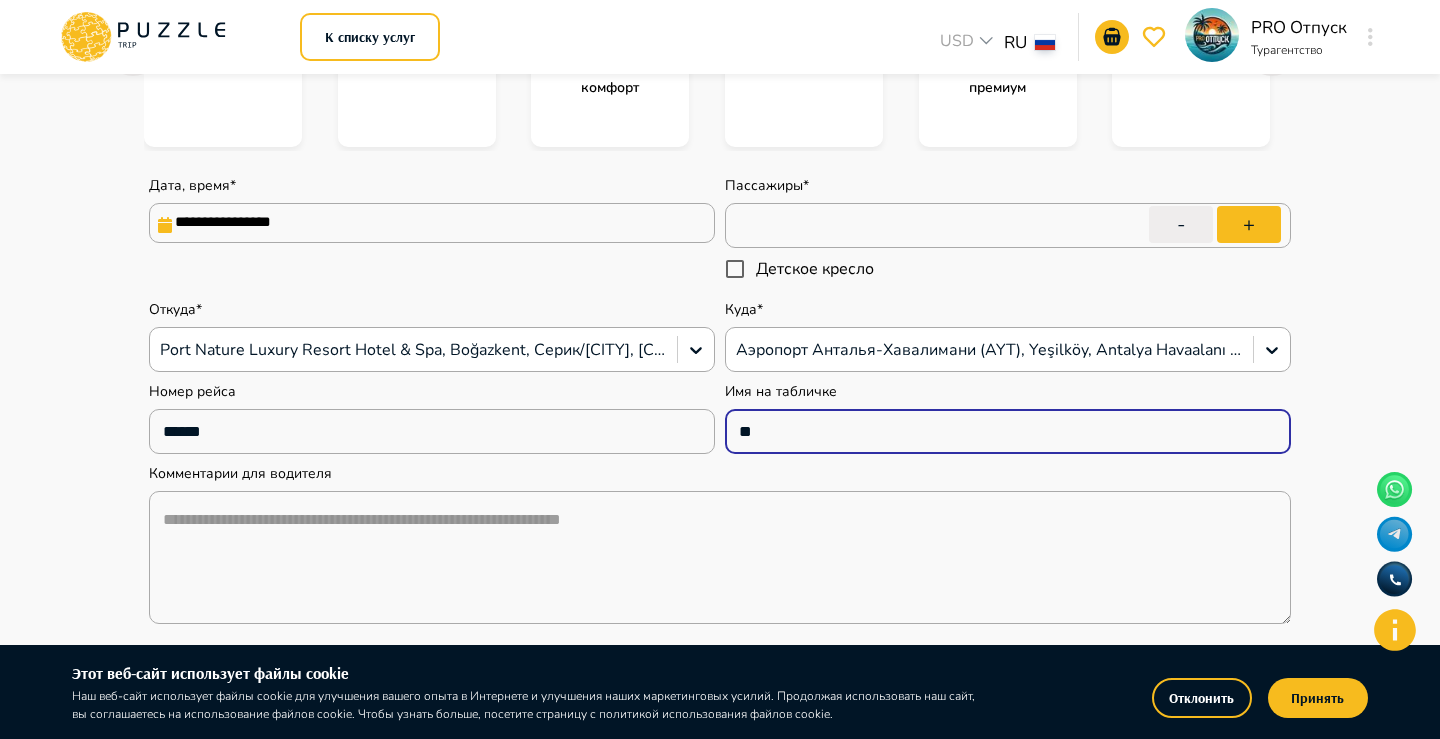 type on "*" 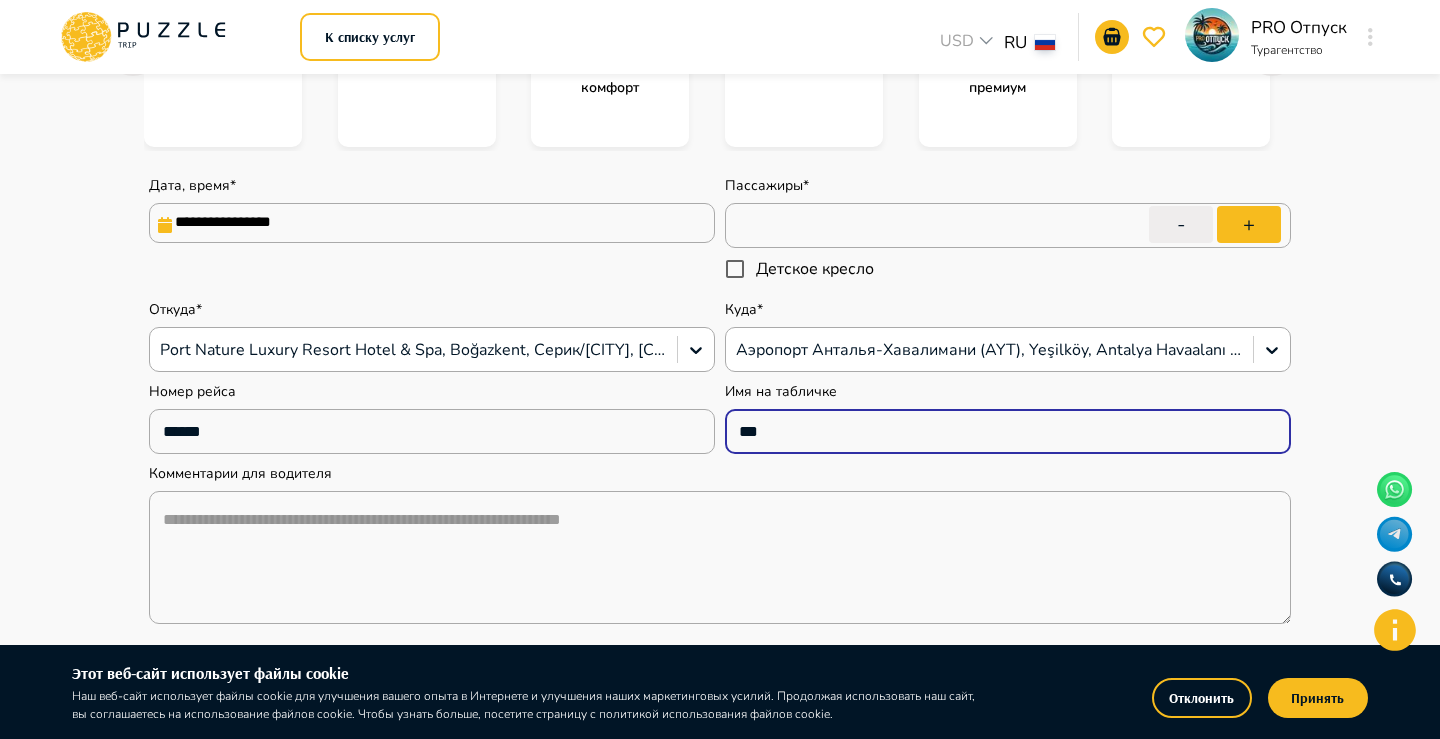 type on "*" 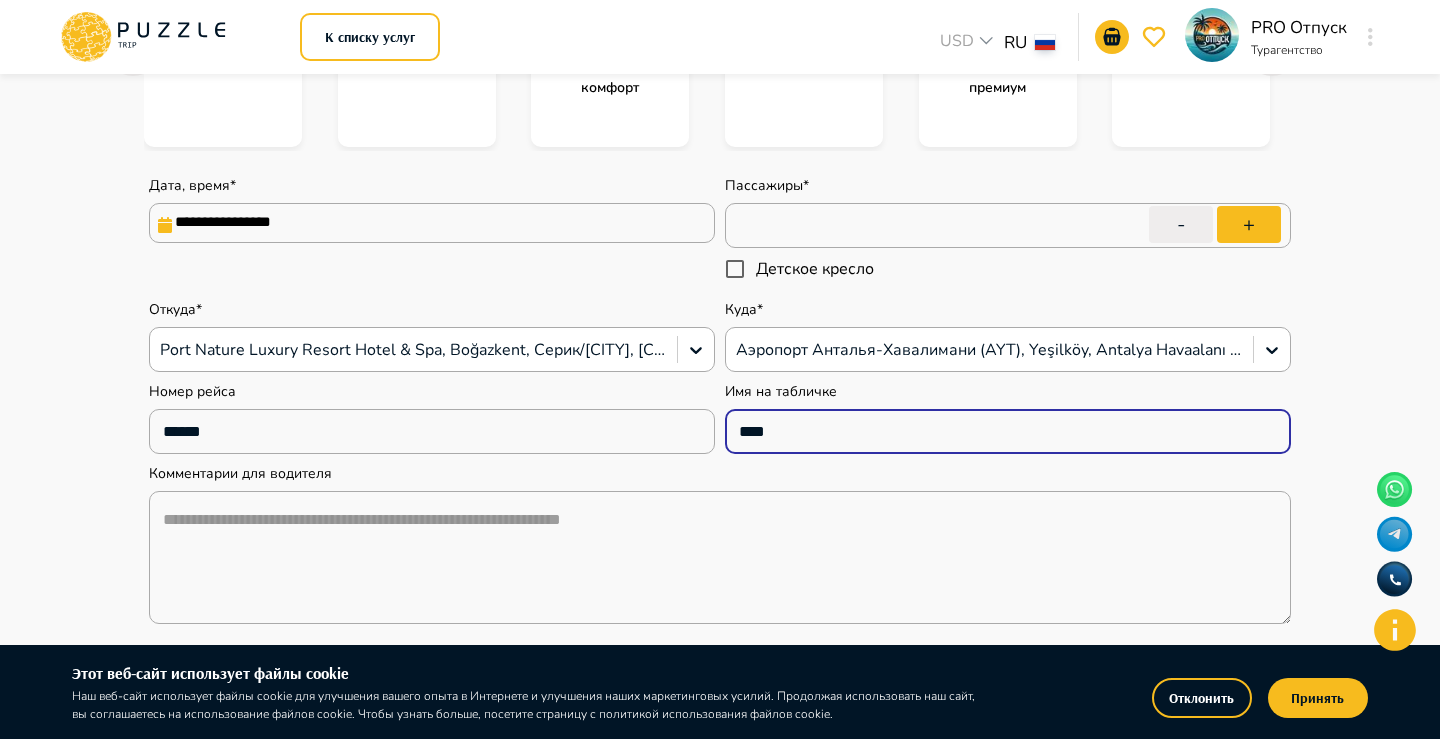 type on "*" 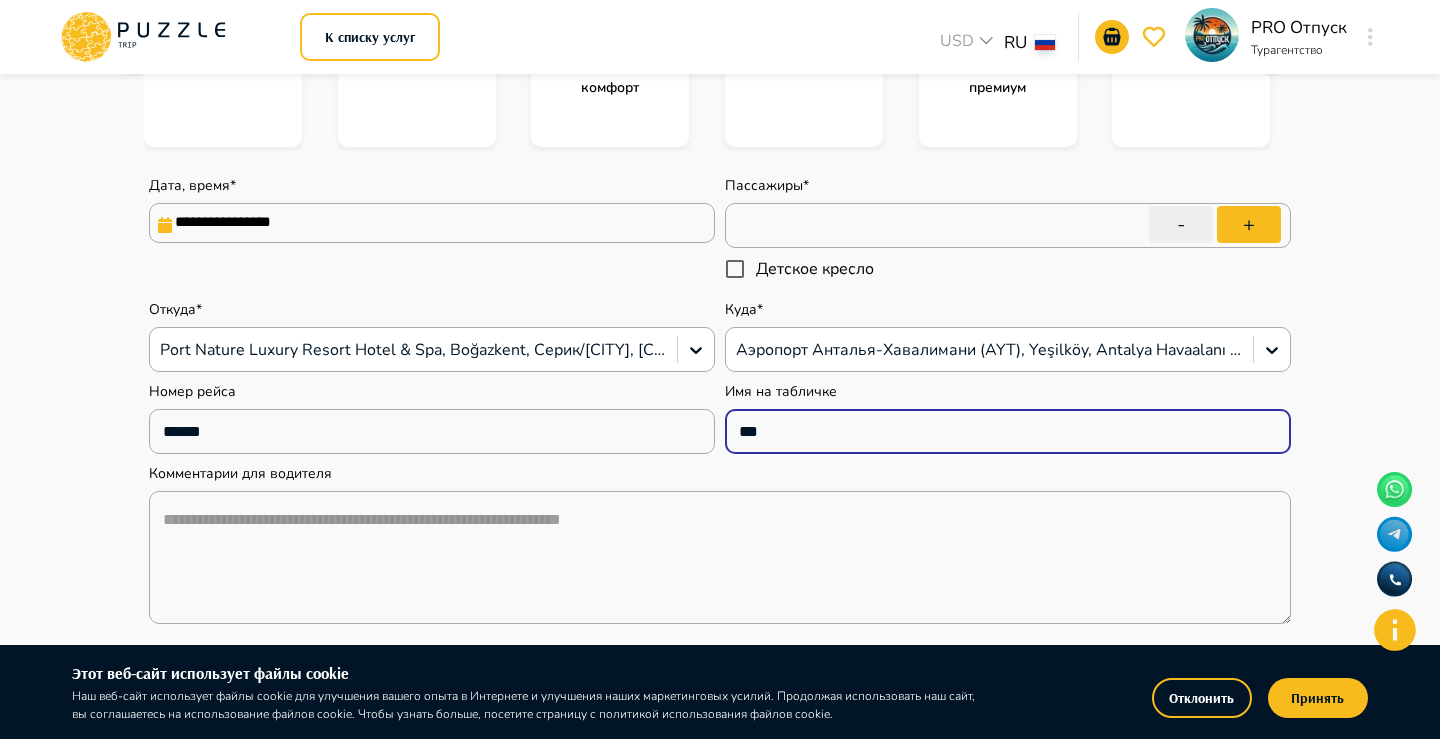 type on "**" 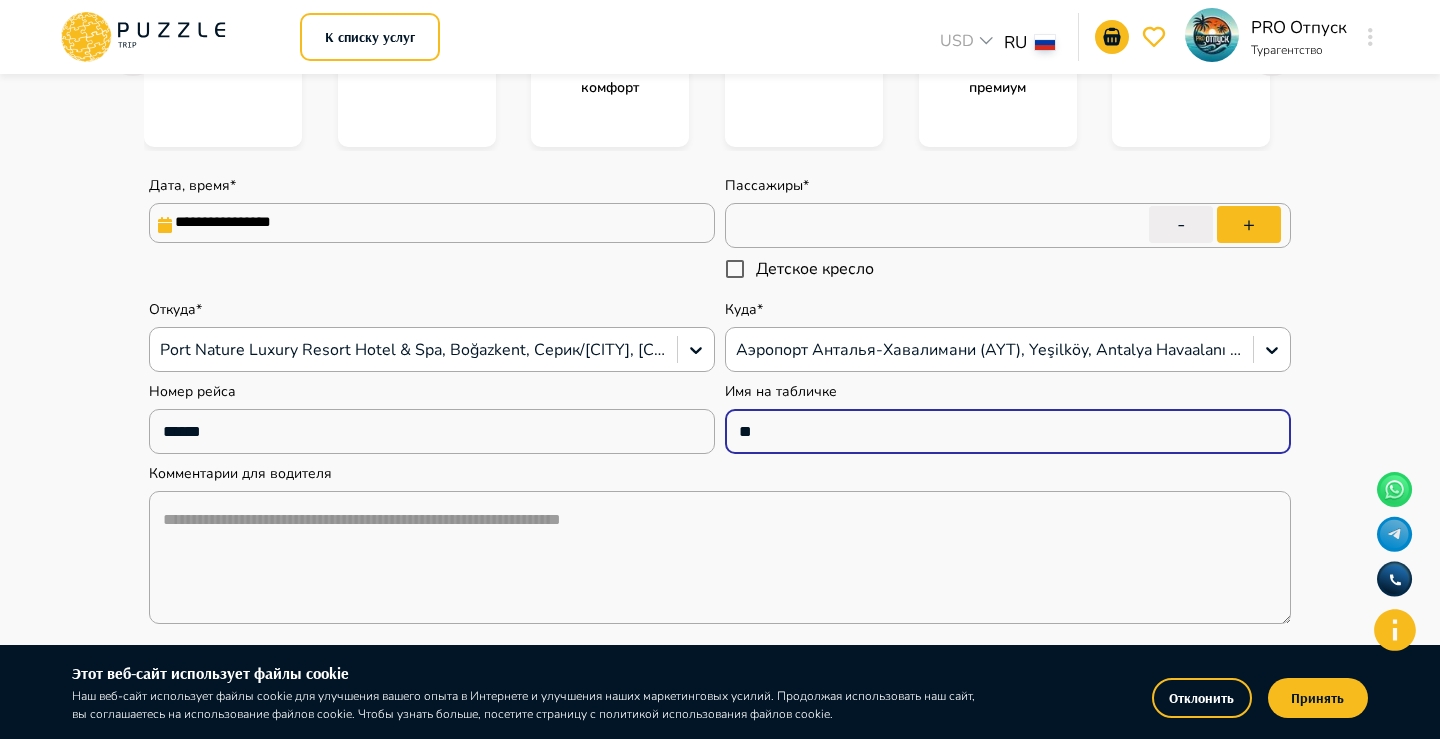 type on "*" 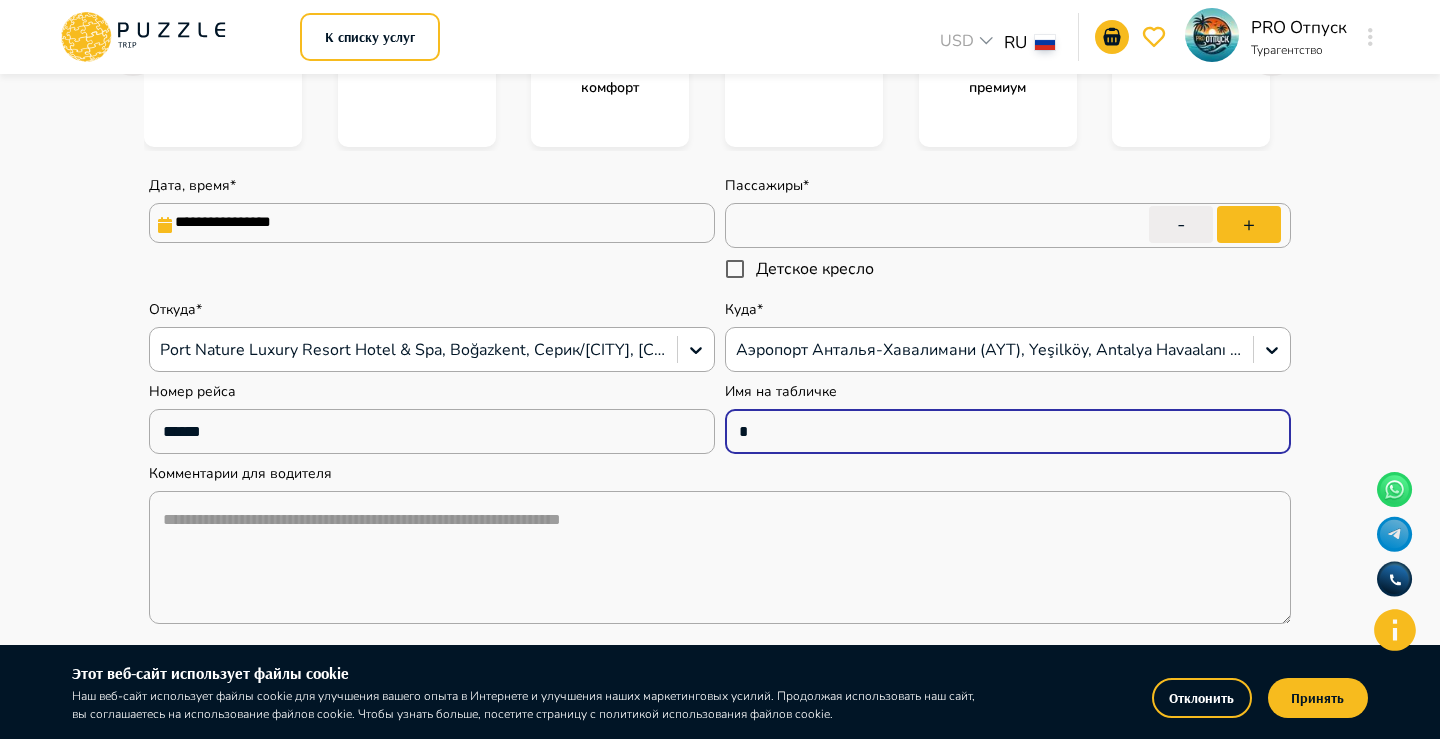 type on "*" 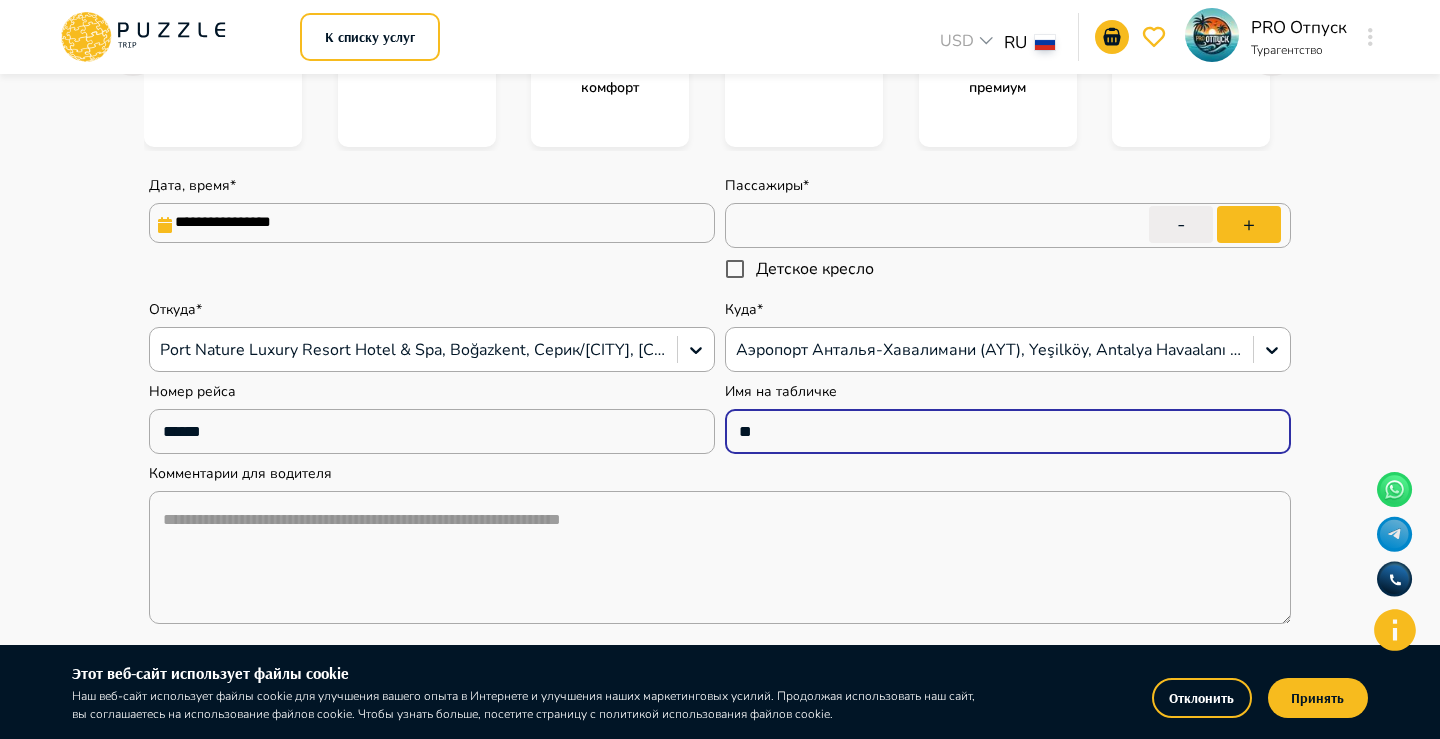type on "*" 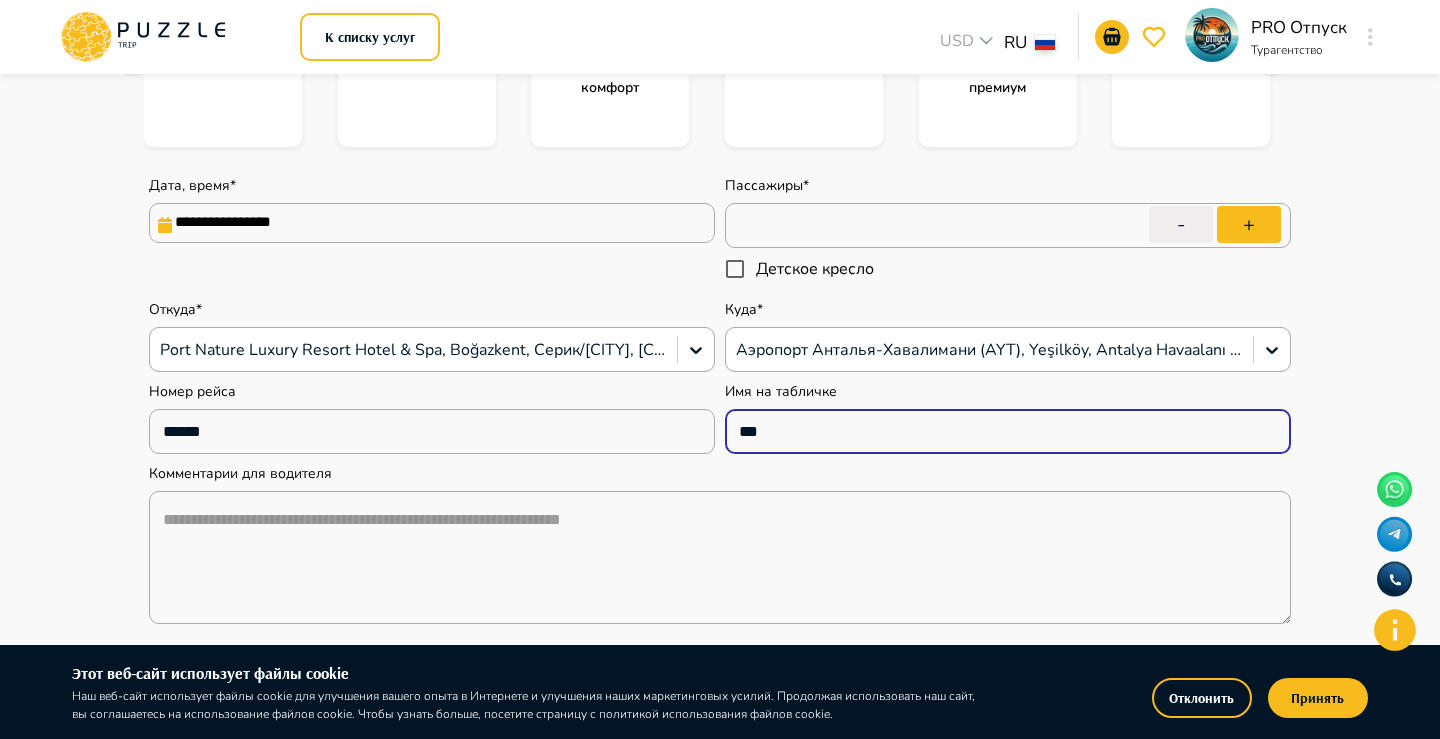 type on "*" 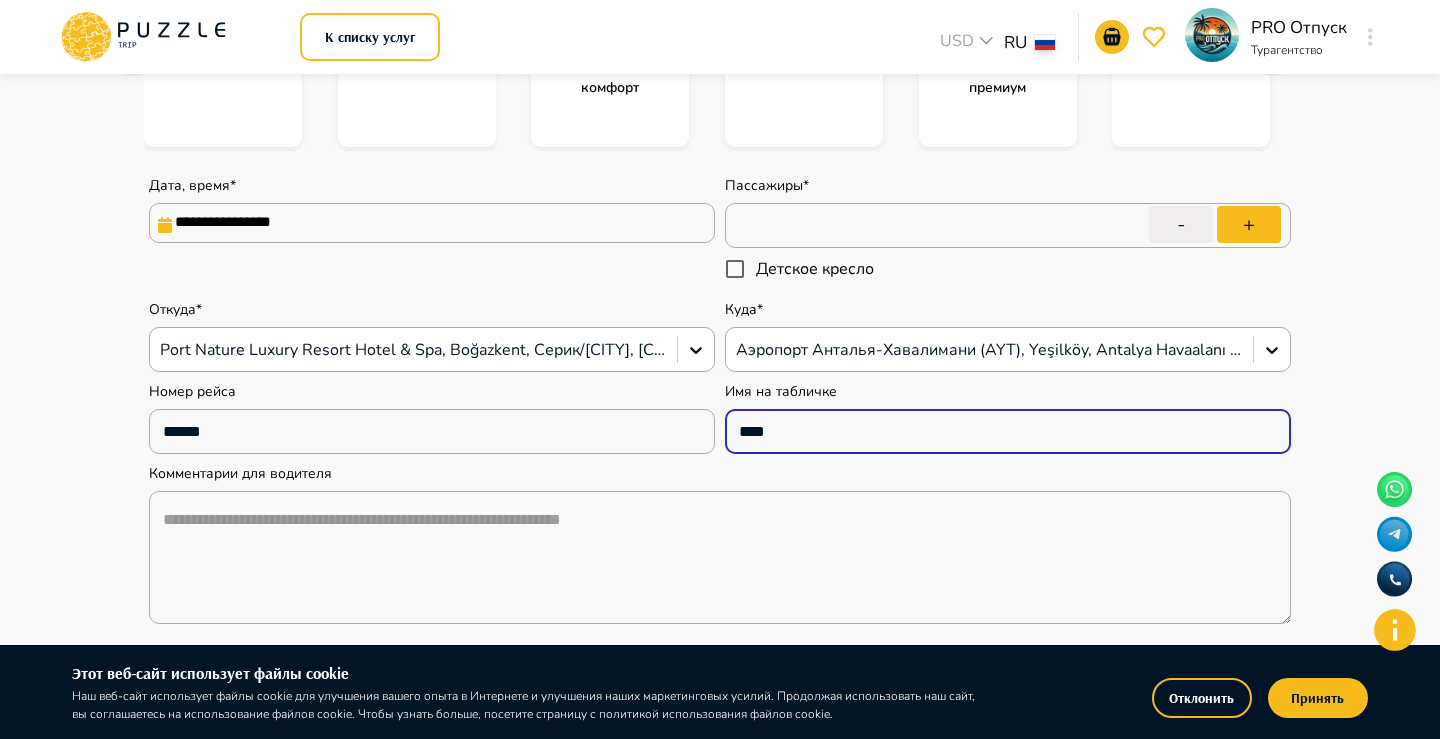 type on "*" 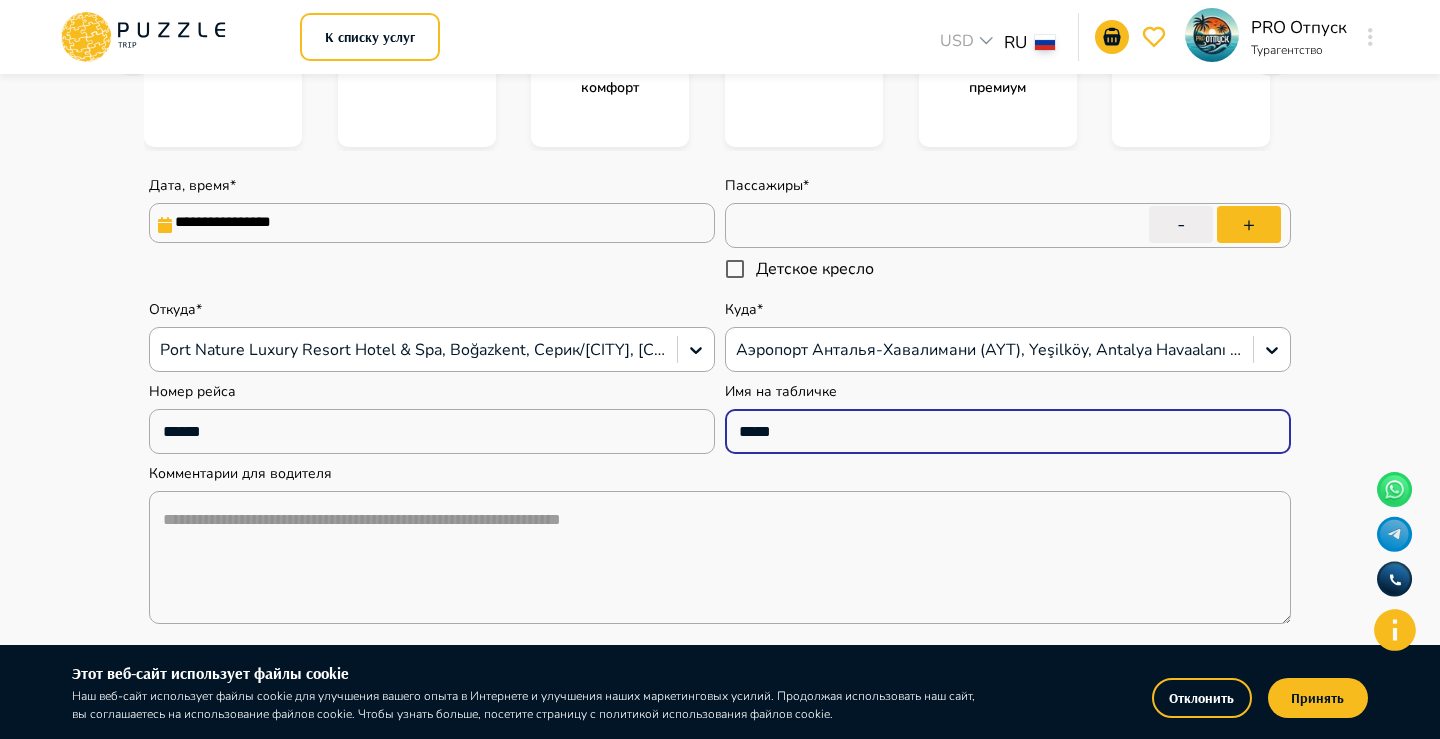 type on "*****" 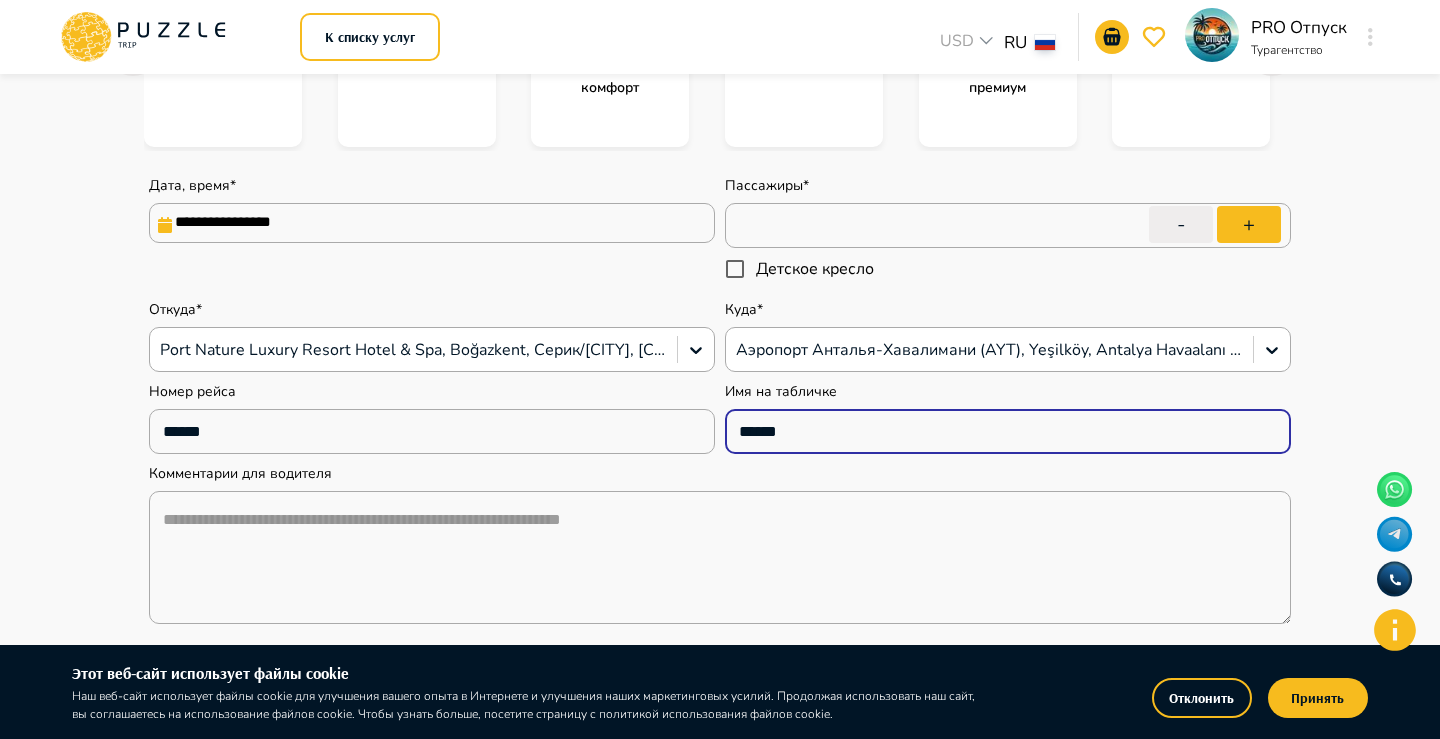 type on "*" 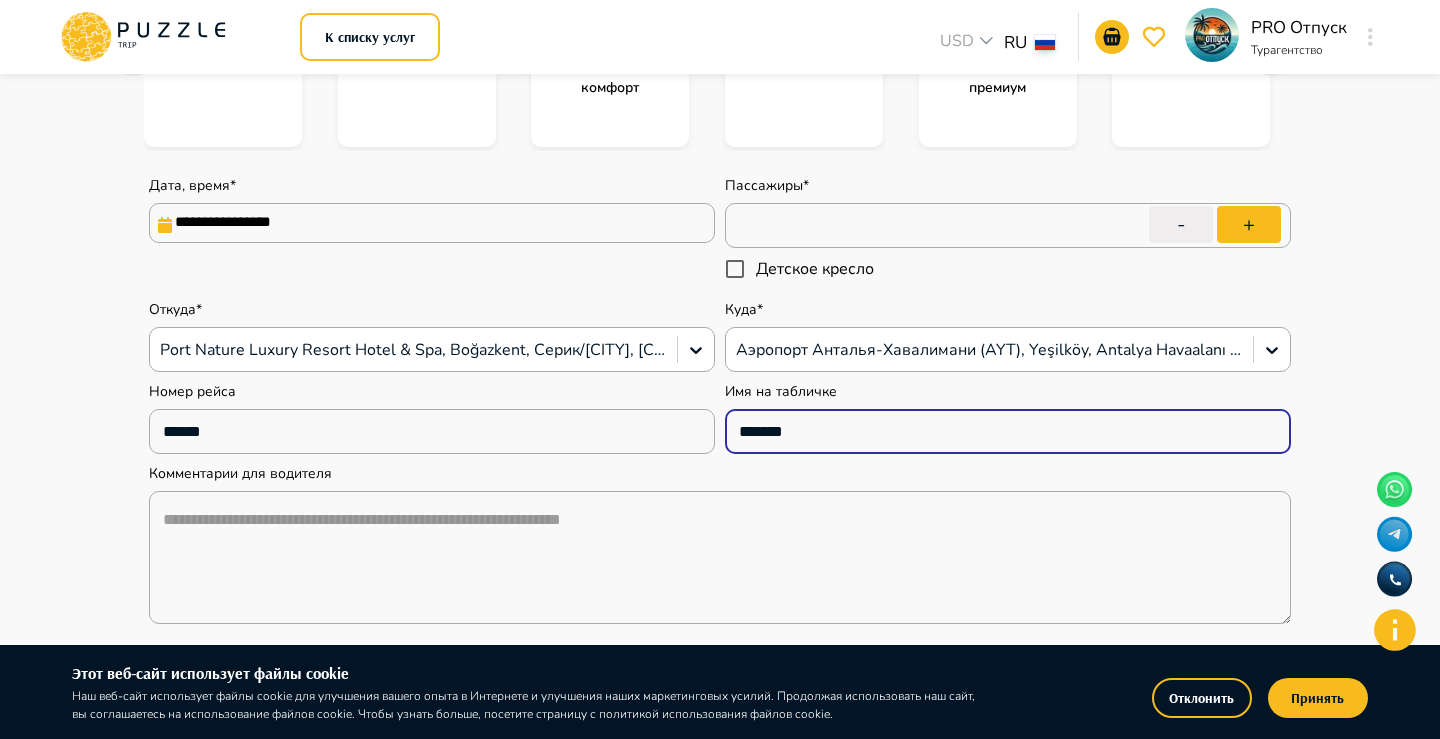 type on "*" 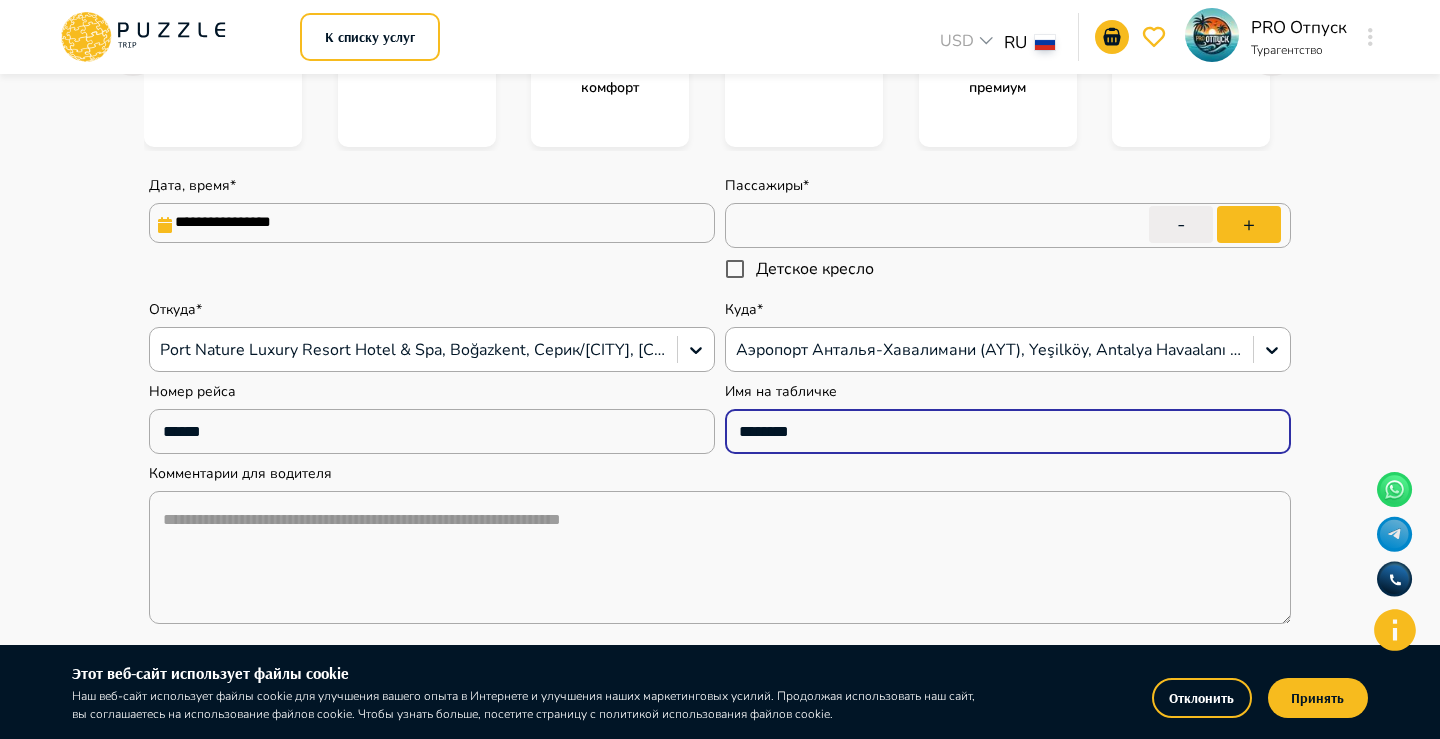 type on "*" 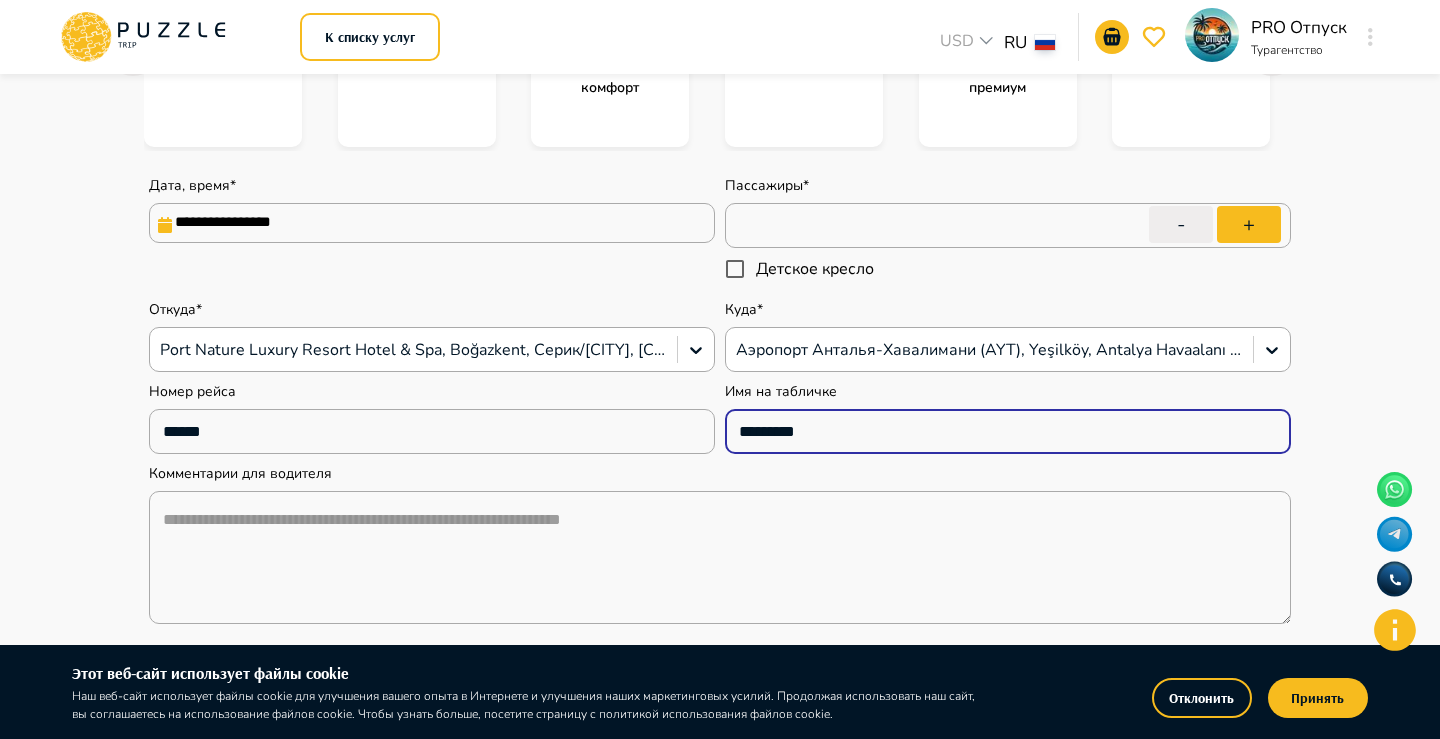 type on "*" 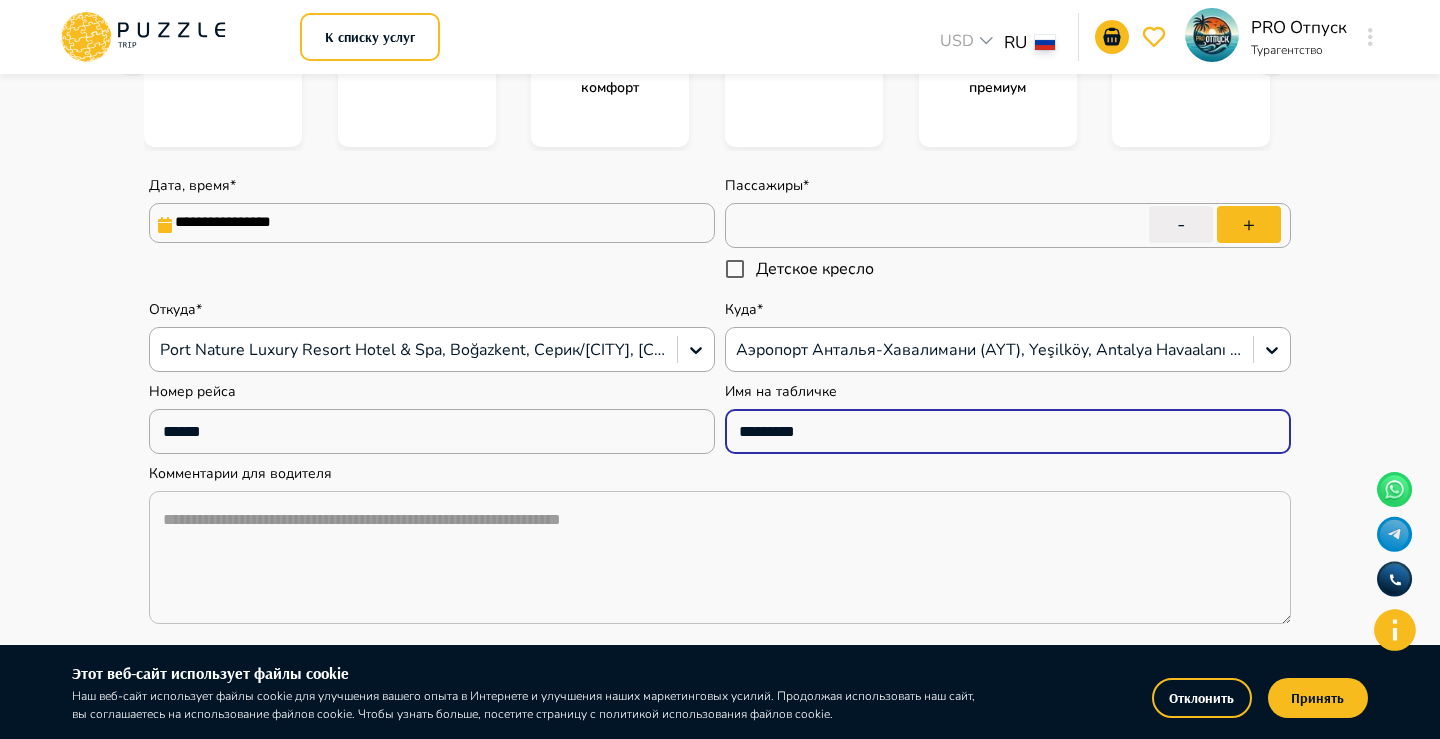 type on "*********" 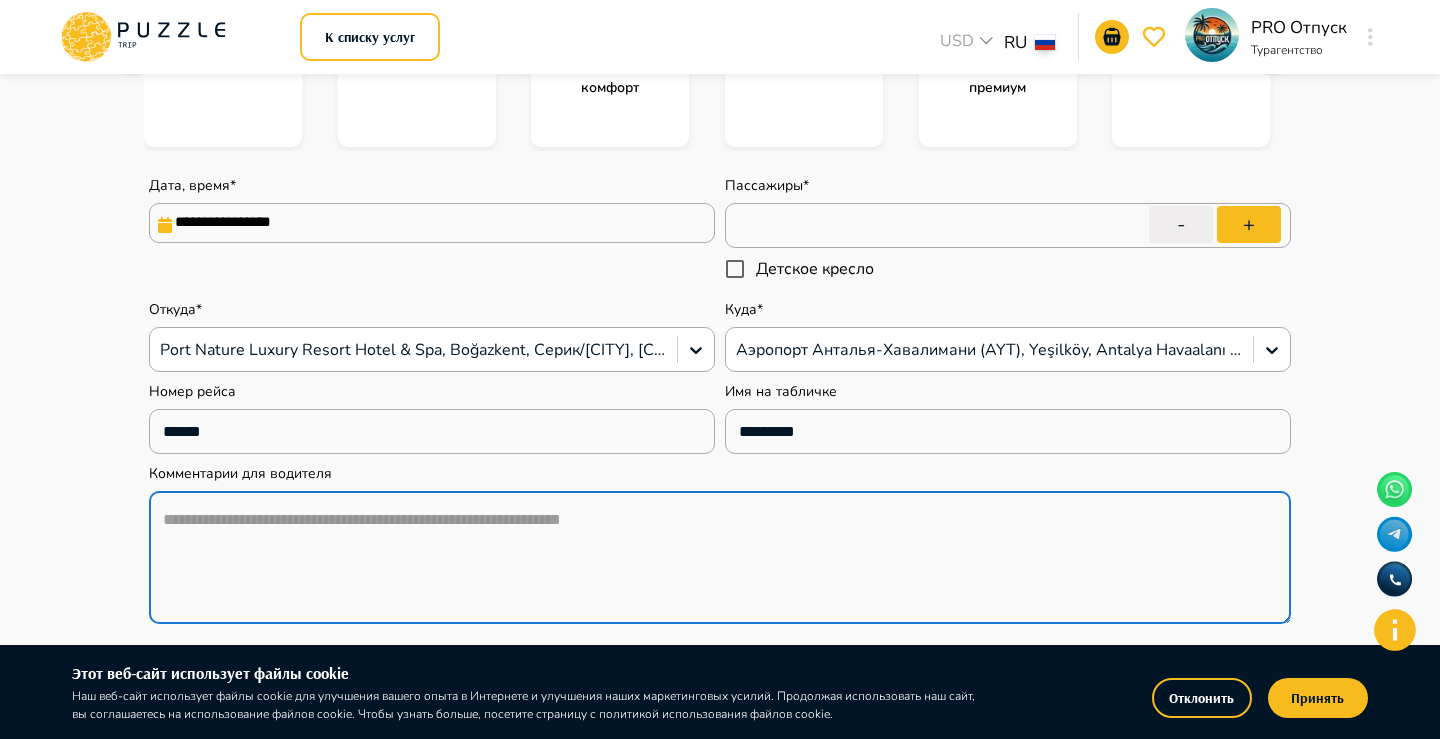 click on "**********" at bounding box center (720, 543) 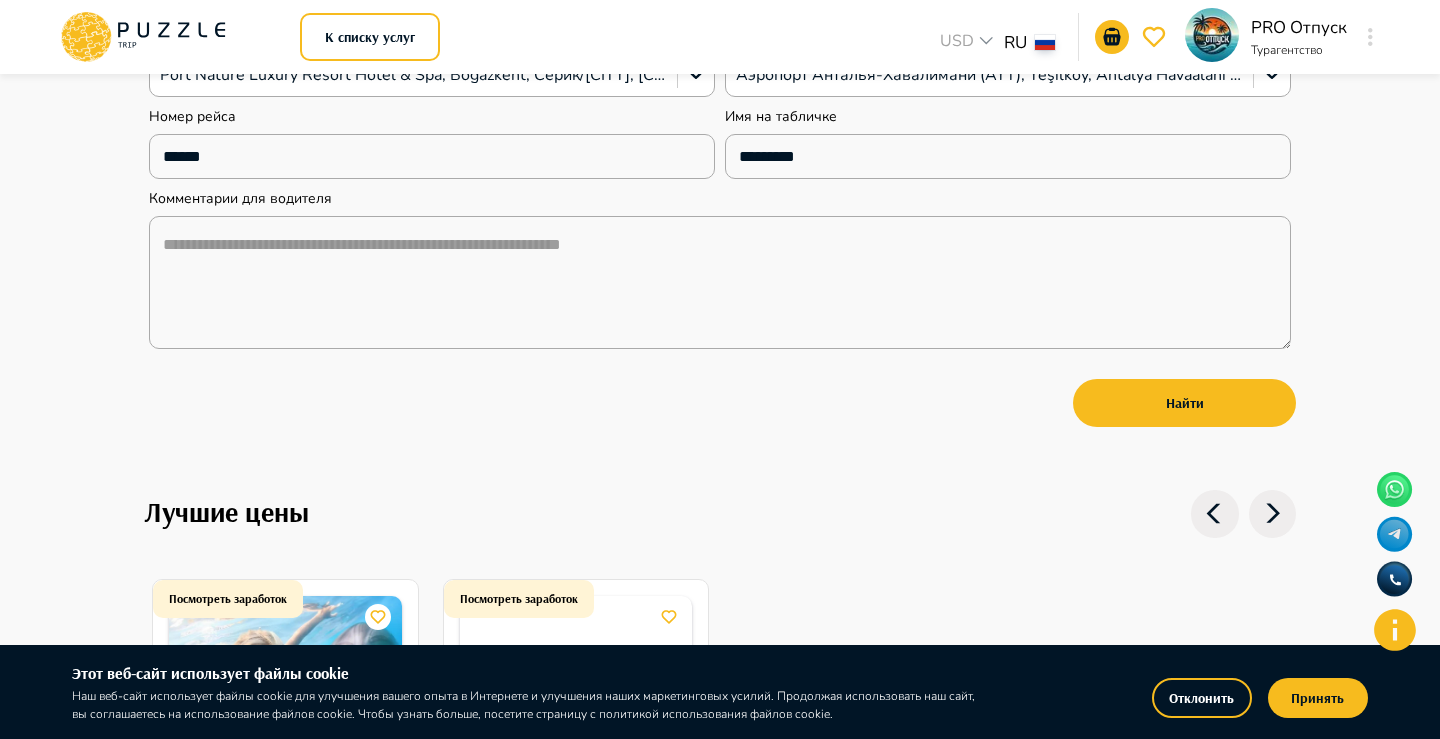 scroll, scrollTop: 649, scrollLeft: 0, axis: vertical 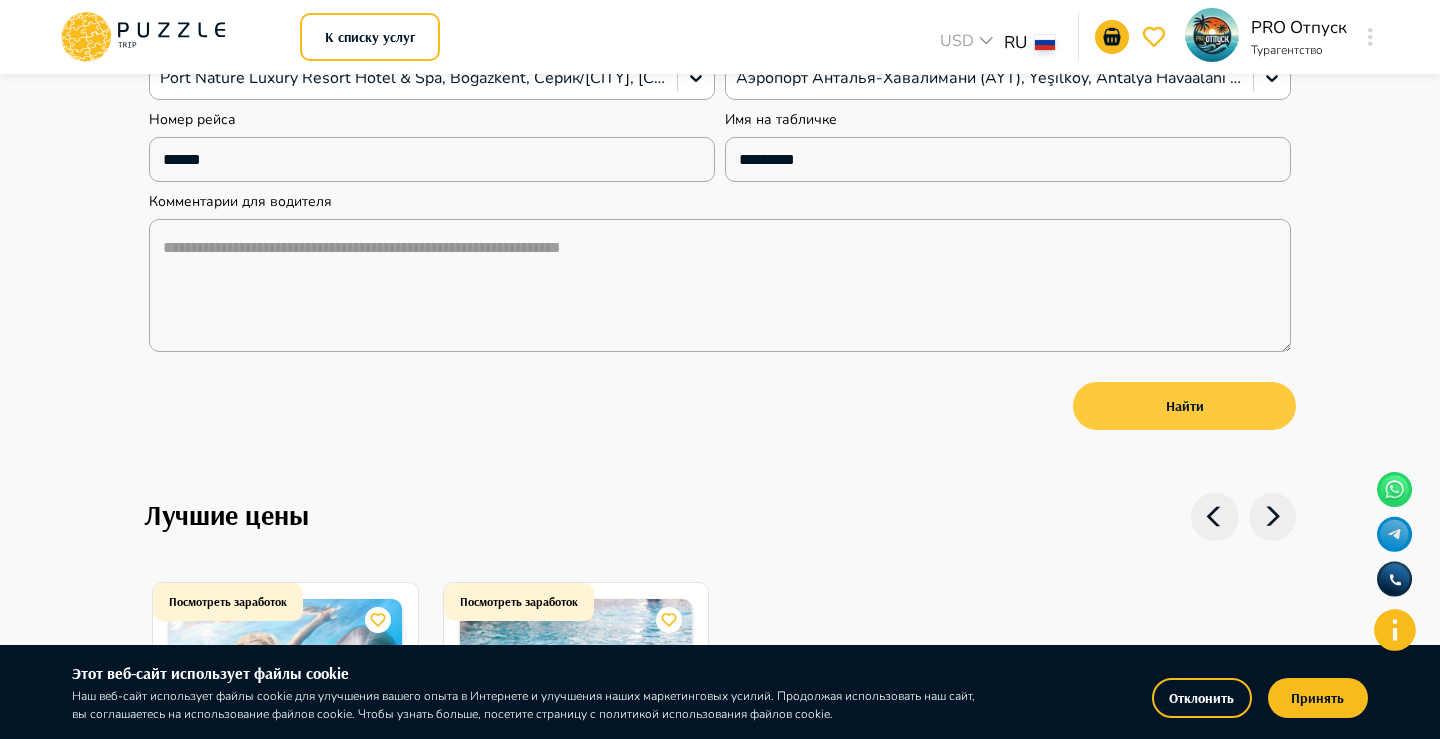 click on "Найти" at bounding box center [1184, 406] 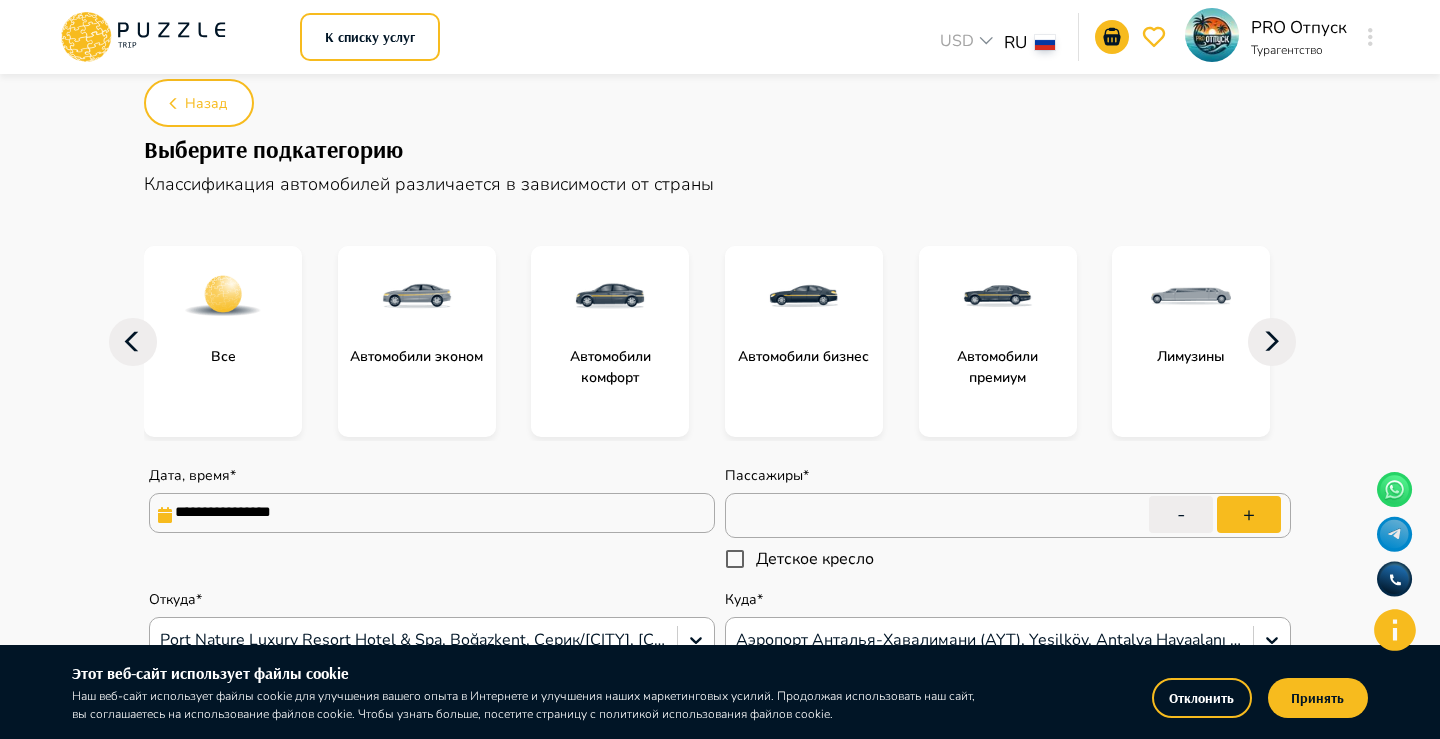 scroll, scrollTop: 64, scrollLeft: 0, axis: vertical 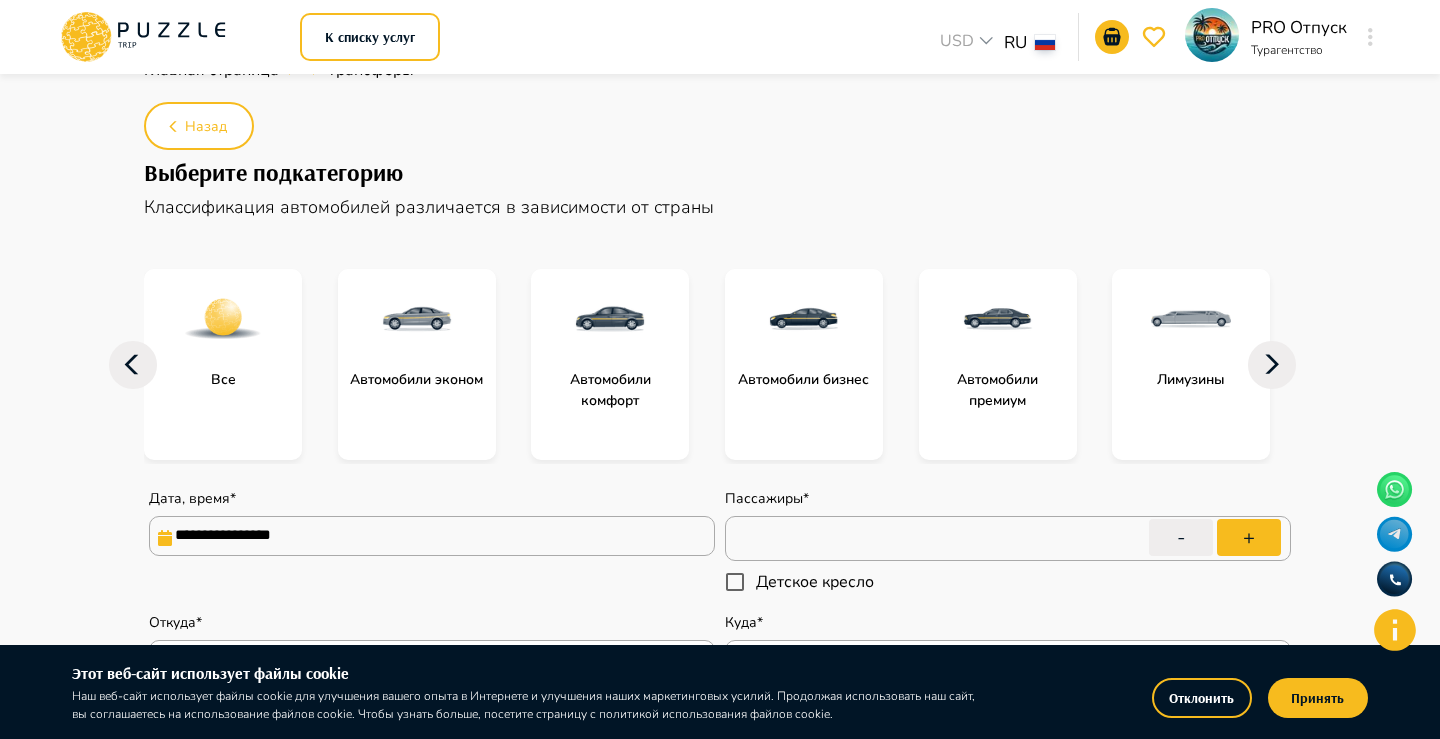 click at bounding box center [610, 319] 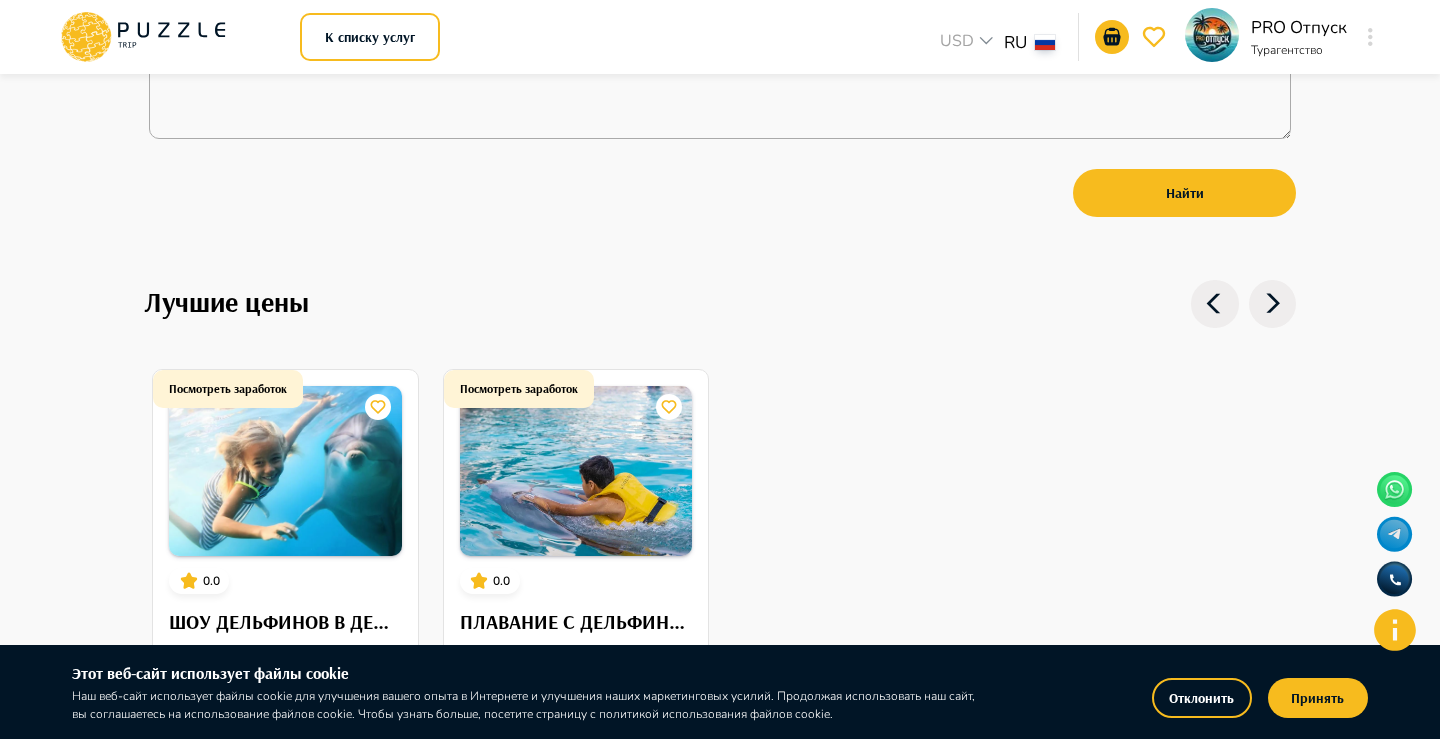 scroll, scrollTop: 871, scrollLeft: 0, axis: vertical 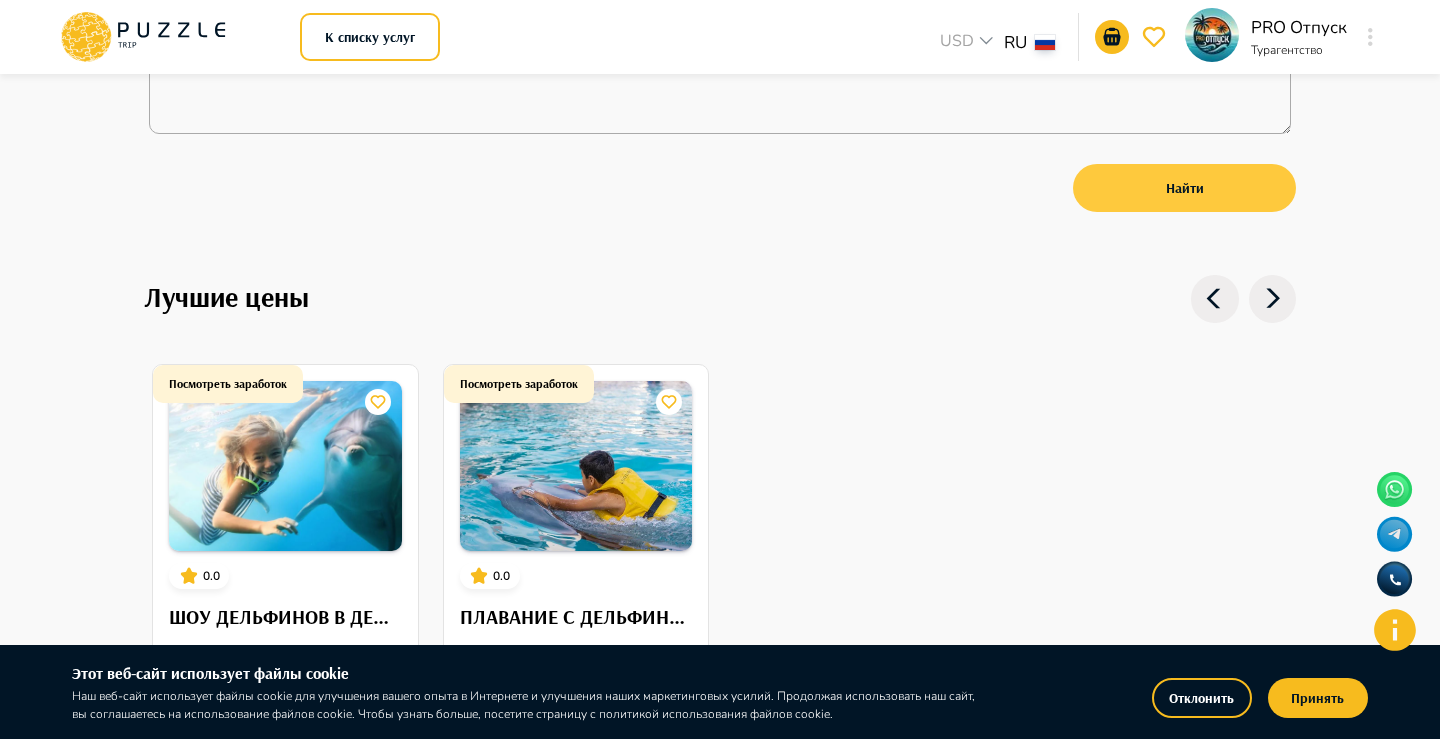 click on "Найти" at bounding box center [1184, 188] 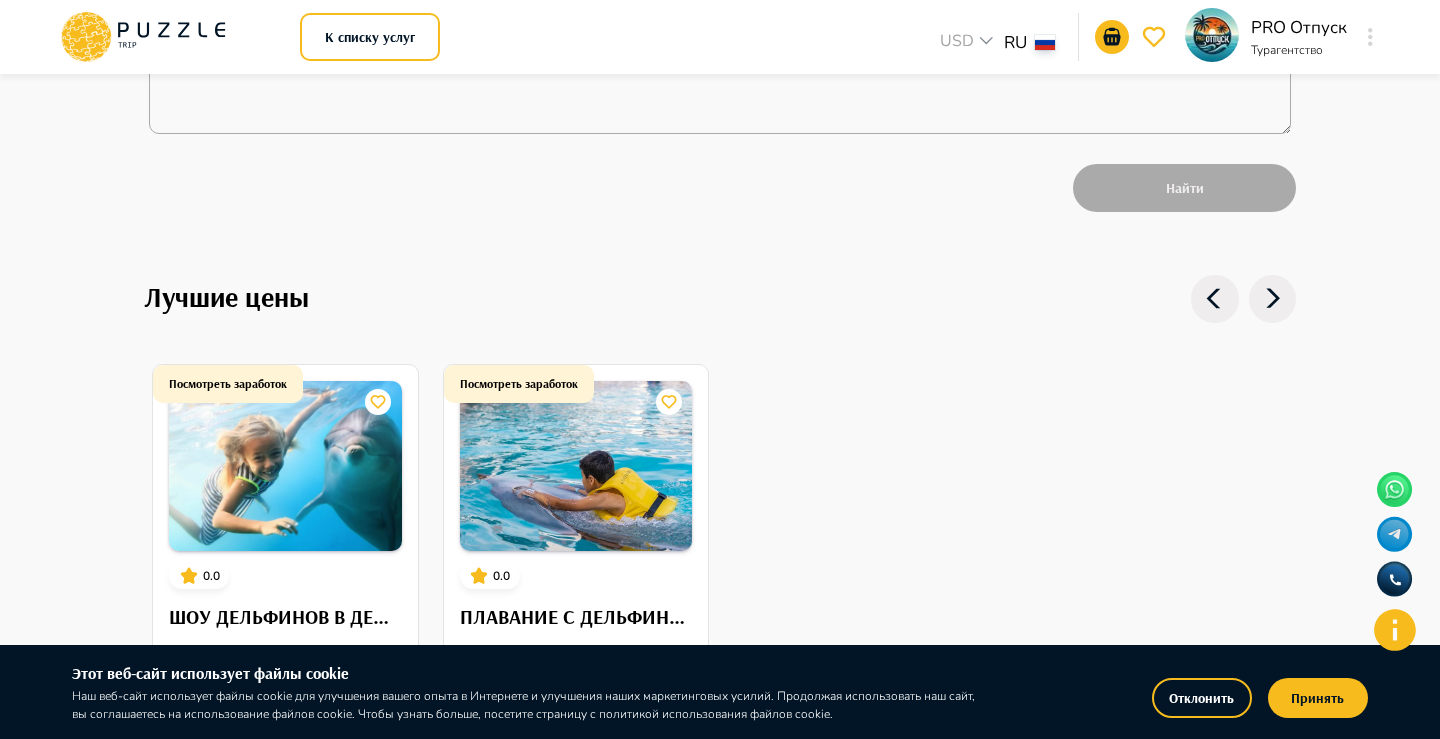 type on "*" 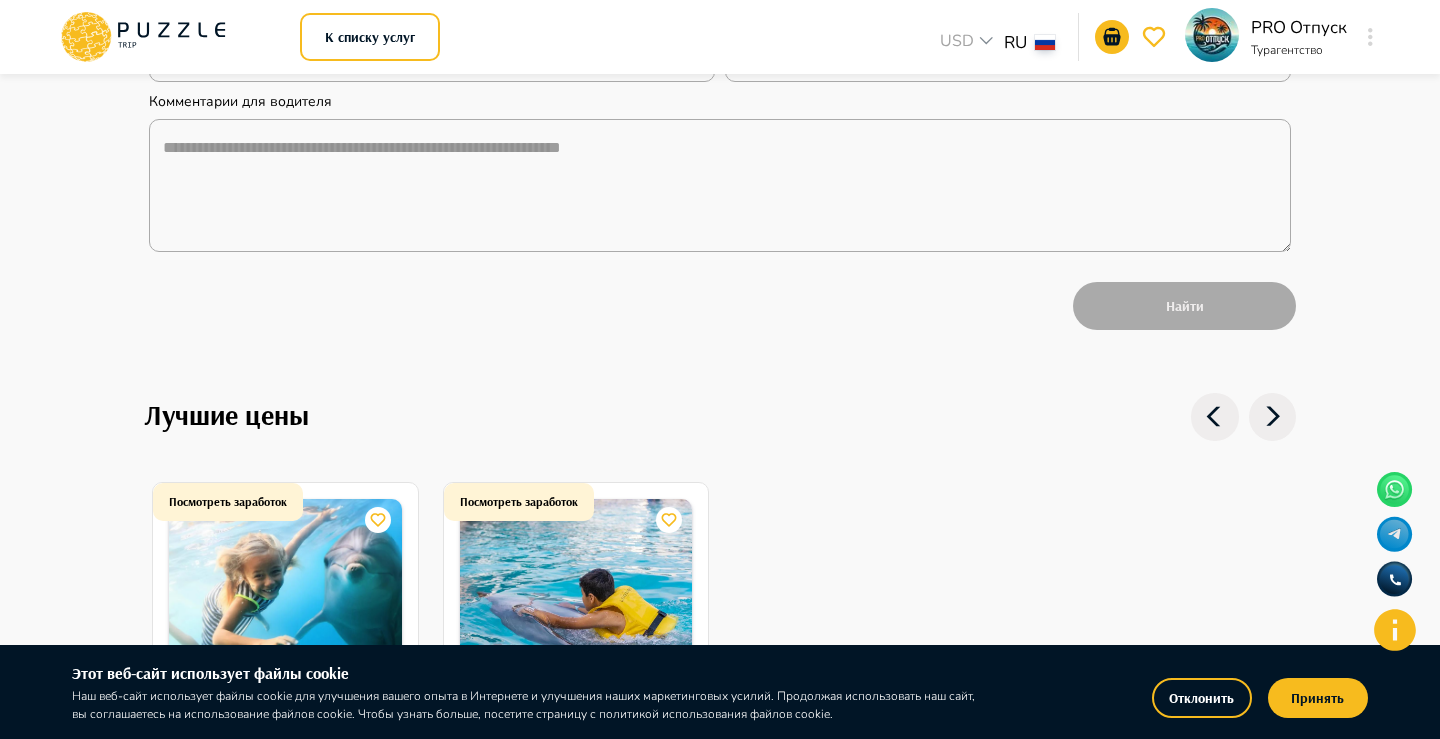 scroll, scrollTop: 737, scrollLeft: 0, axis: vertical 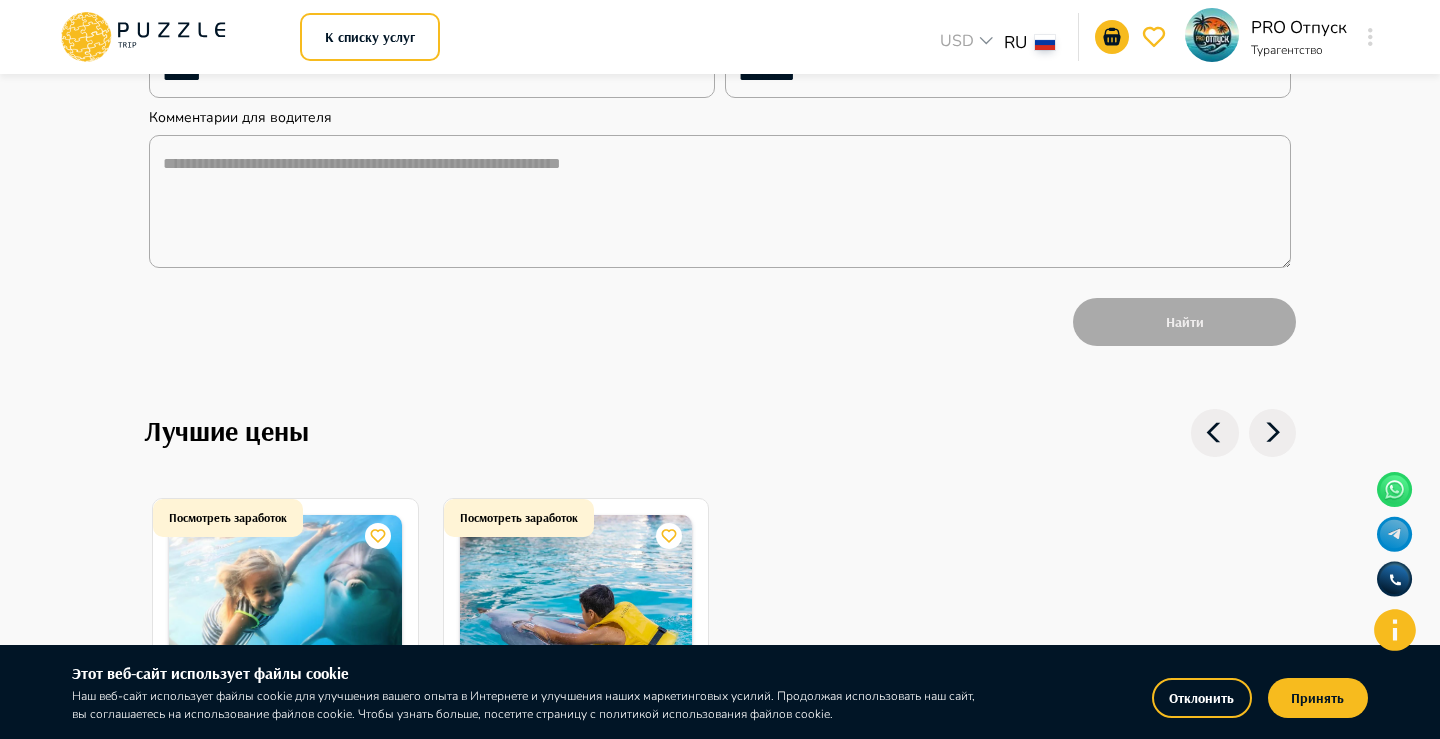 click 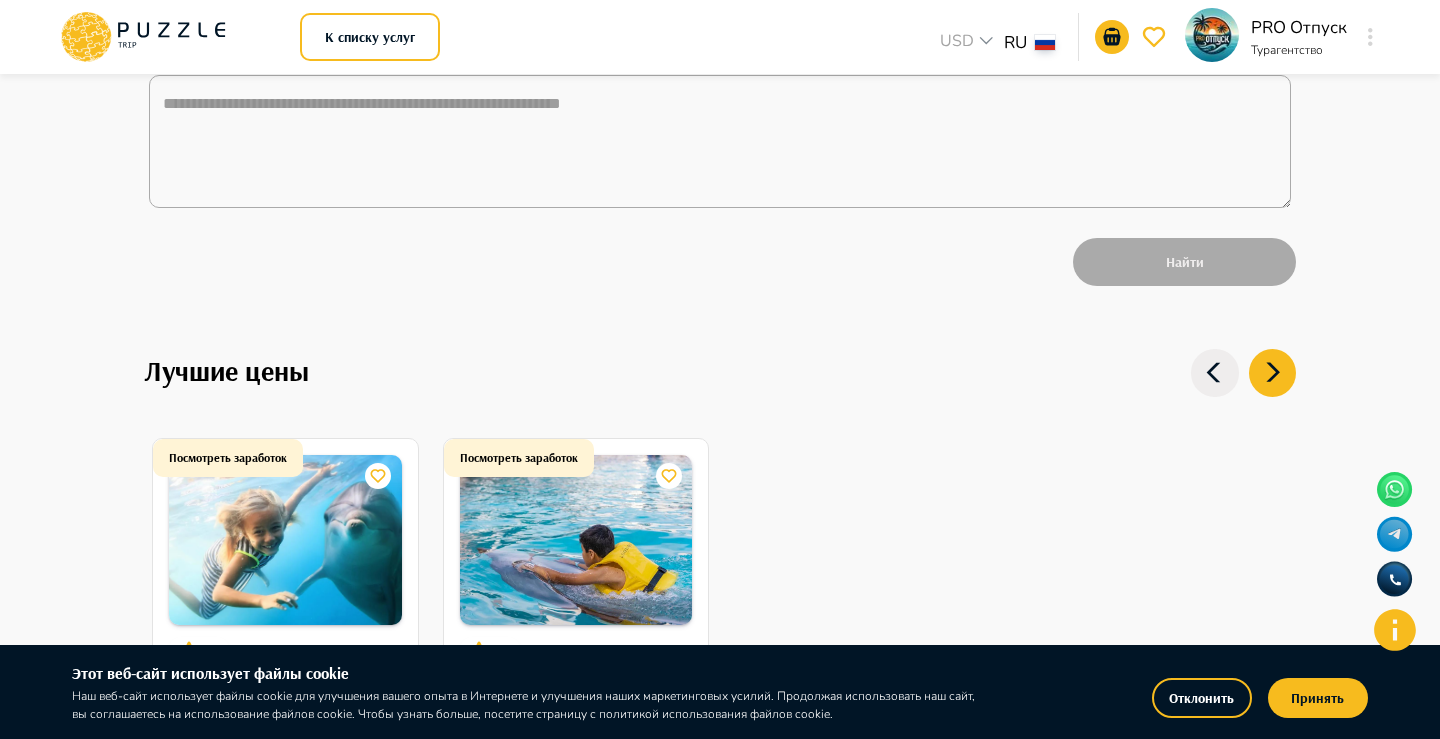 scroll, scrollTop: 716, scrollLeft: 0, axis: vertical 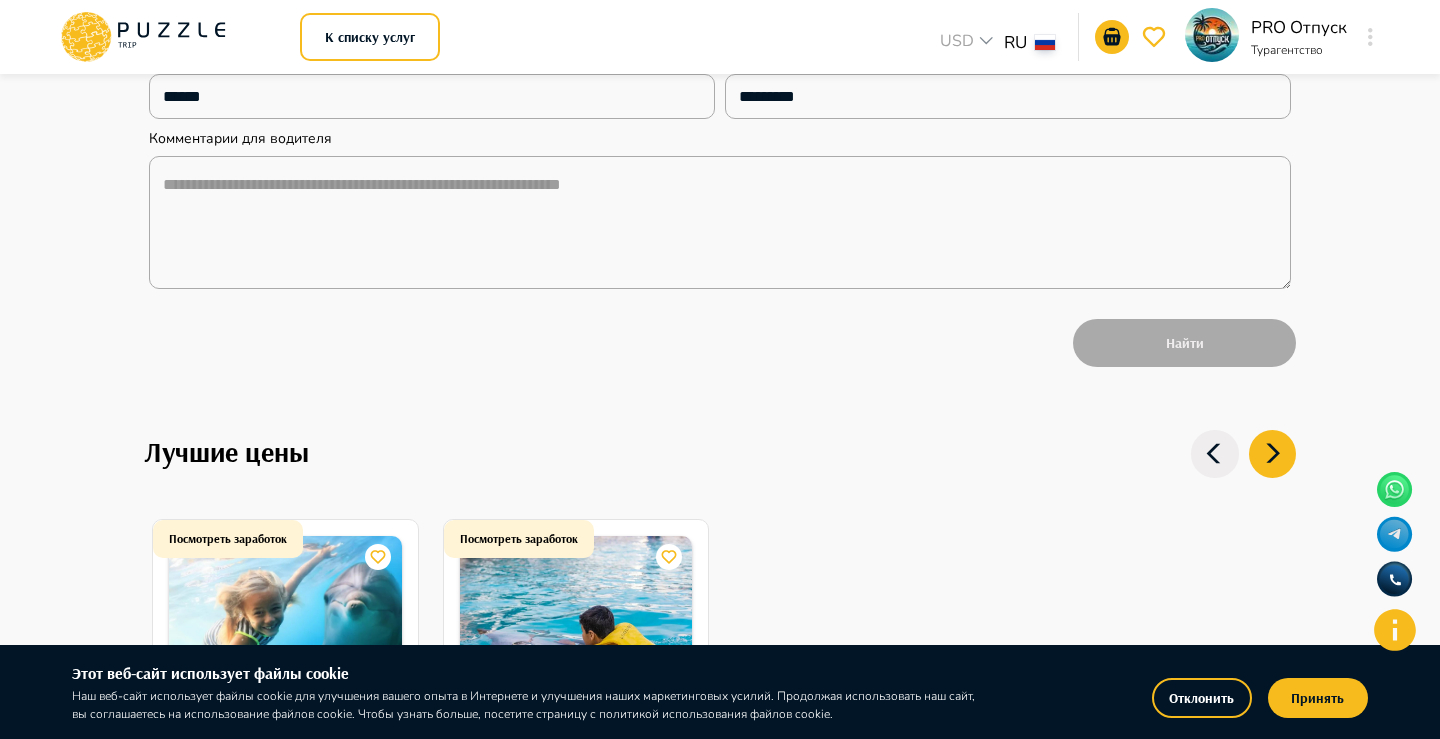 click 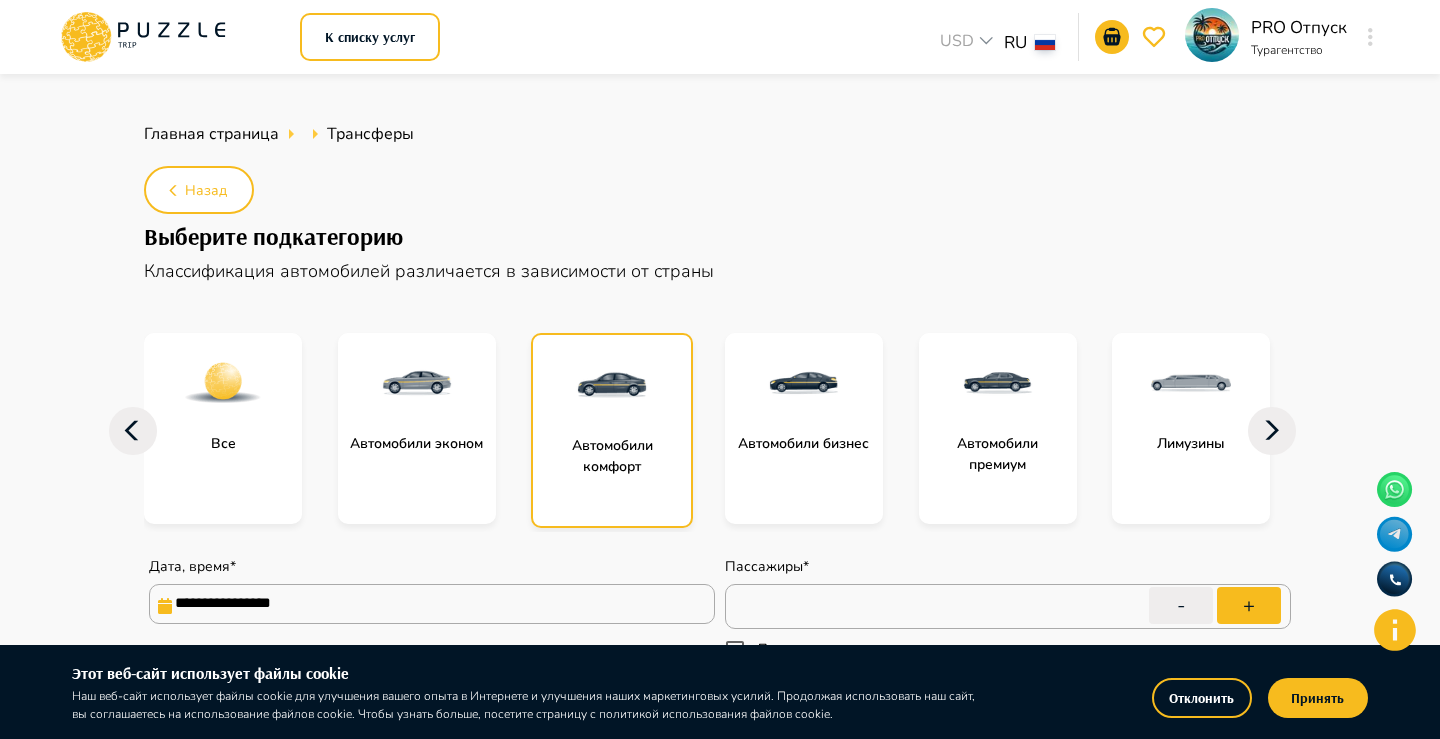 scroll, scrollTop: 0, scrollLeft: 0, axis: both 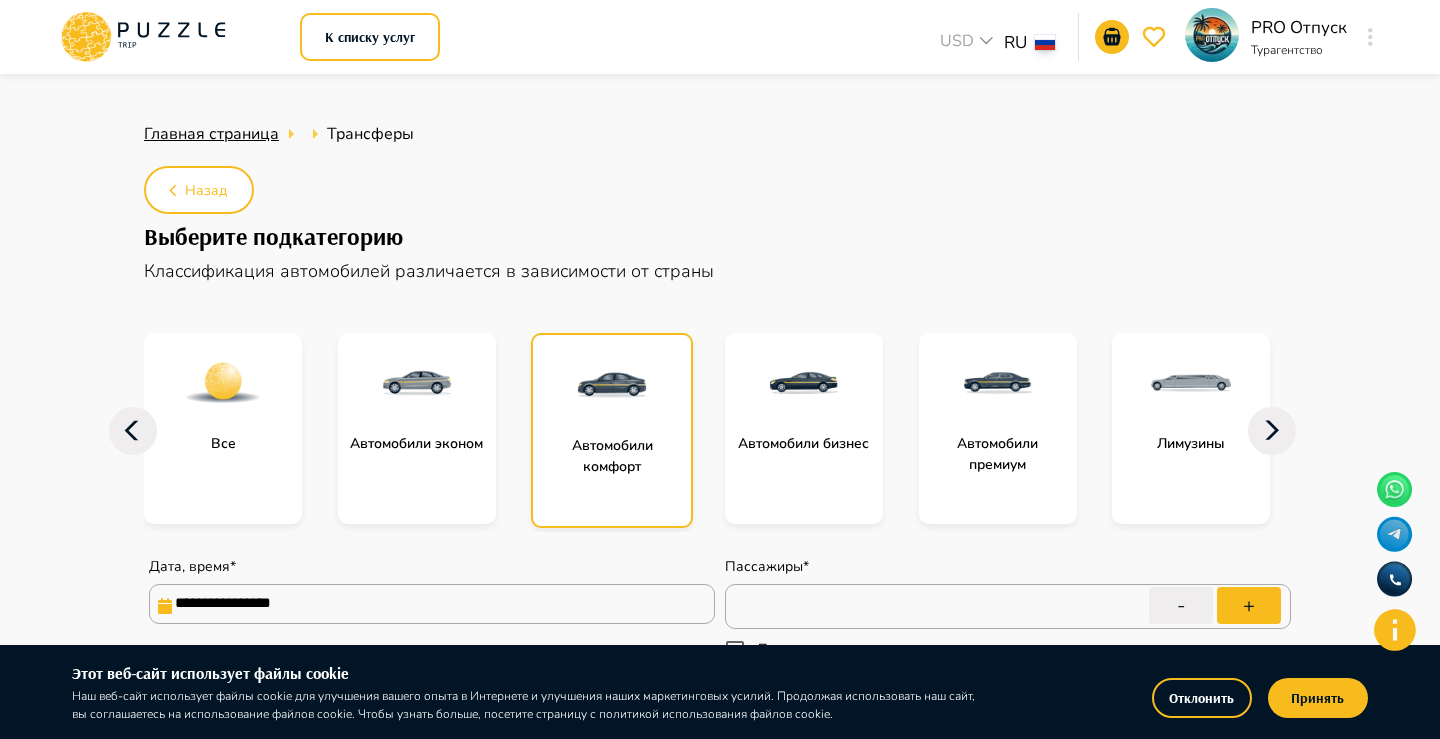 click on "Главная страница" at bounding box center [211, 134] 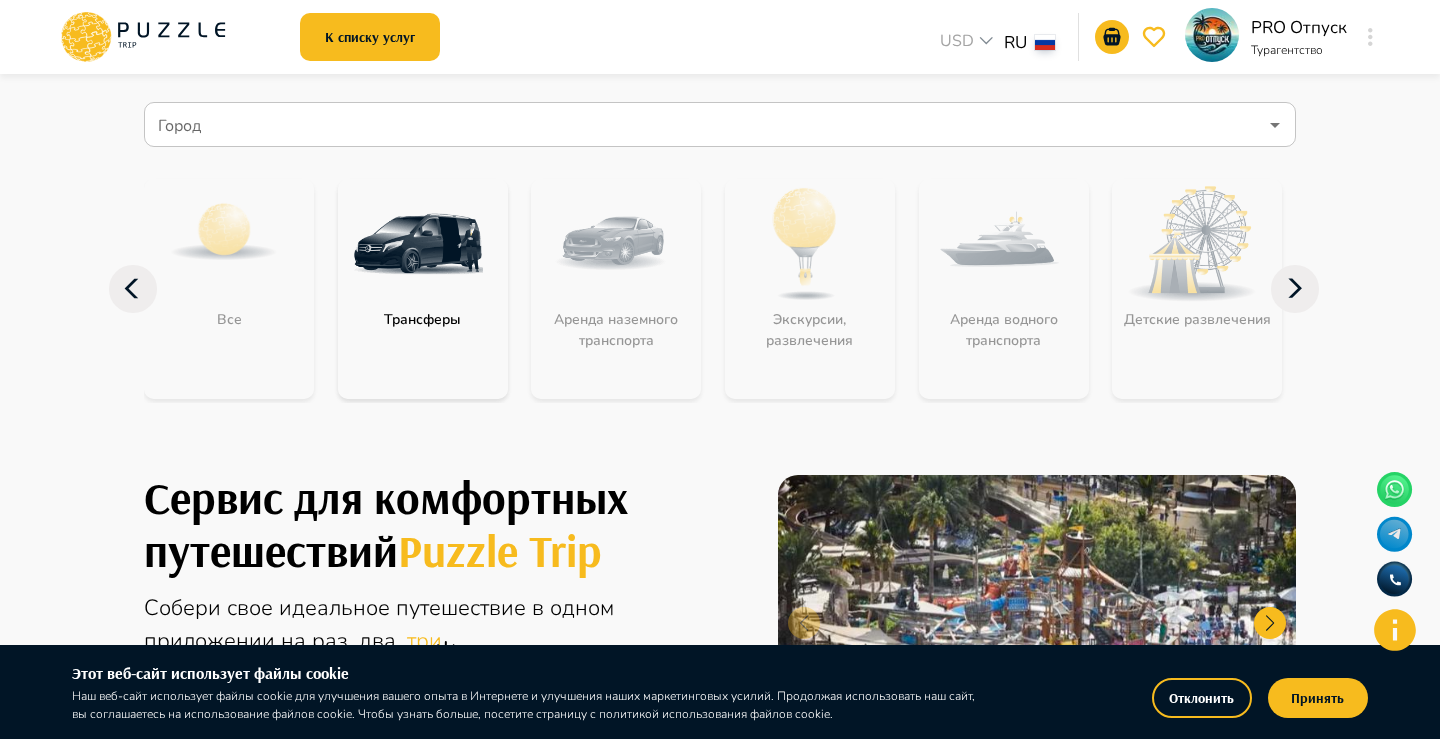 scroll, scrollTop: 138, scrollLeft: 0, axis: vertical 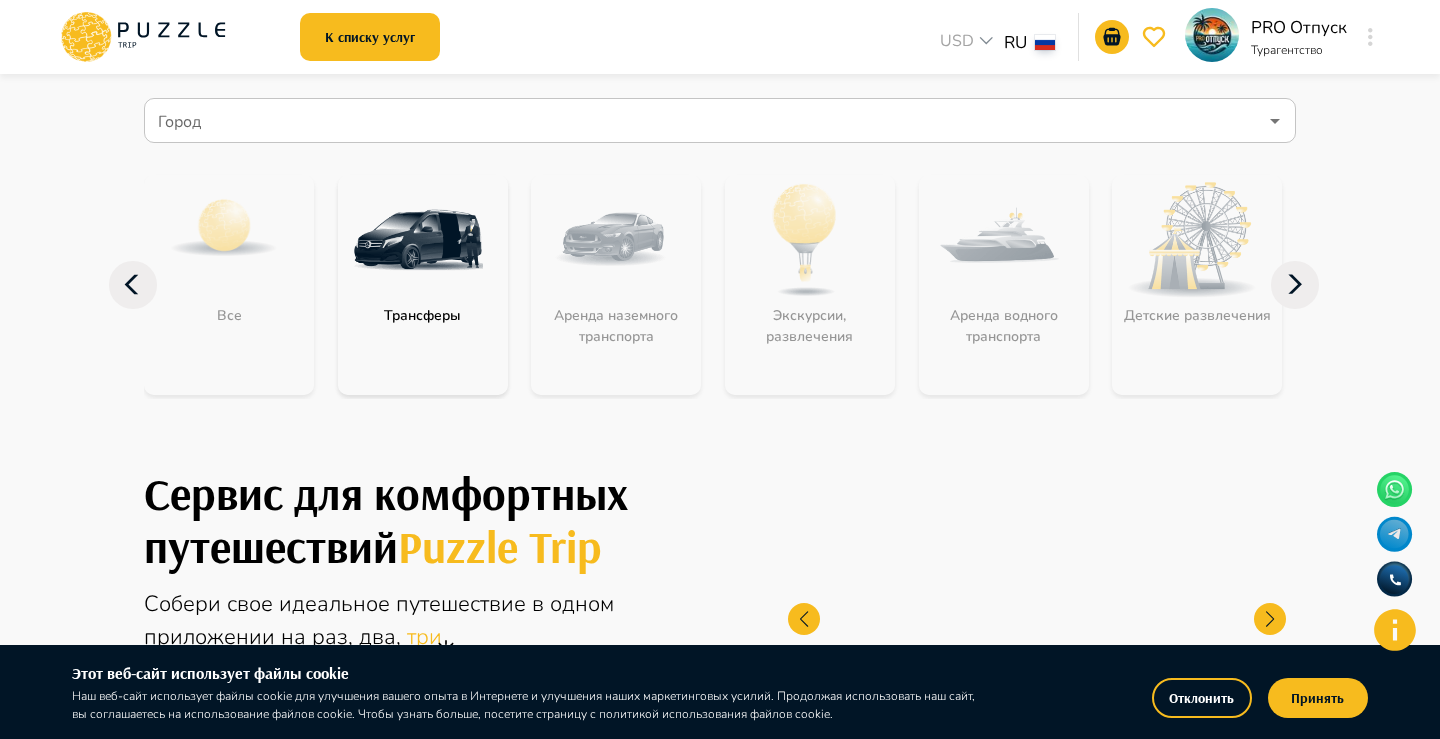 click at bounding box center (418, 240) 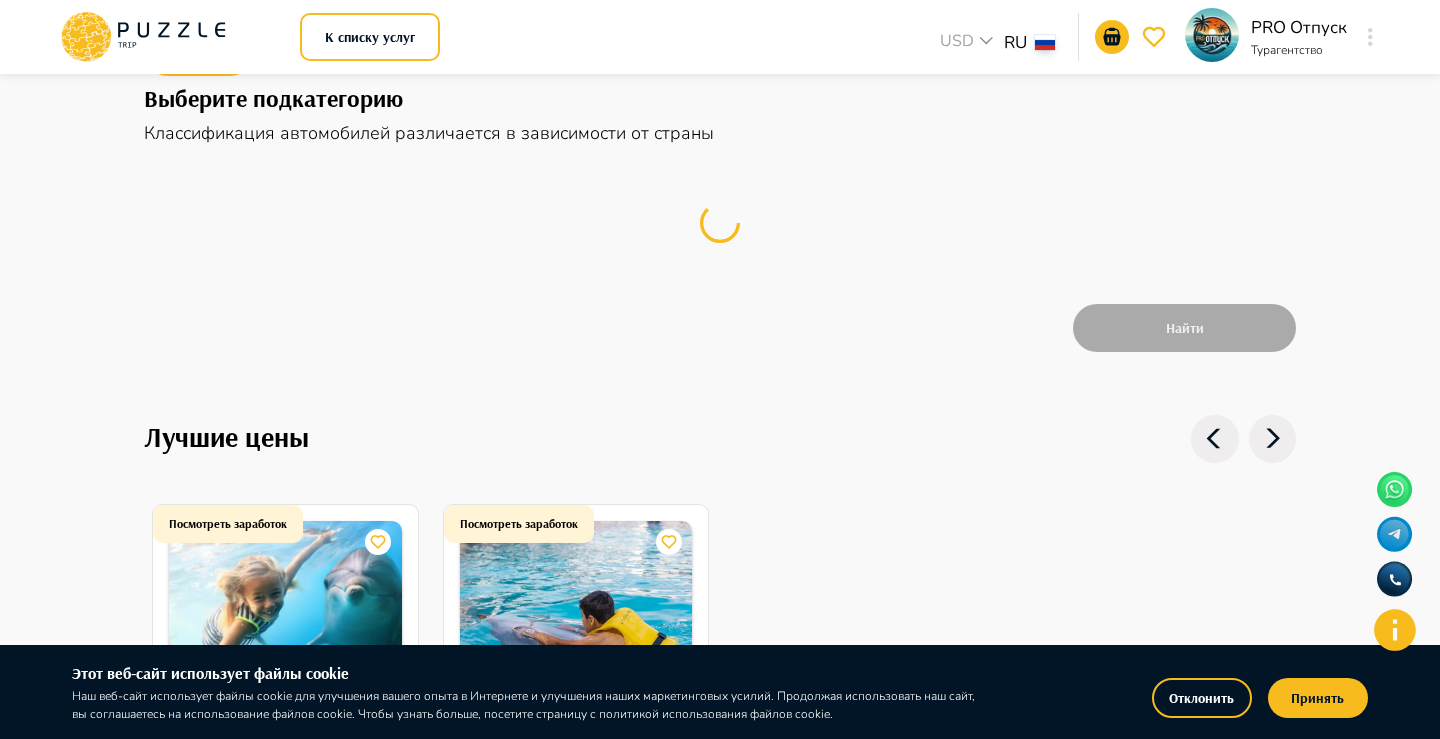 scroll, scrollTop: 0, scrollLeft: 0, axis: both 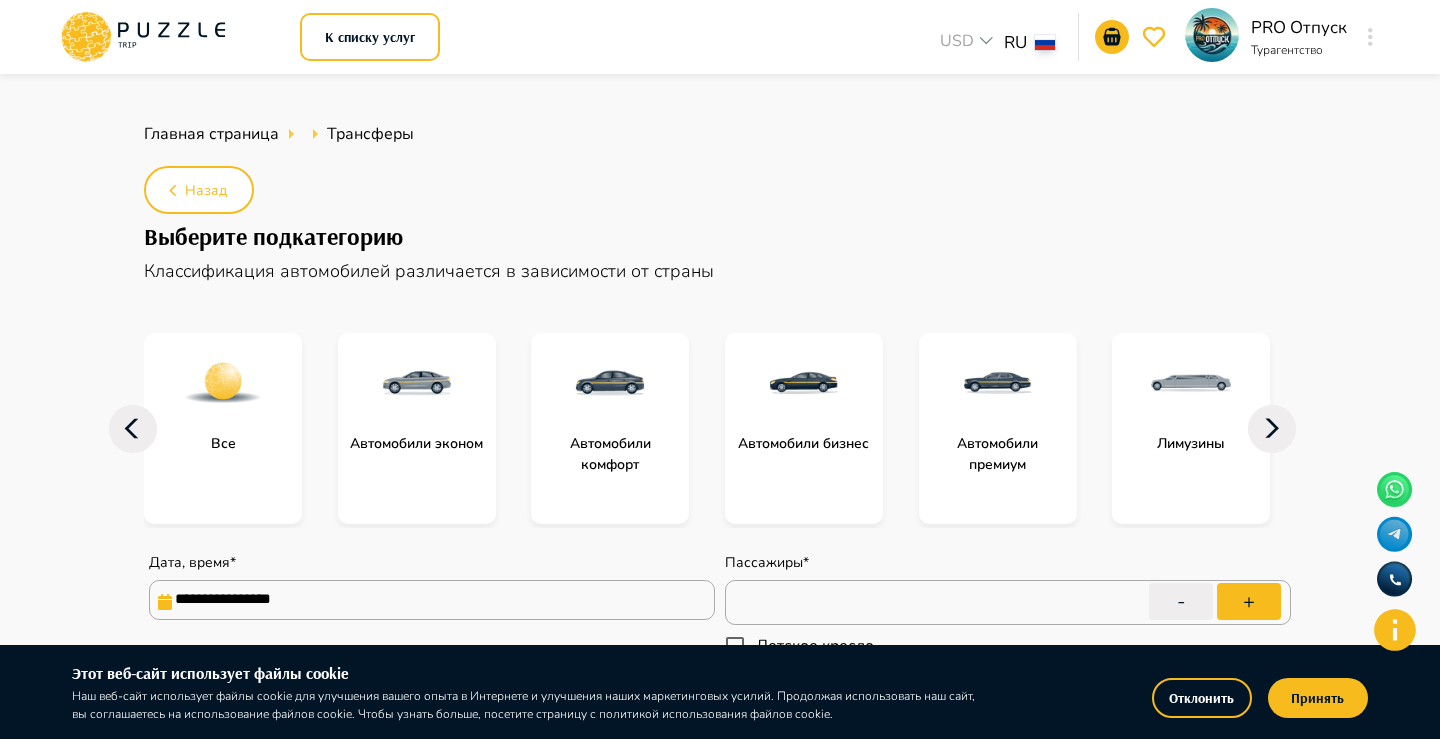 click at bounding box center [610, 383] 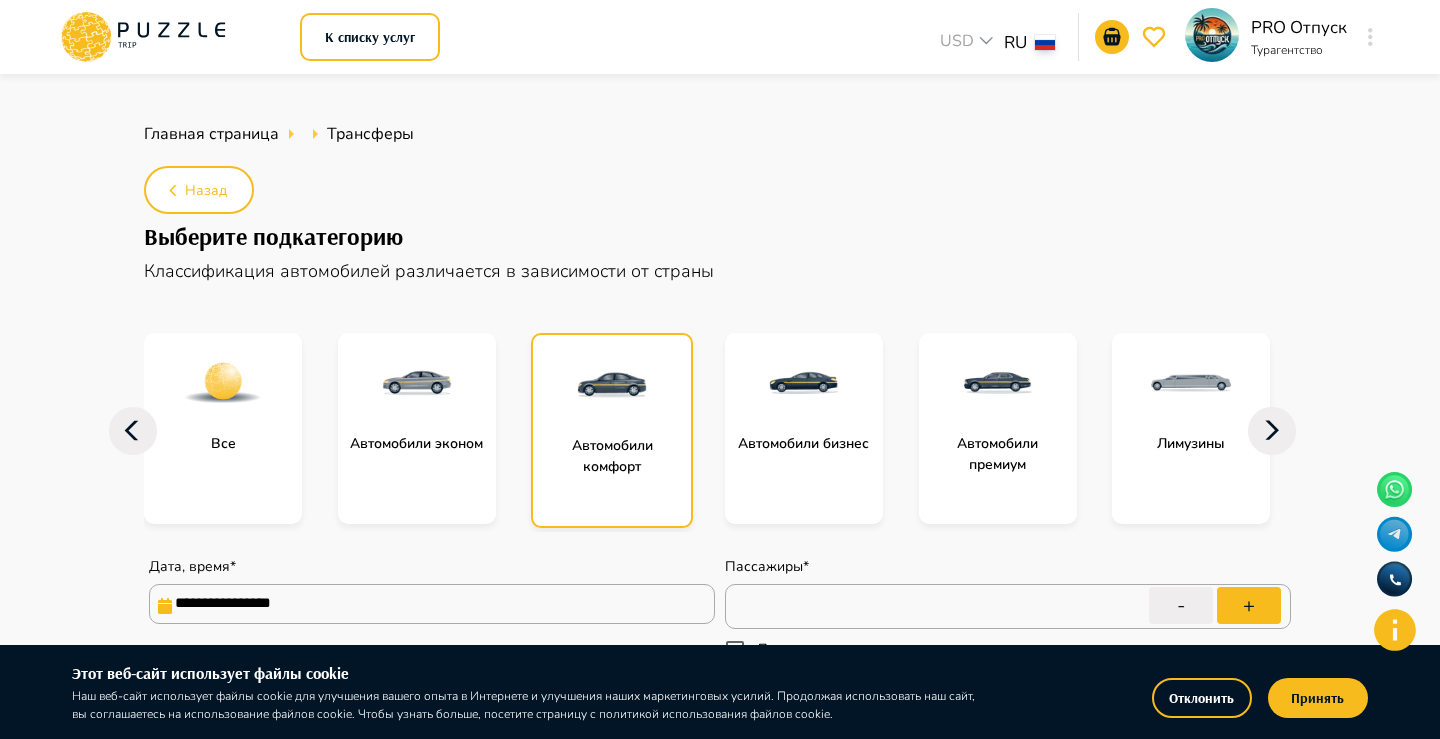 type on "*" 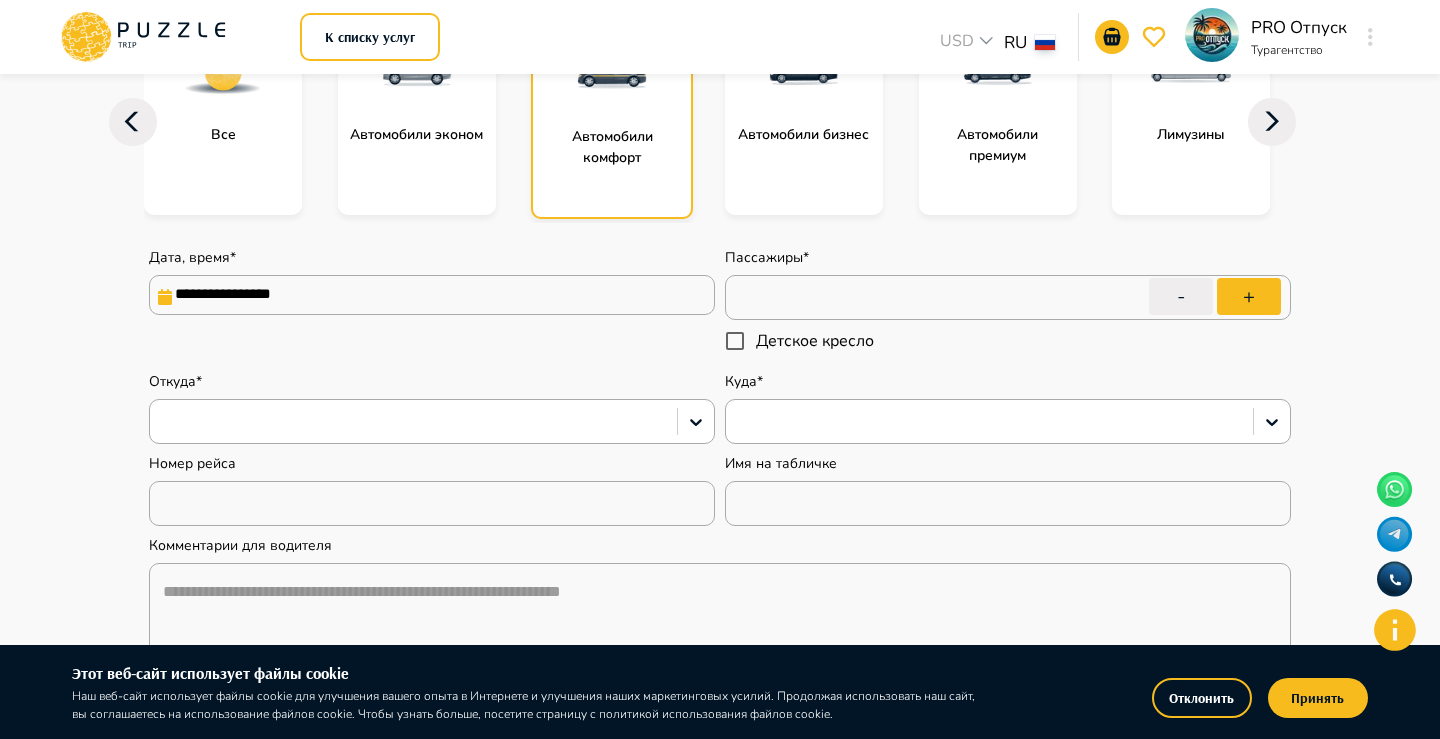 scroll, scrollTop: 323, scrollLeft: 0, axis: vertical 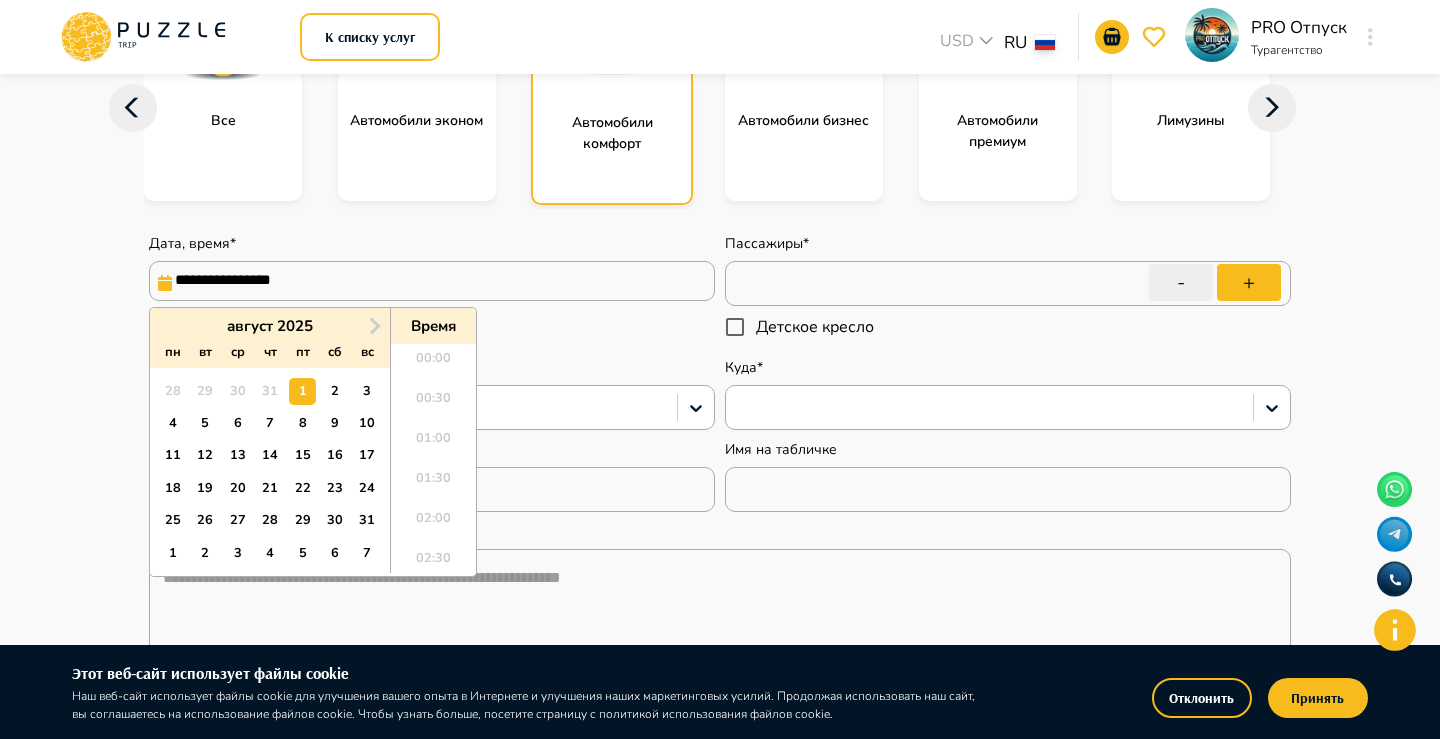 click on "**********" at bounding box center [432, 281] 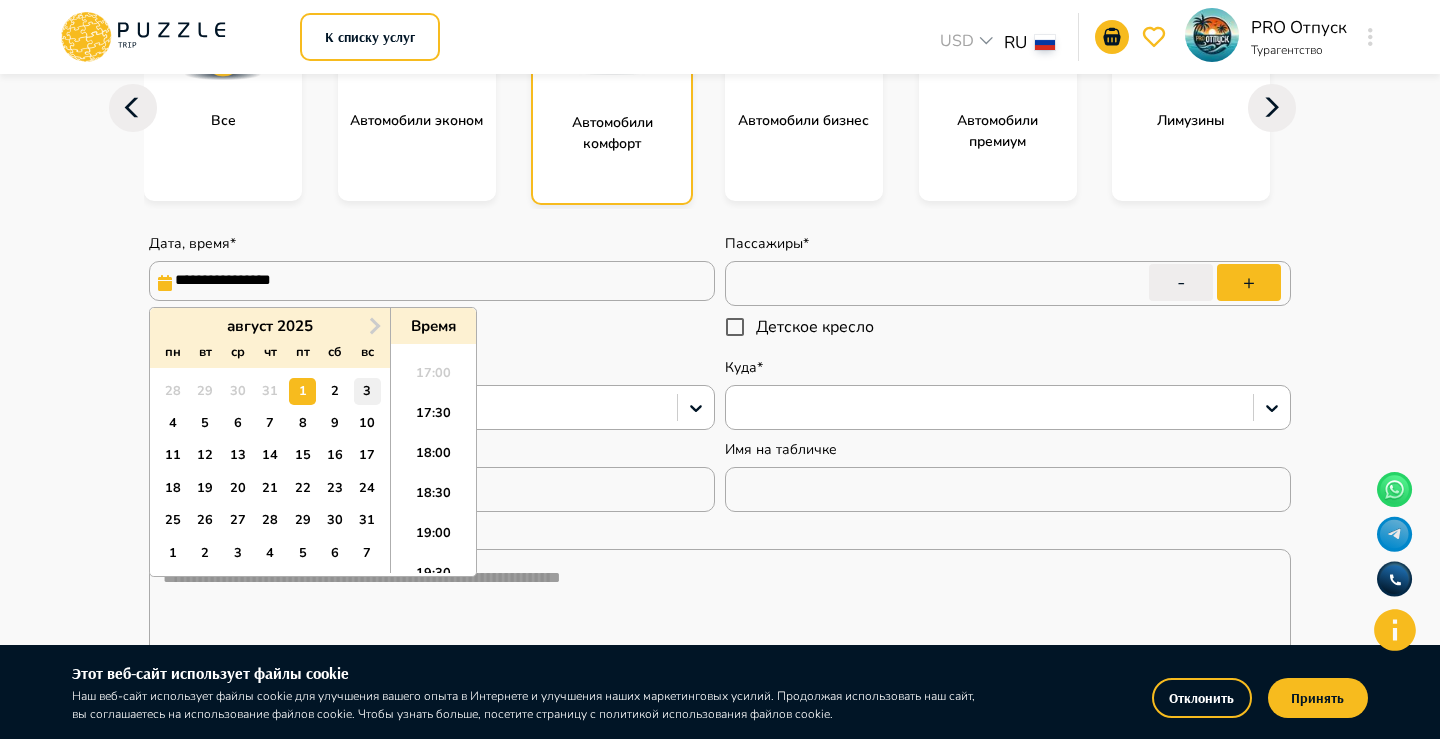 click on "3" at bounding box center (367, 391) 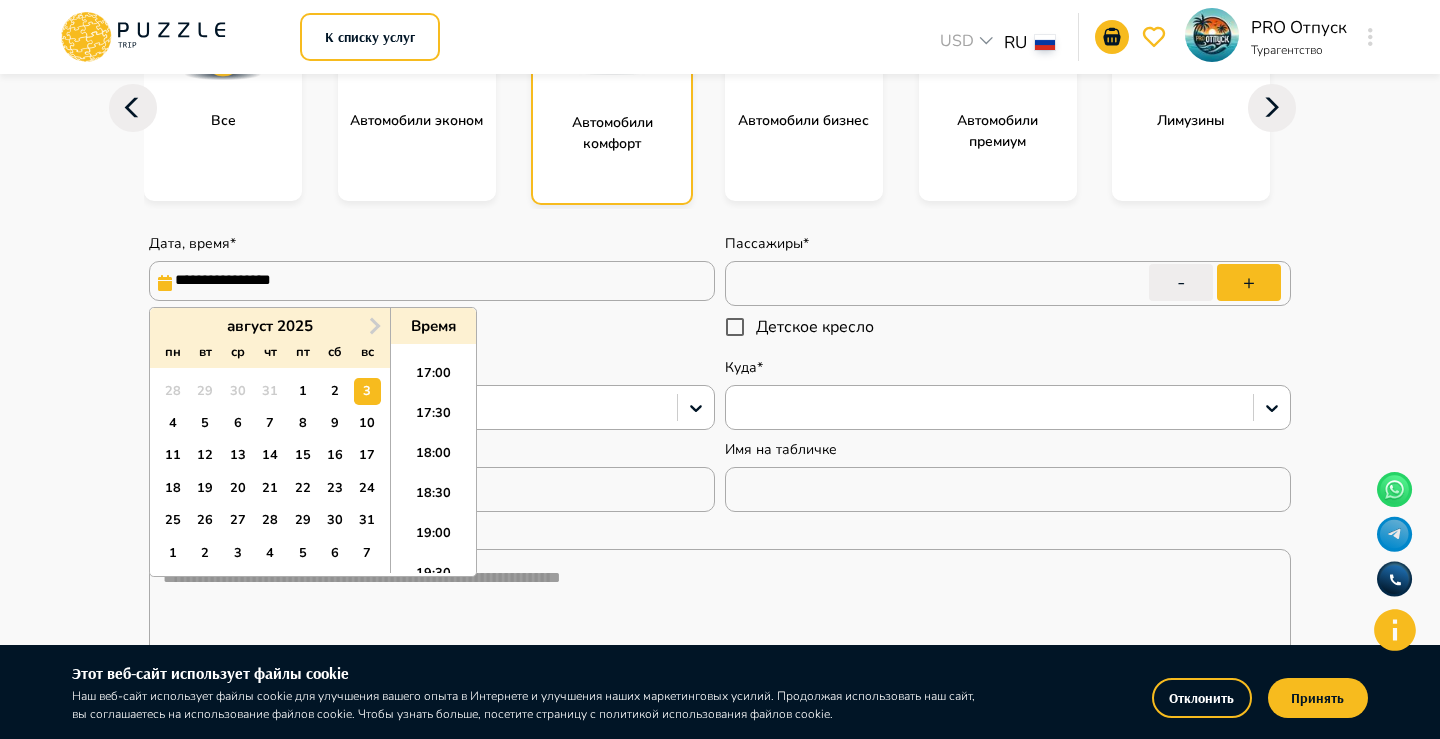 type on "*" 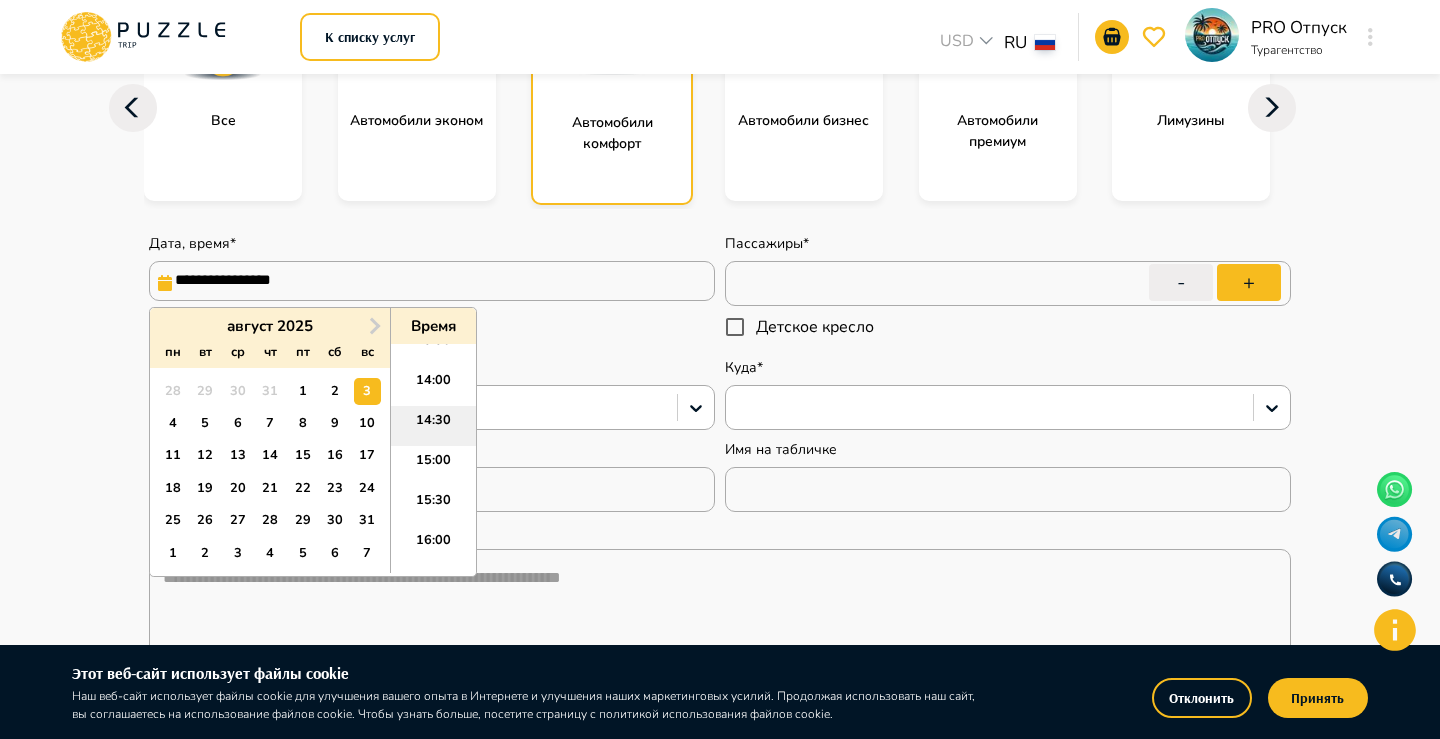 scroll, scrollTop: 1089, scrollLeft: 0, axis: vertical 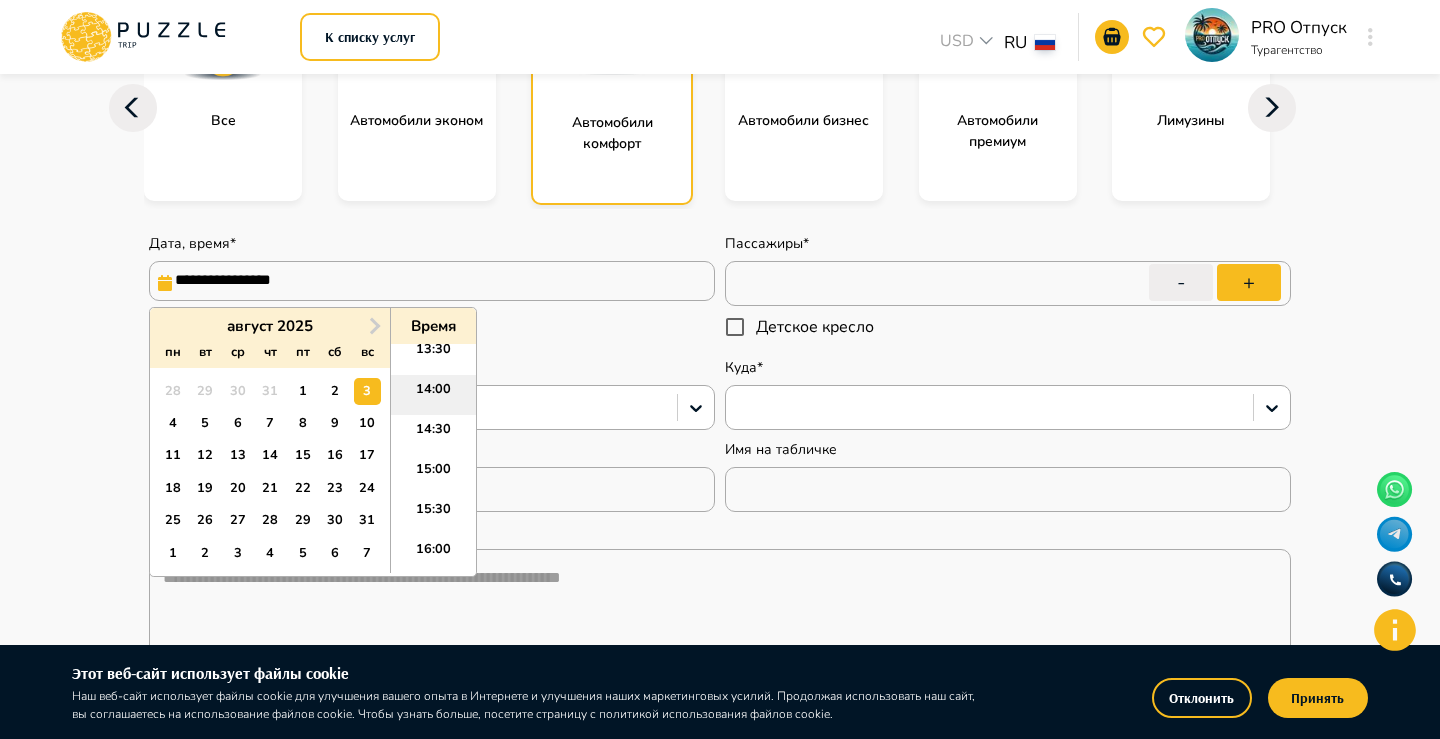 click on "14:00" at bounding box center (433, 395) 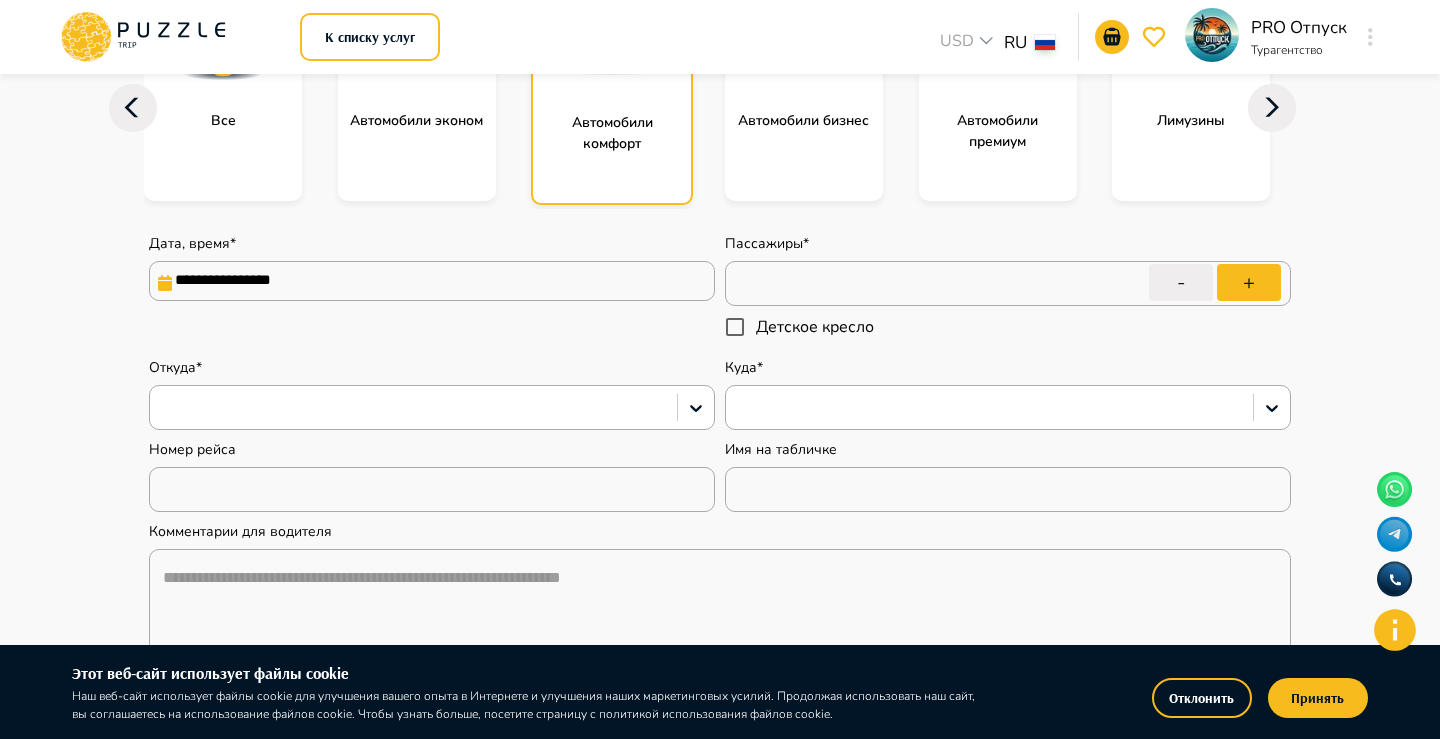type on "*" 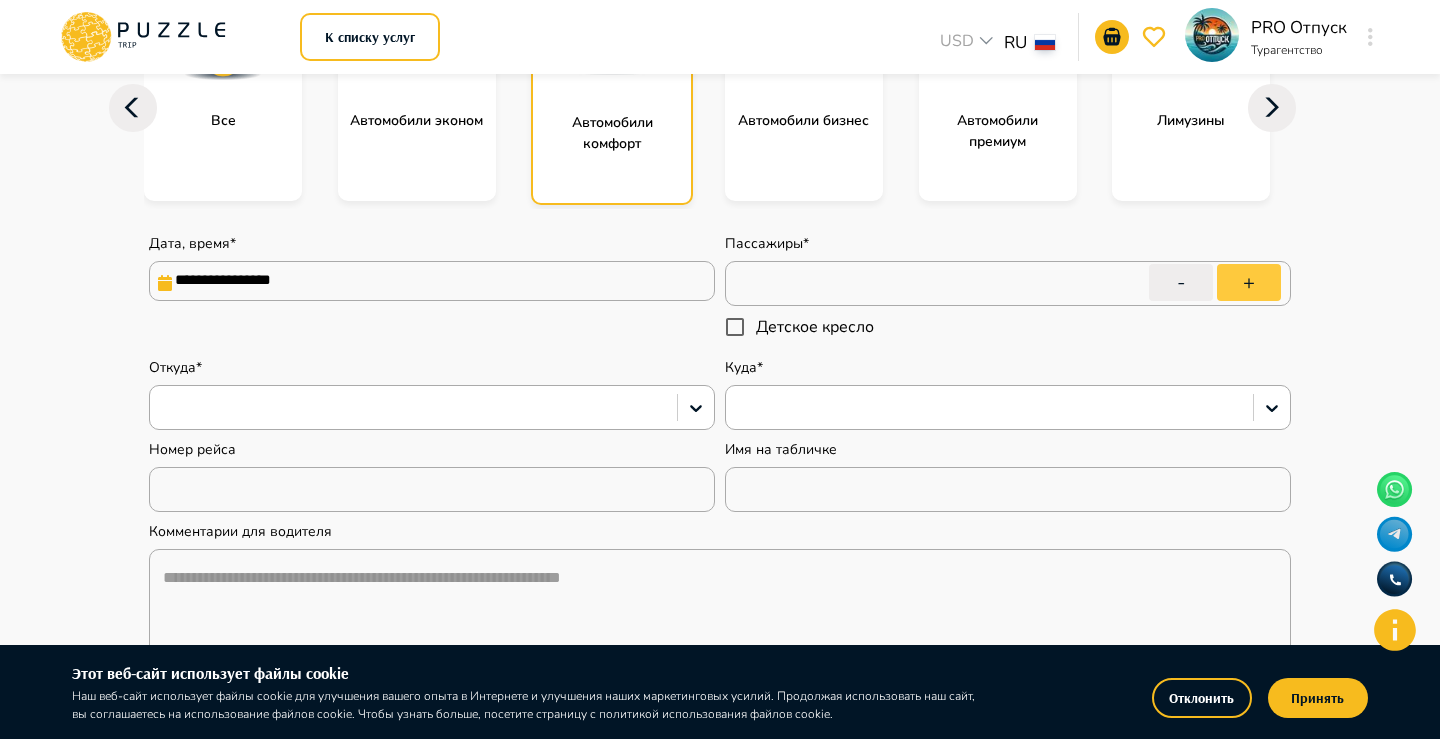click on "+" at bounding box center (1249, 282) 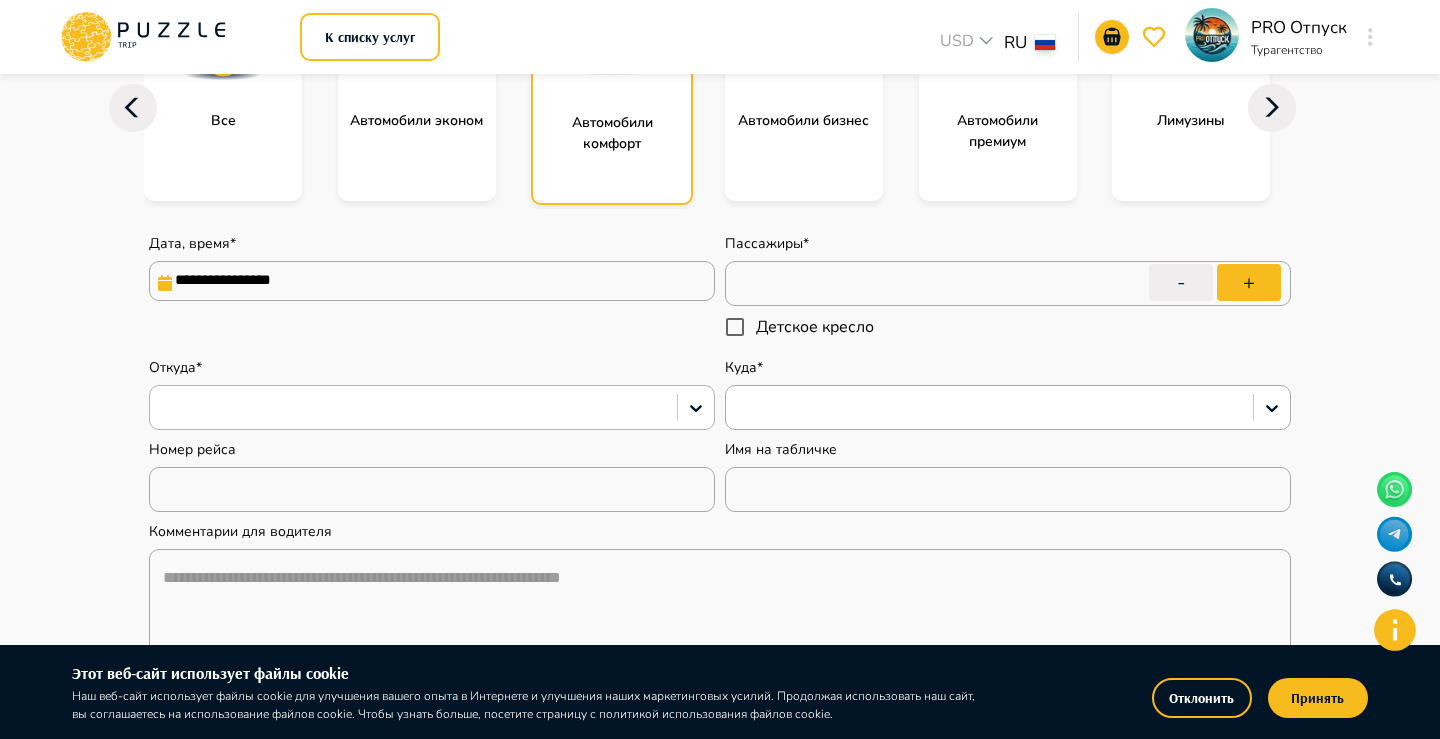 click at bounding box center (413, 408) 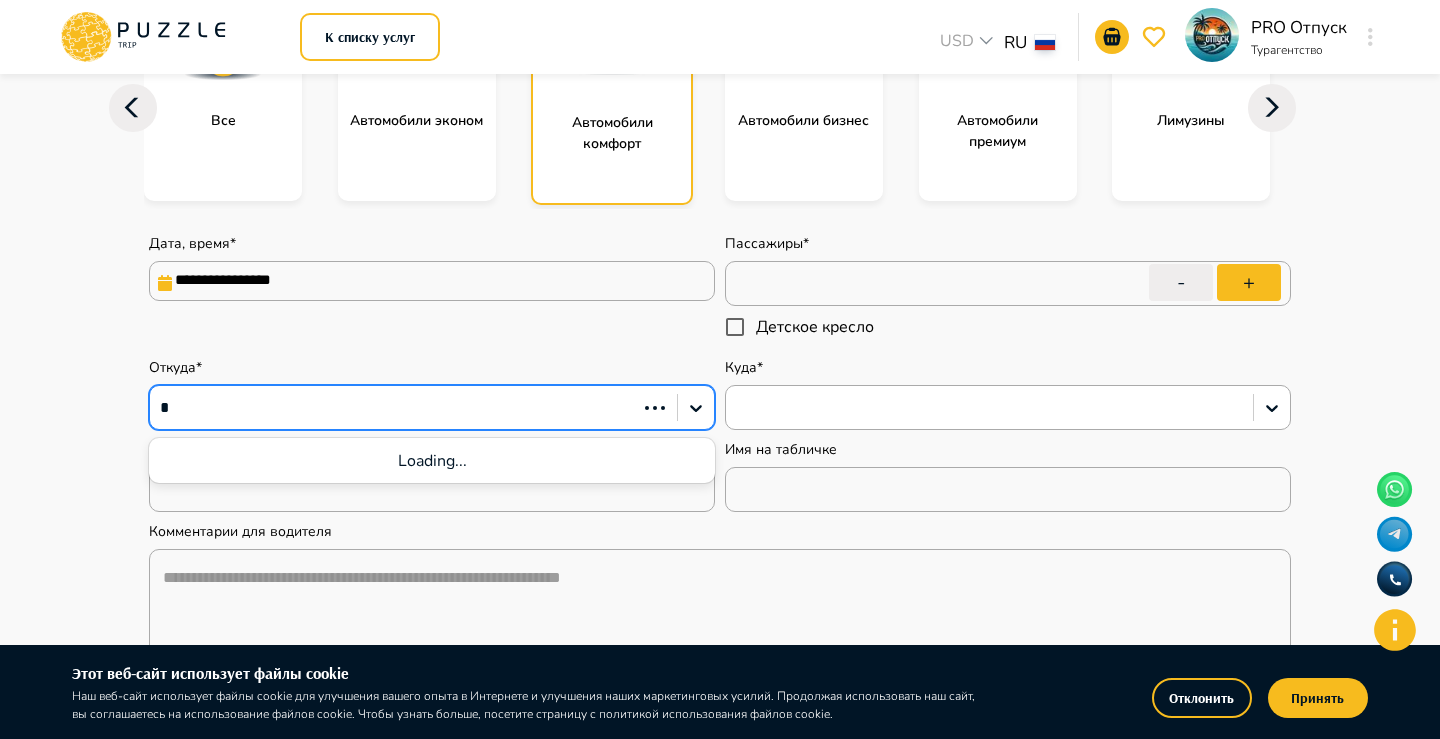 type on "**" 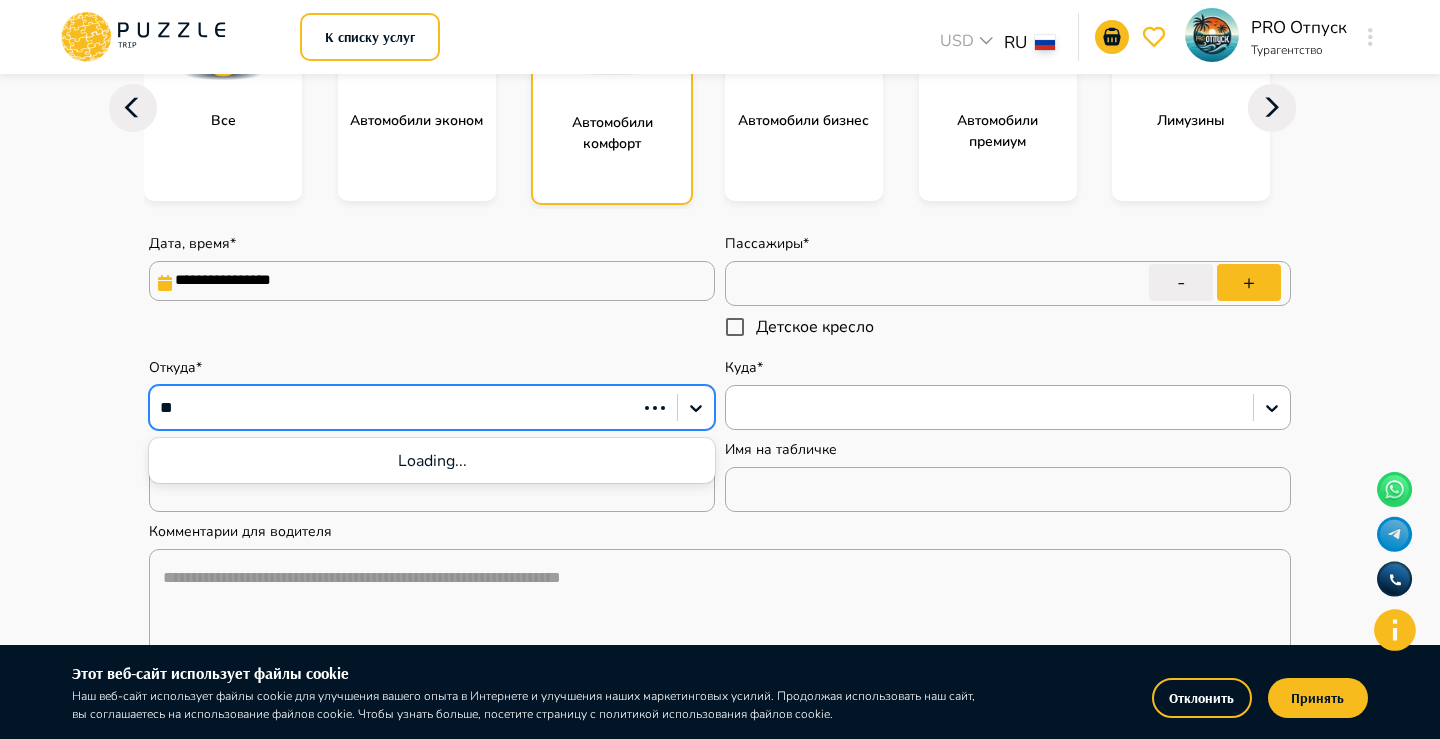type on "*" 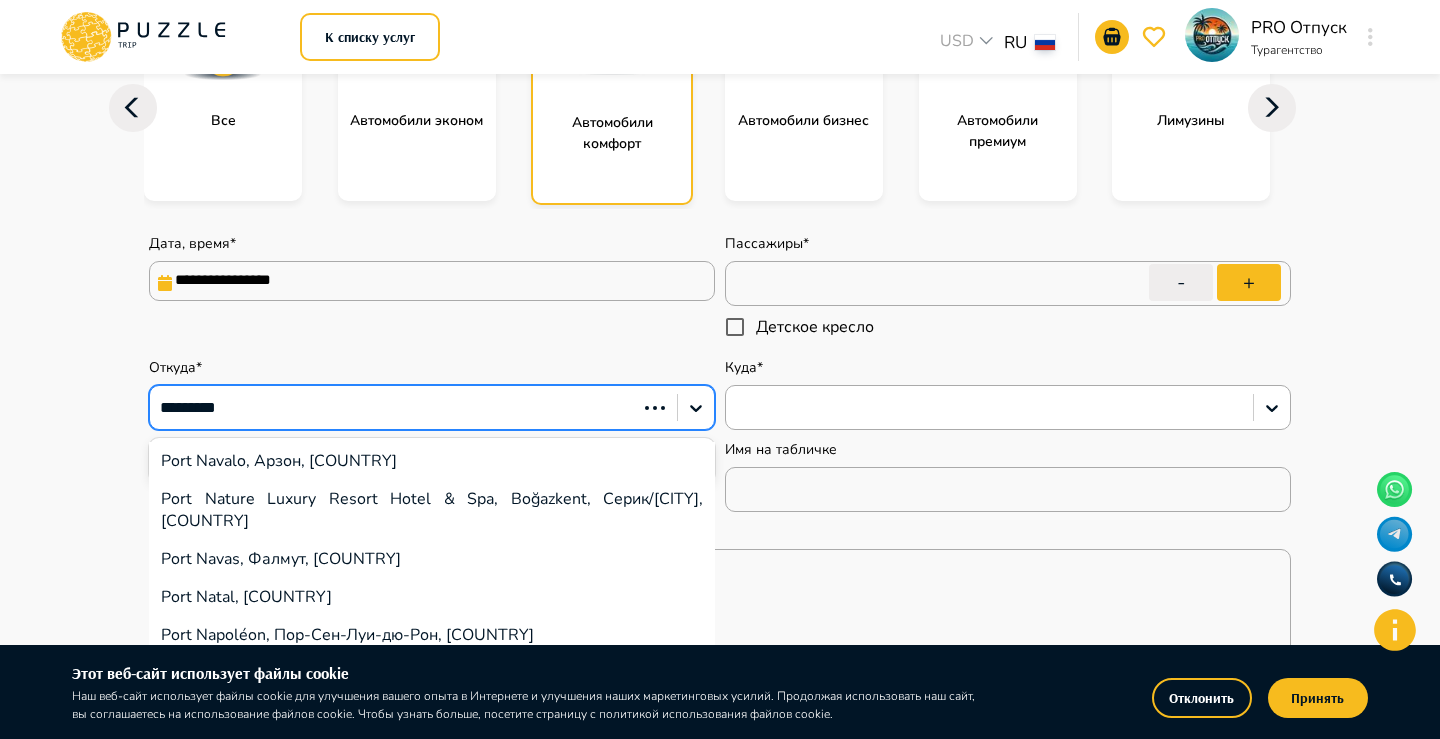 type on "**********" 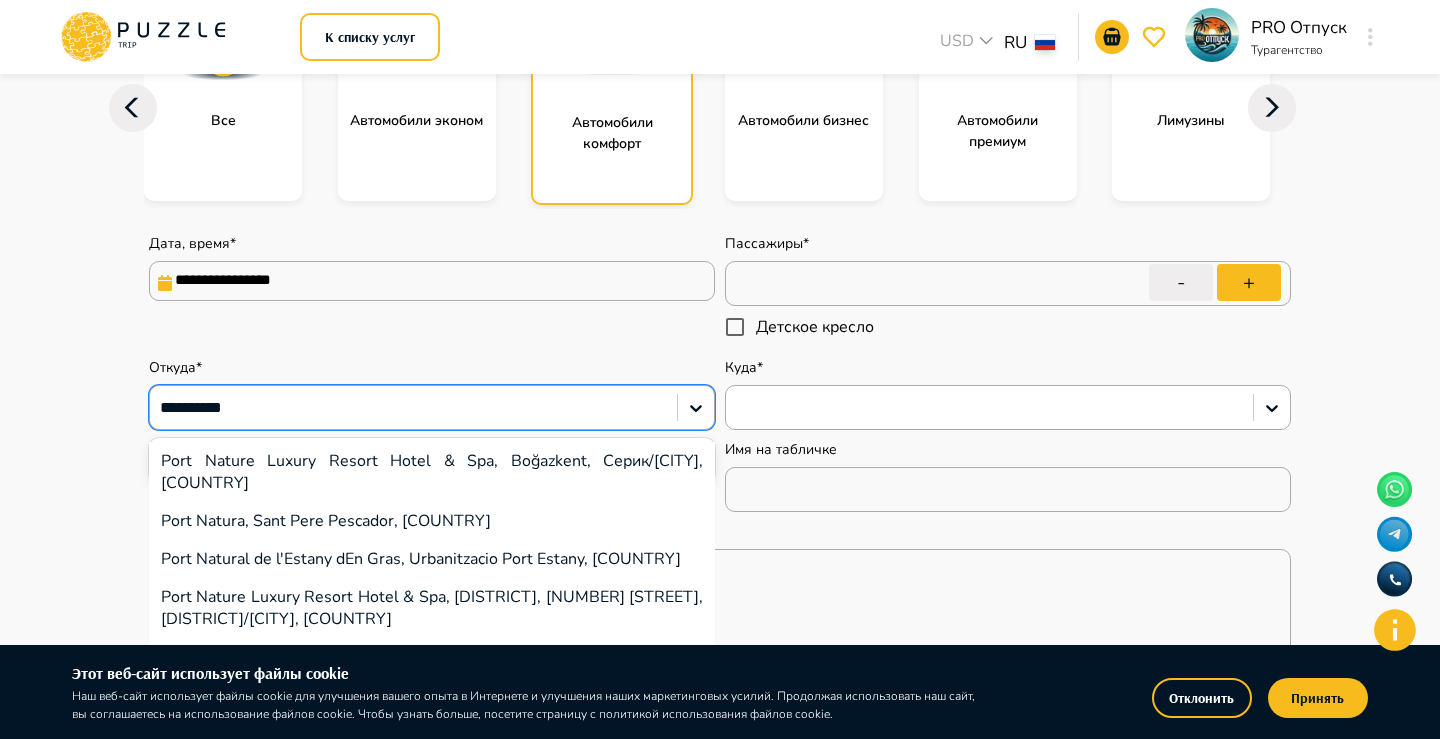 click on "Port Nature Luxury Resort Hotel & Spa, Boğazkent, Серик/[CITY], [COUNTRY]" at bounding box center (432, 472) 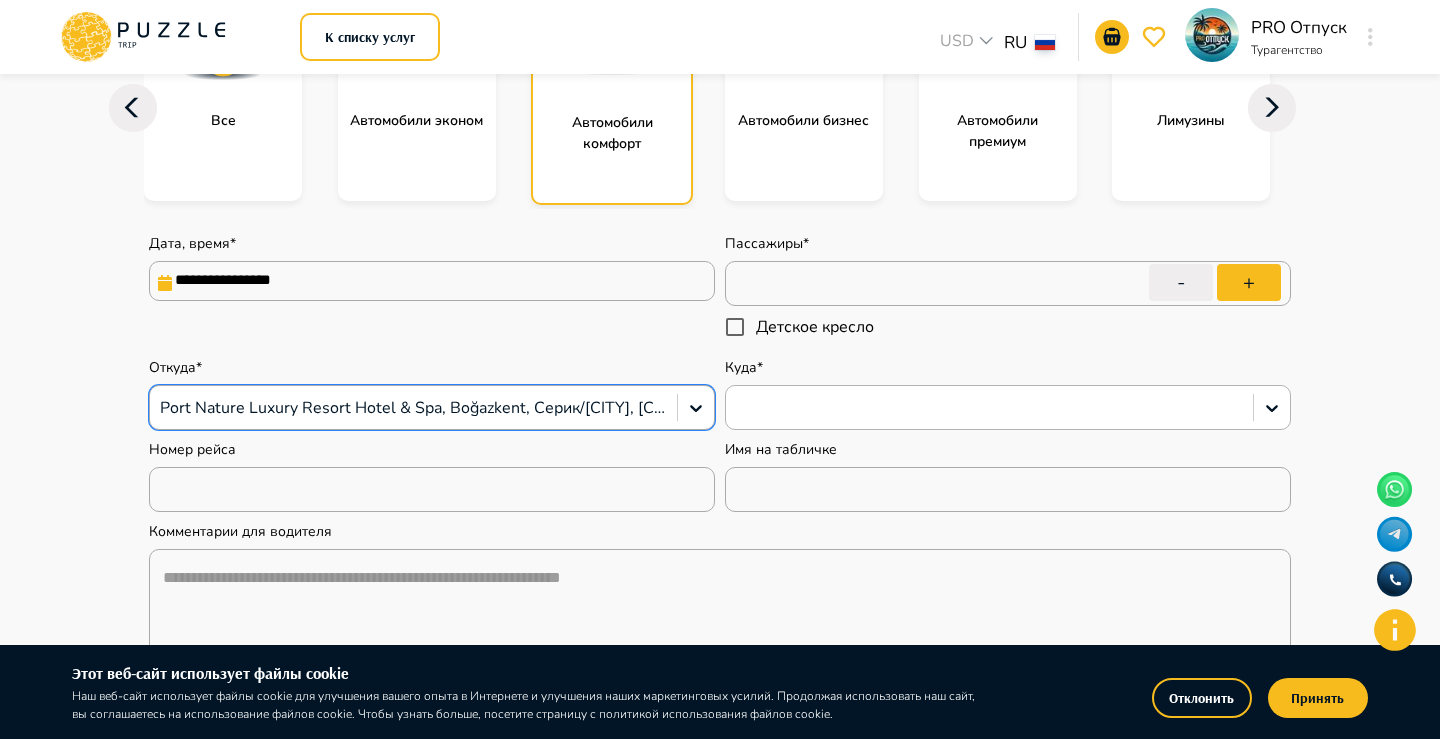 type on "*" 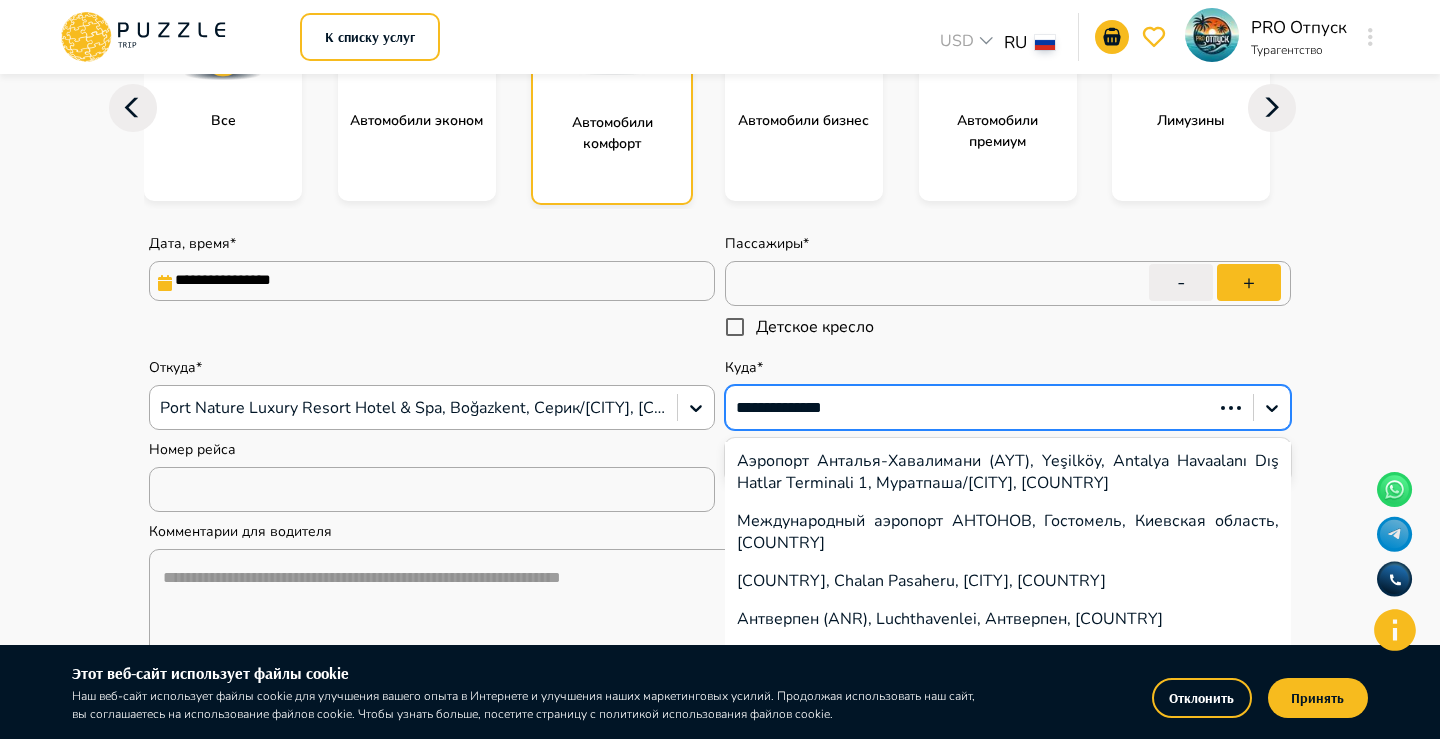 type on "**********" 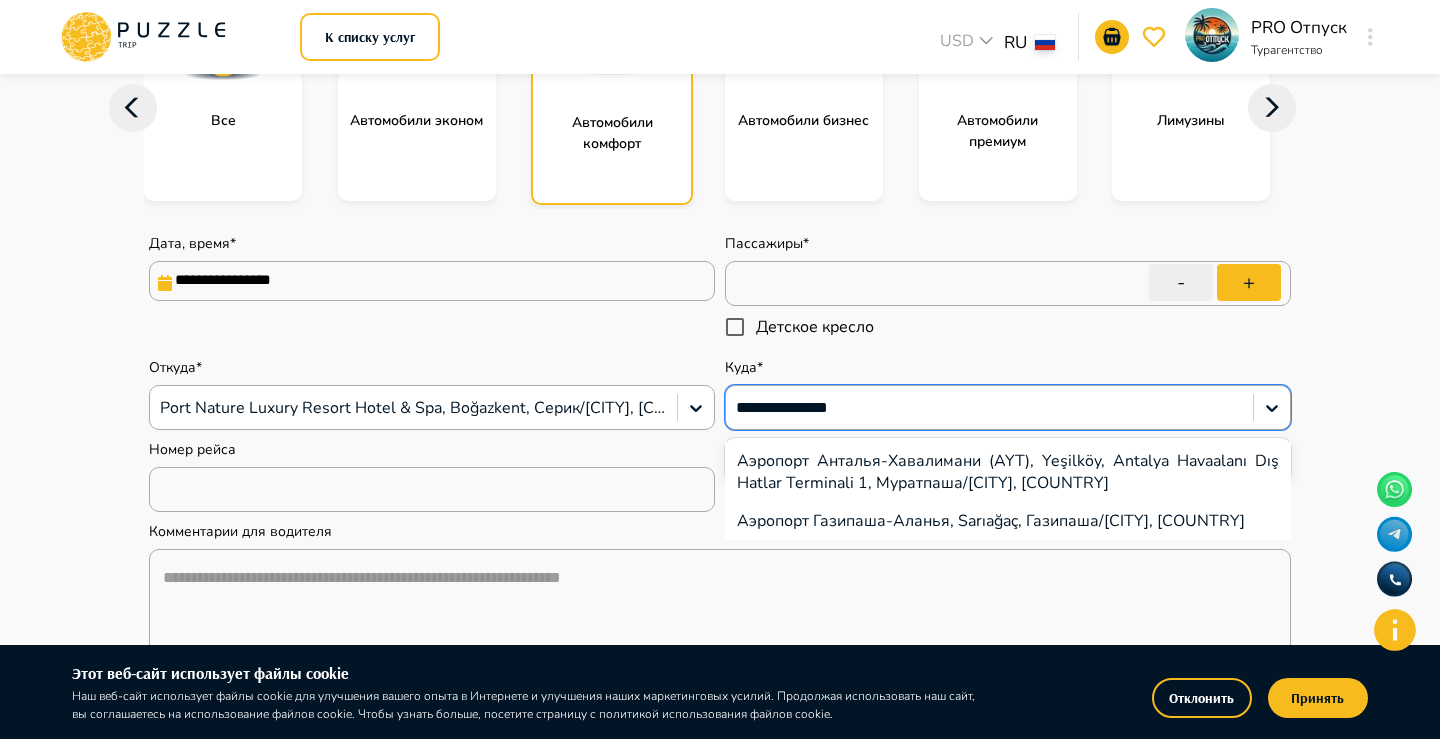 click on "Аэропорт Анталья-Хавалимани (AYT), Yeşilköy, Antalya Havaalanı Dış Hatlar Terminali 1, Муратпаша/[CITY], [COUNTRY]" at bounding box center [1008, 472] 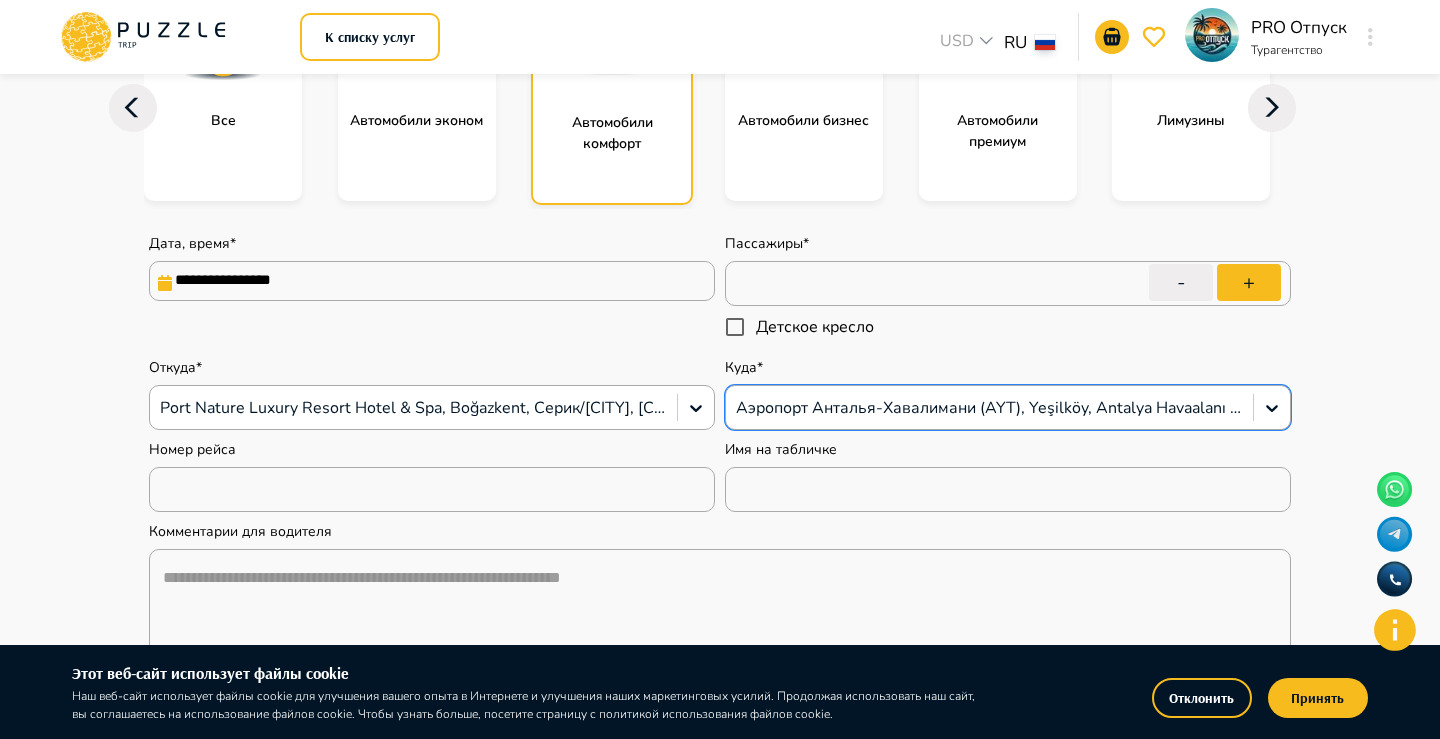 type on "*" 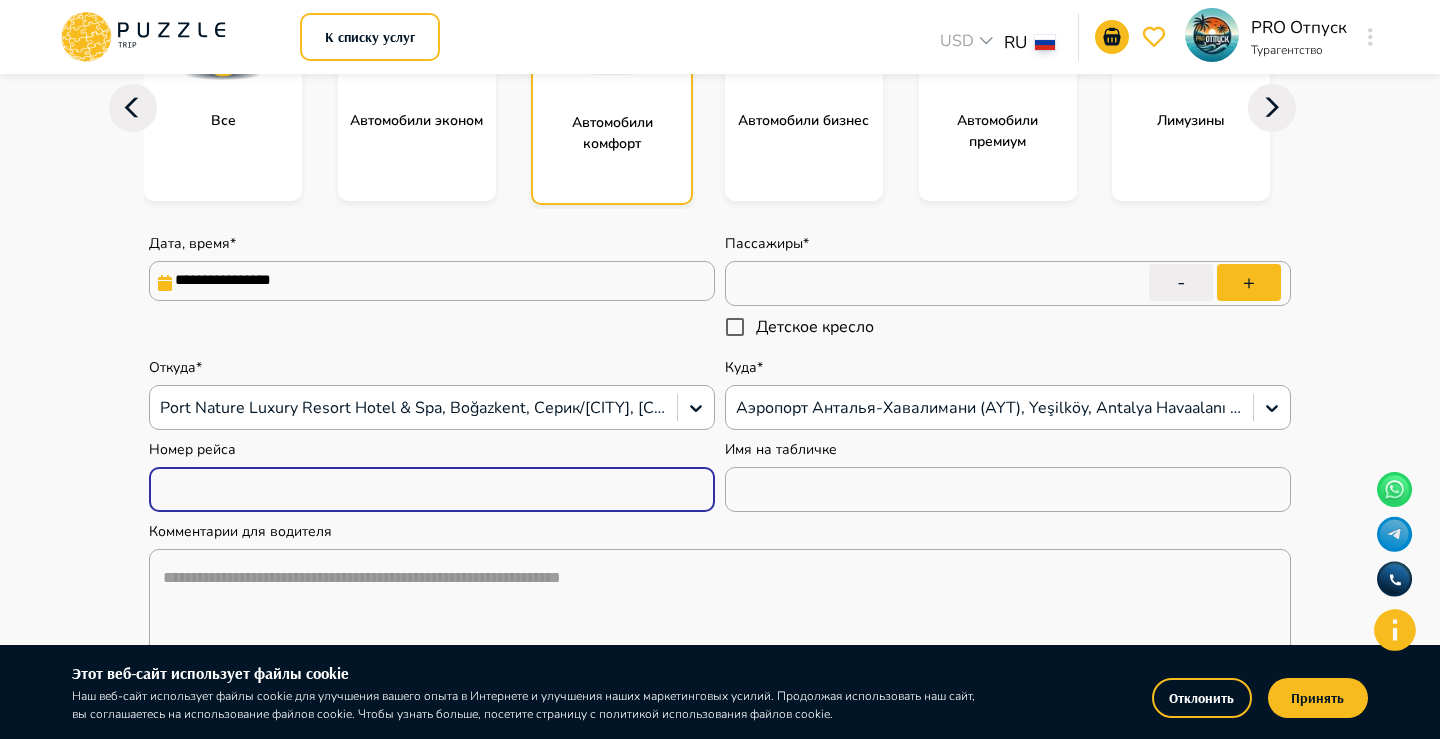 click at bounding box center (432, 490) 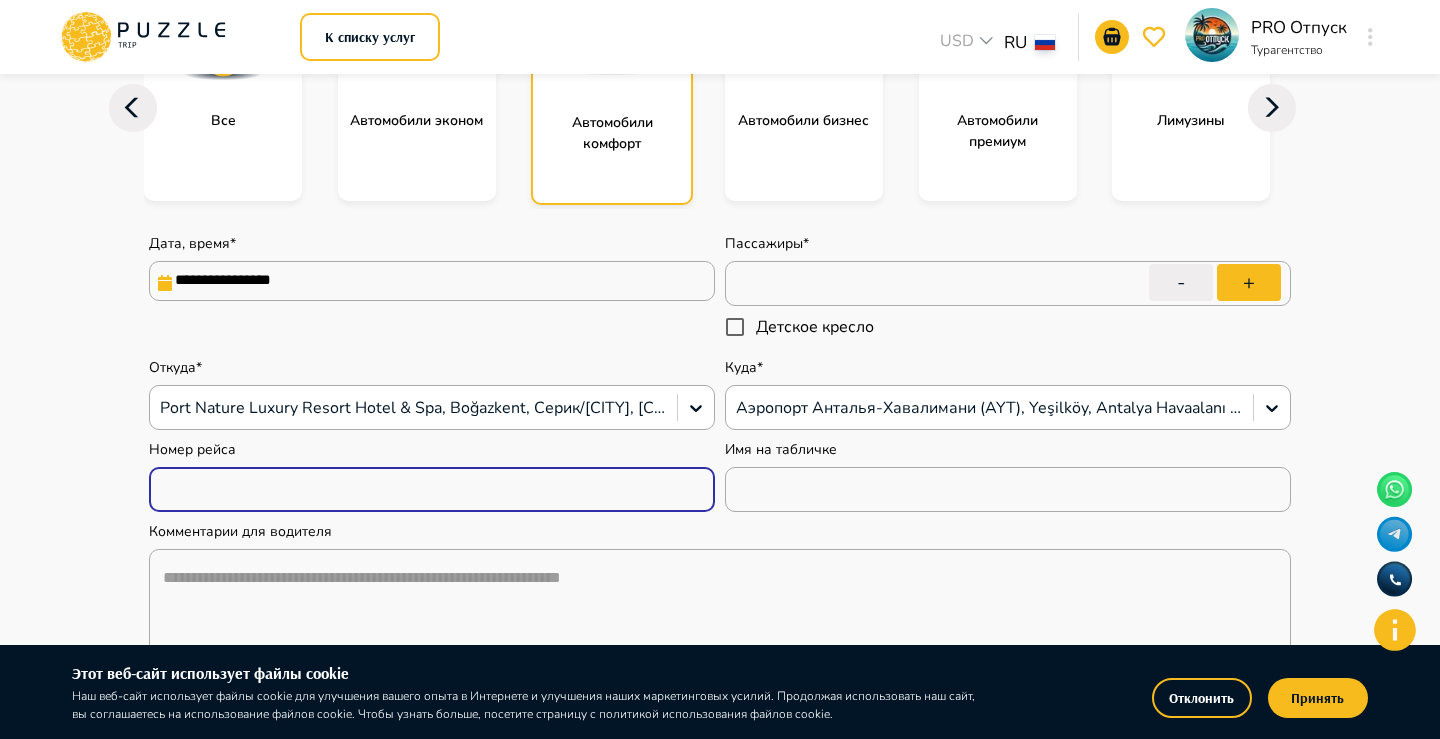 type on "*" 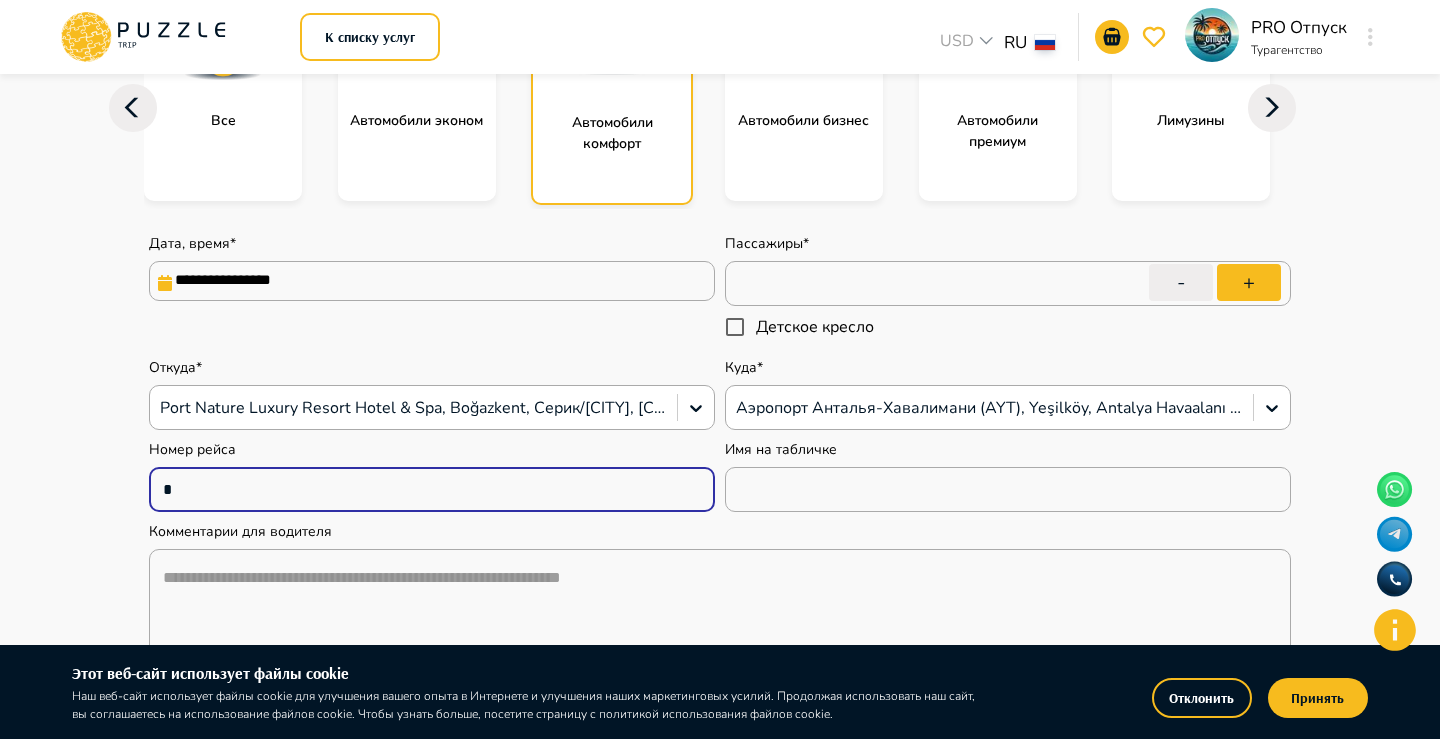type on "*" 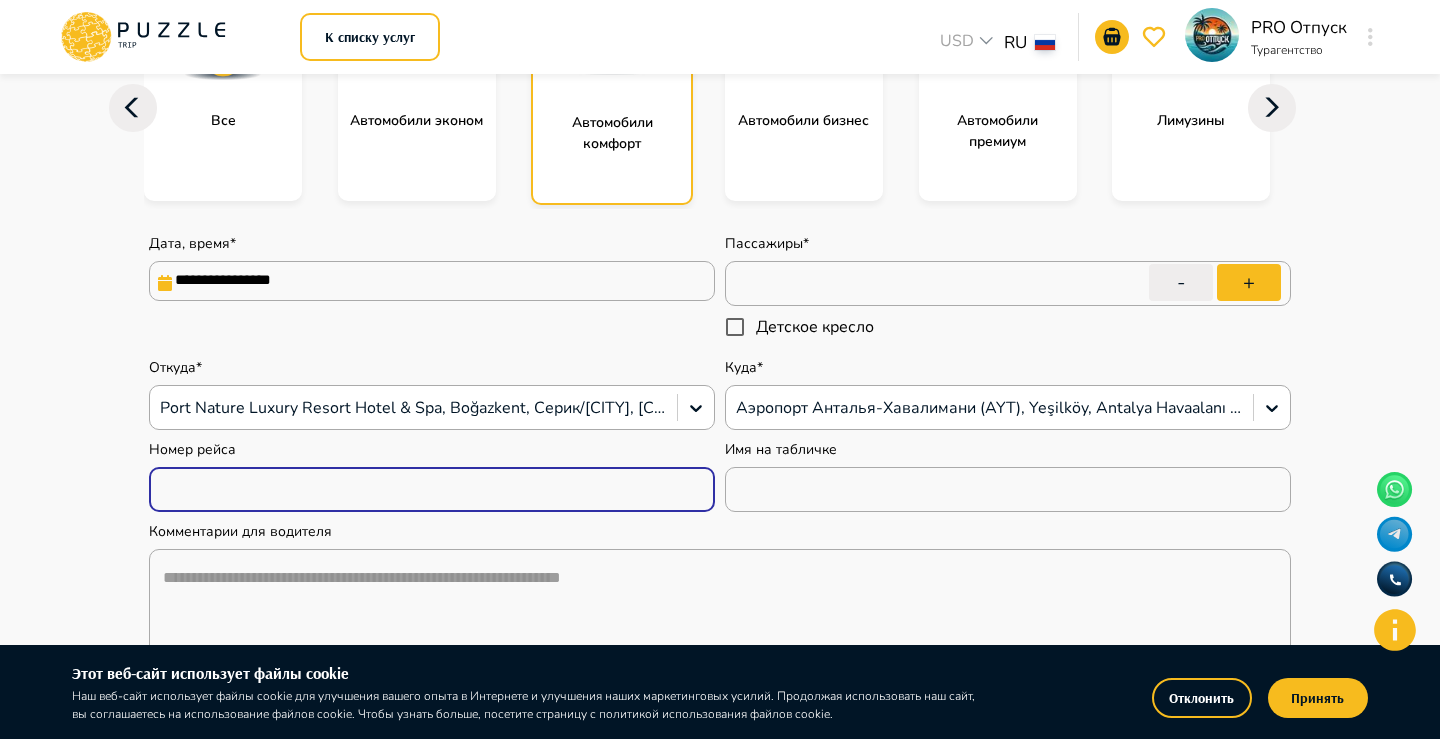 type on "*" 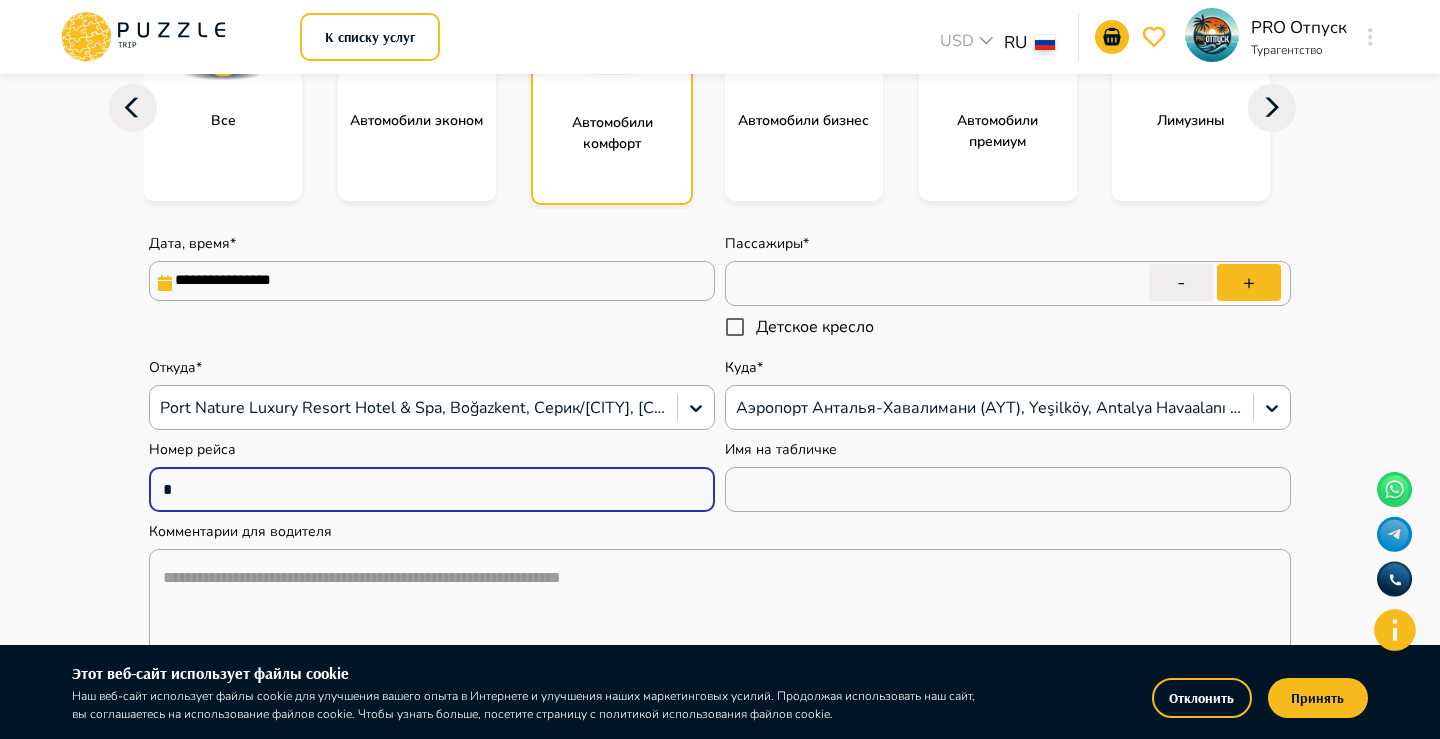 type on "*" 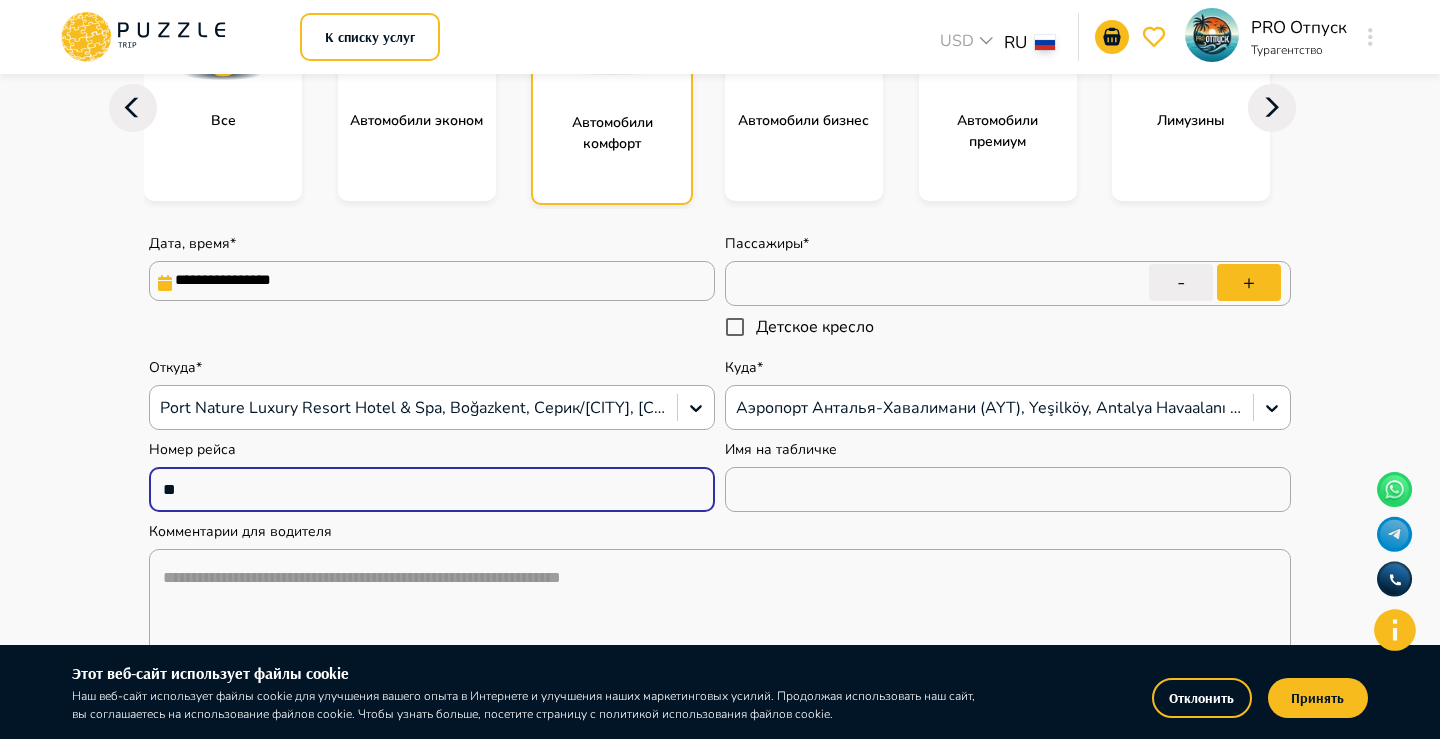 type on "*" 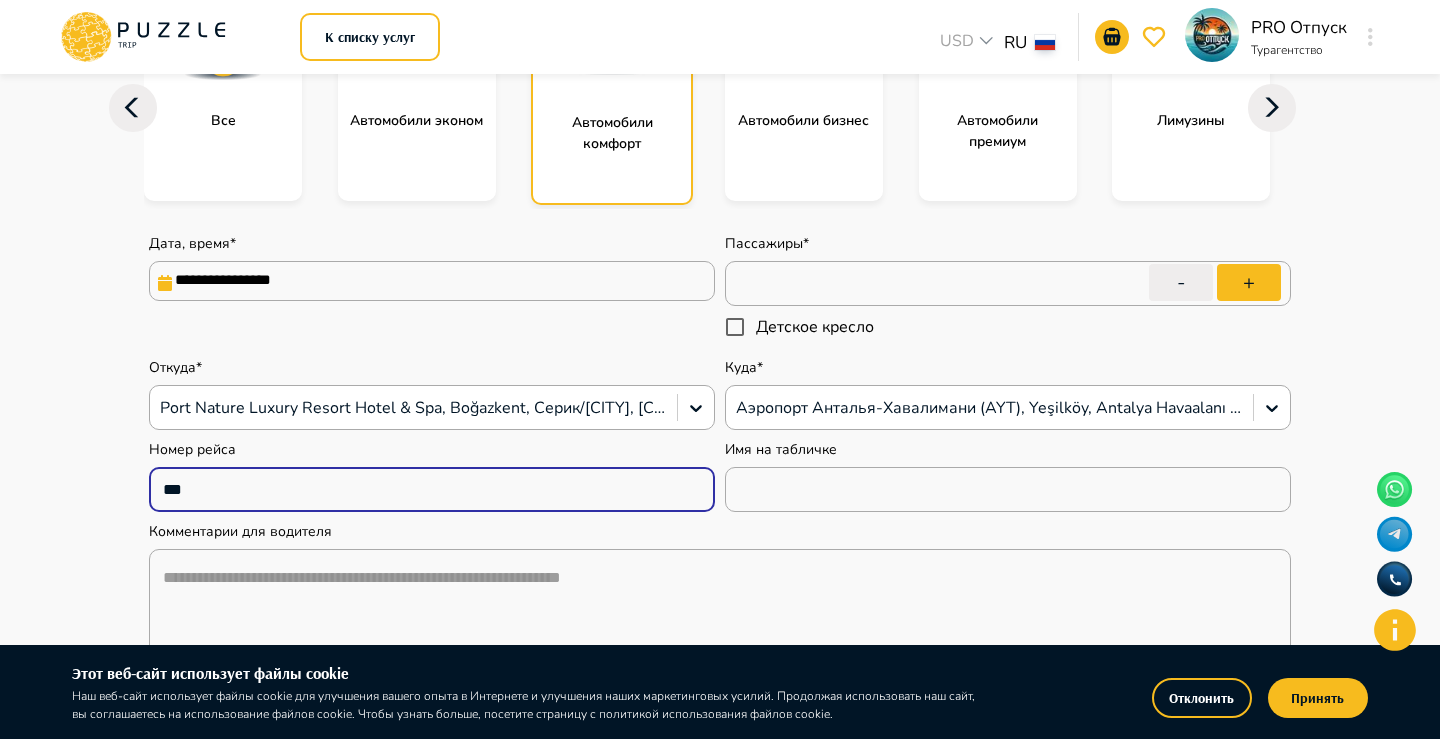 type on "*" 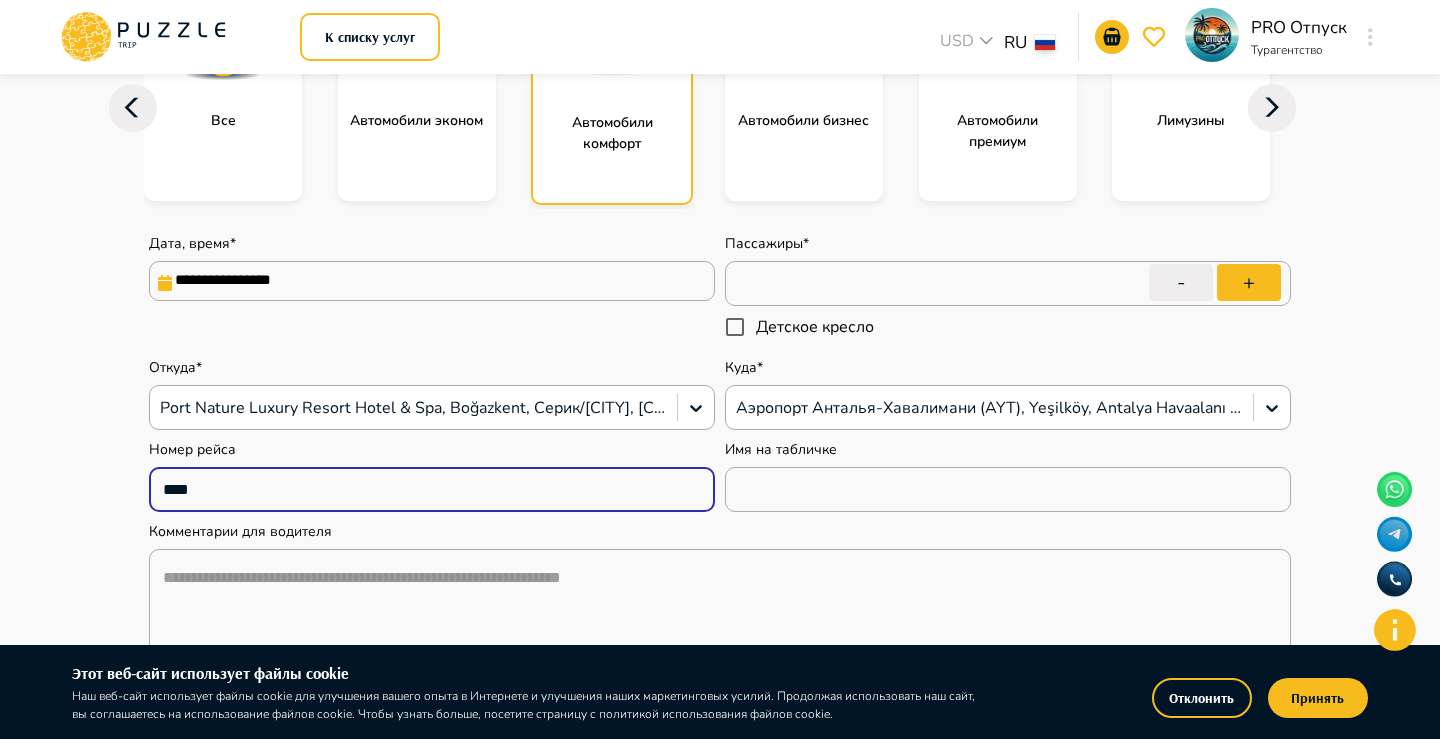 type on "*" 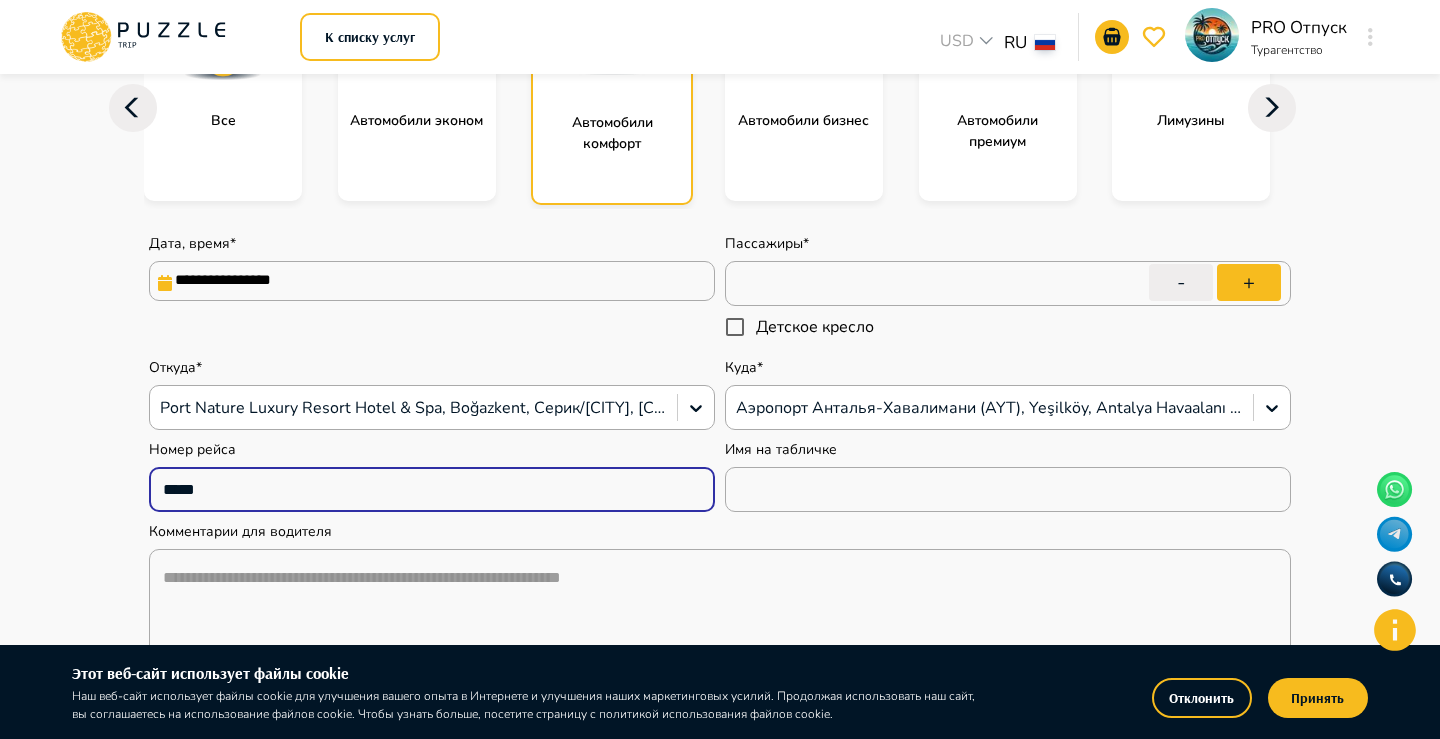 type on "*" 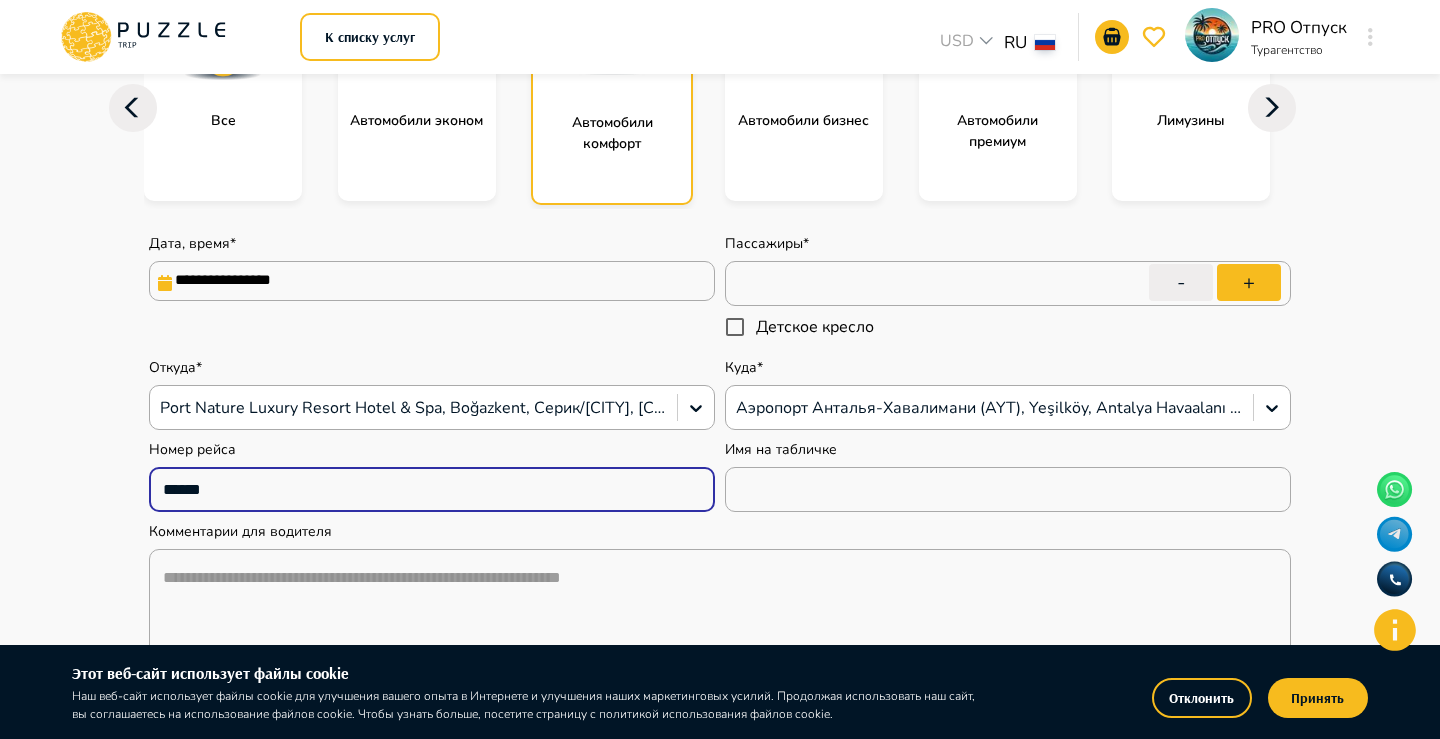 type on "*" 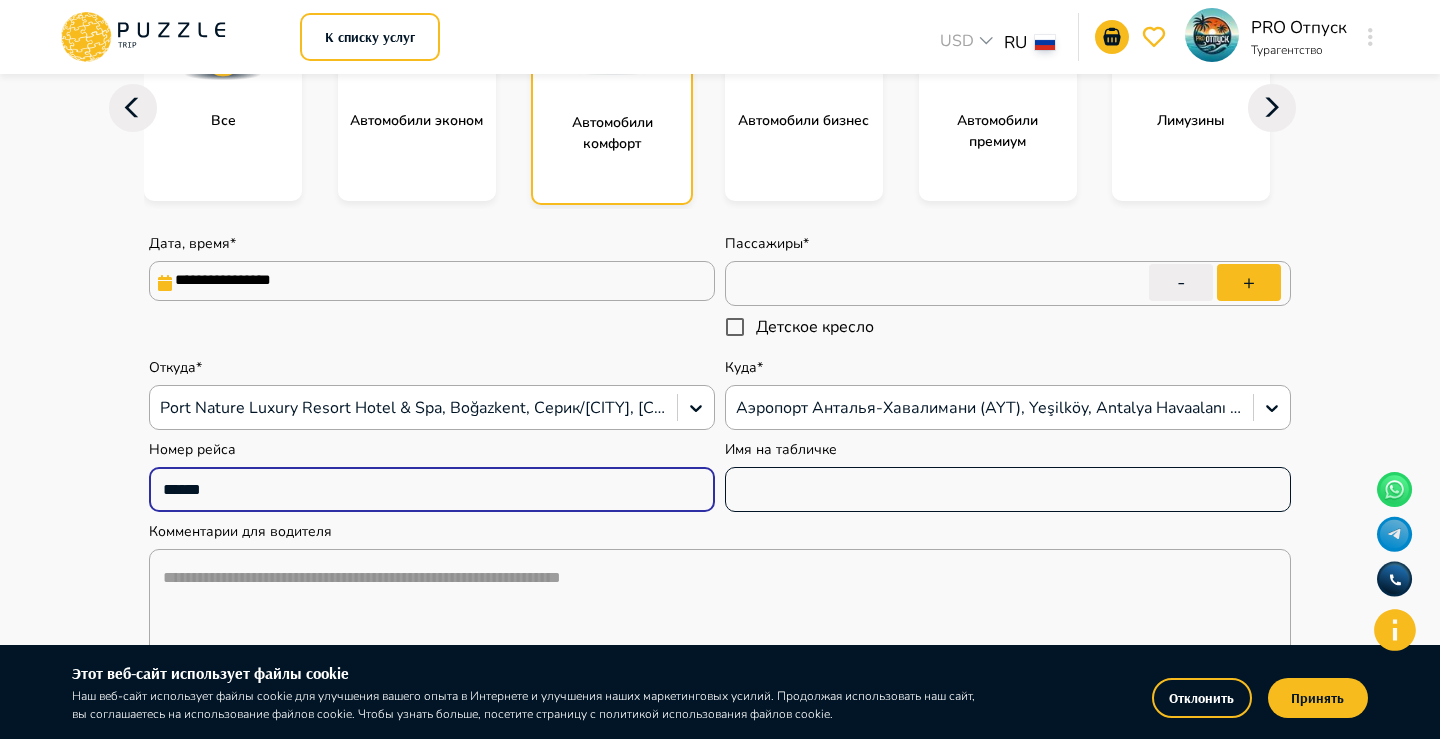 type on "******" 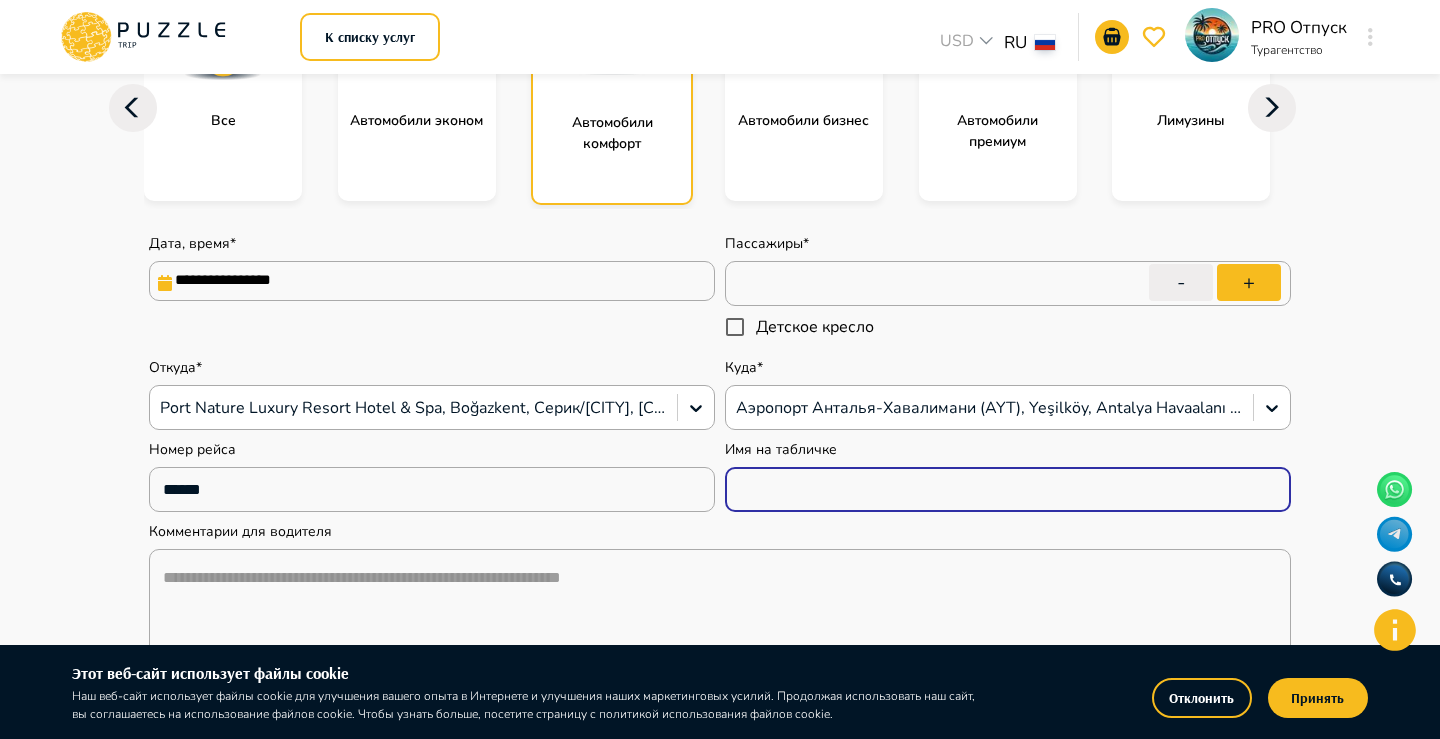 type on "*" 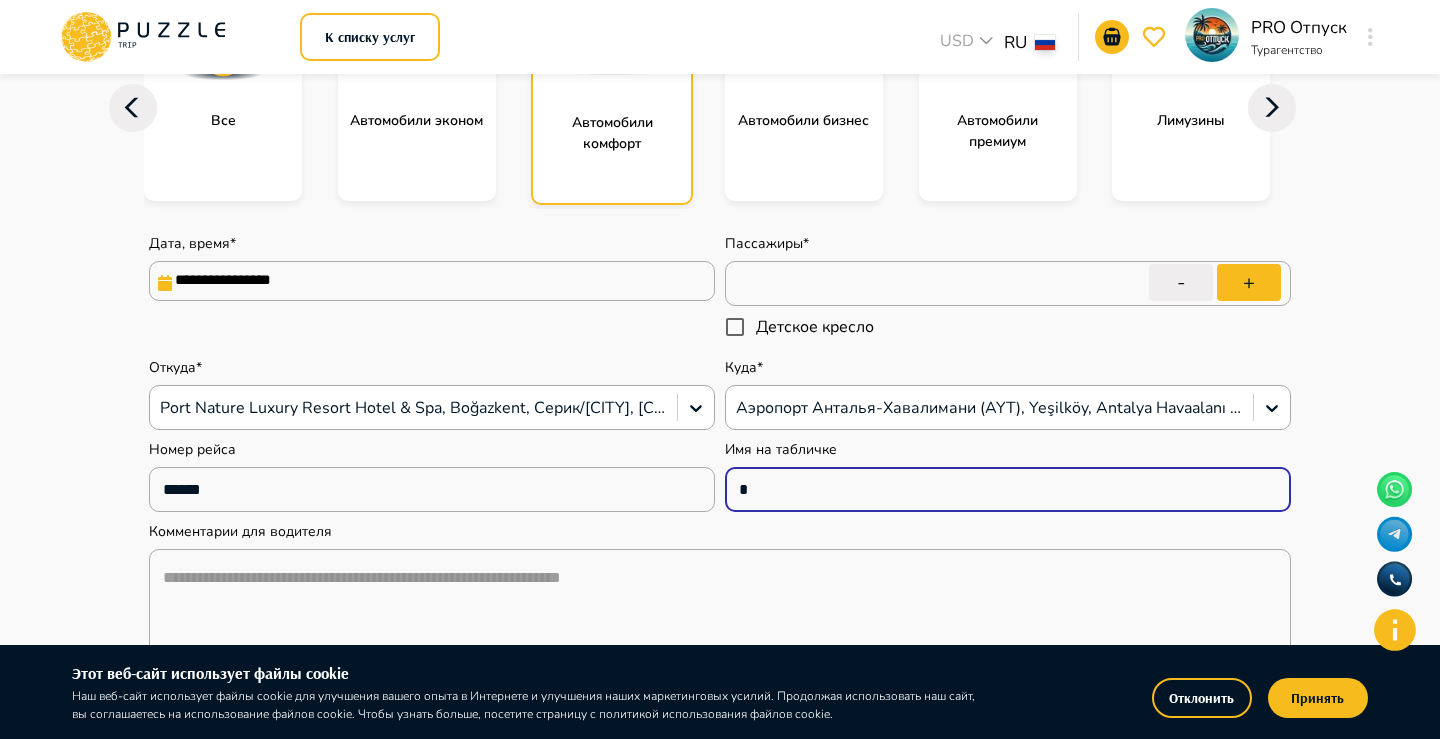 type on "*" 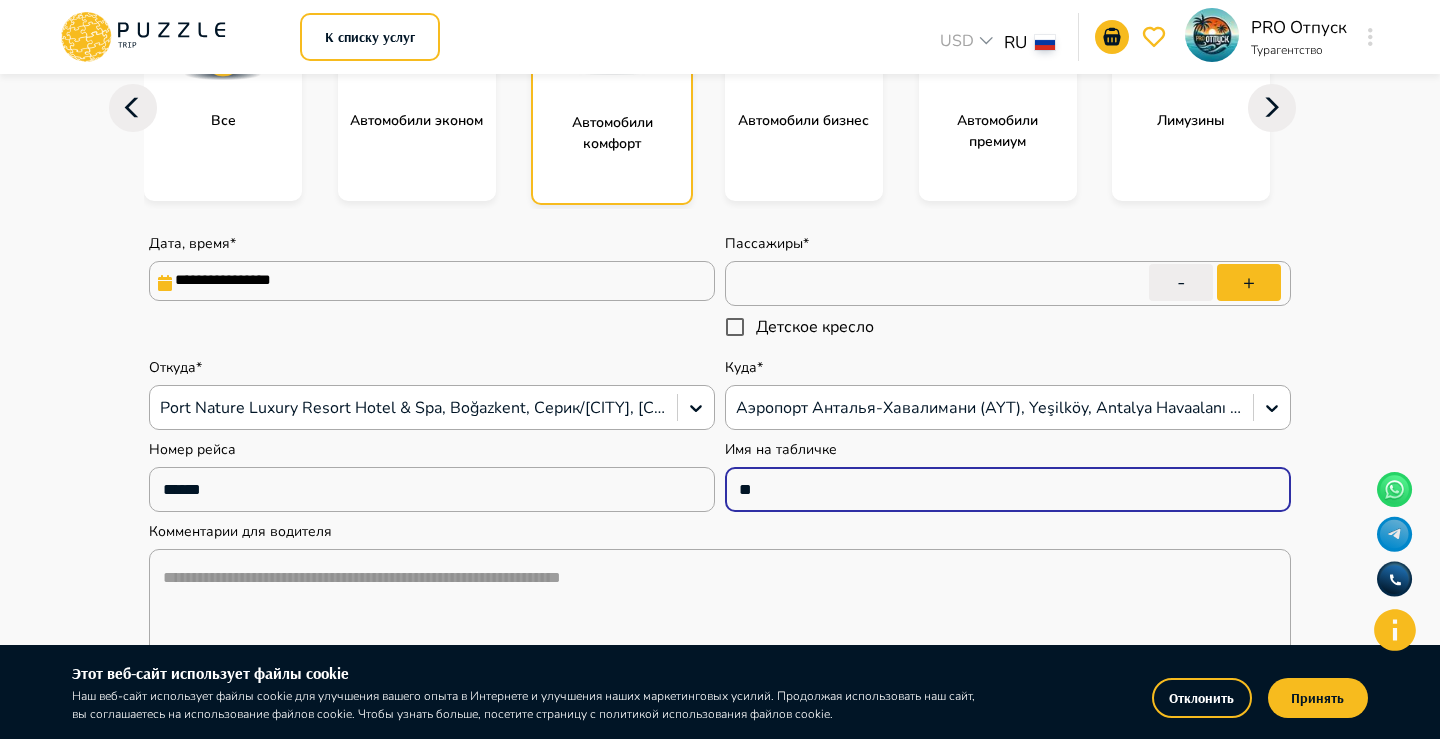 type on "*" 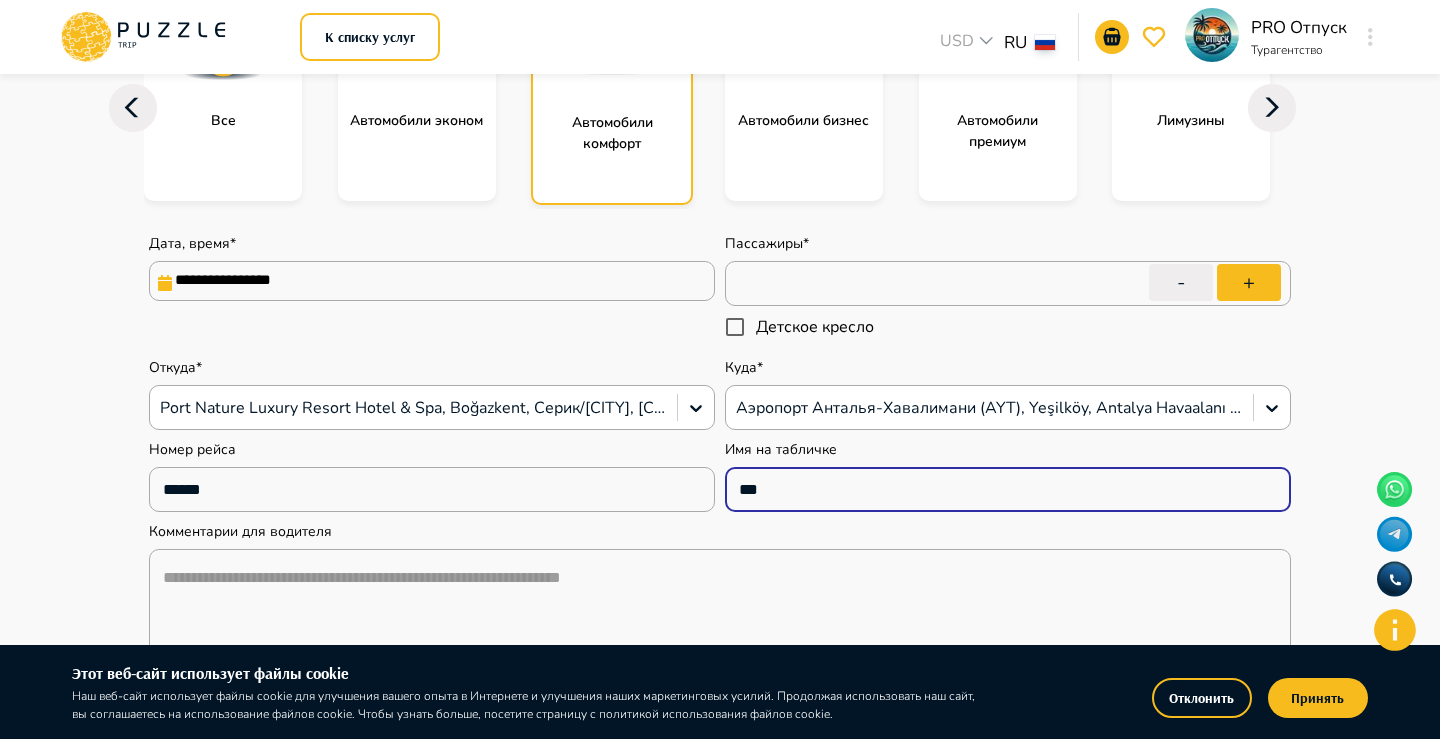 type on "*" 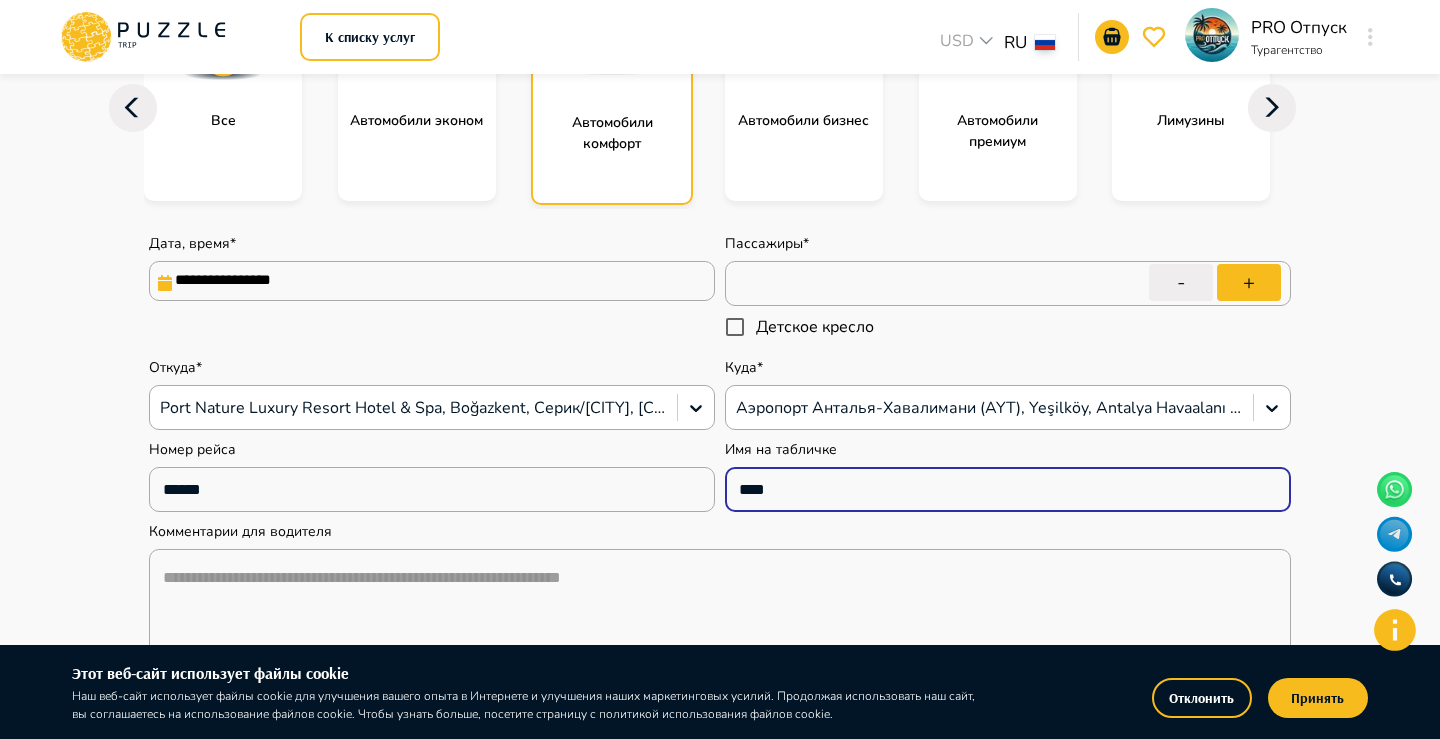 type on "*" 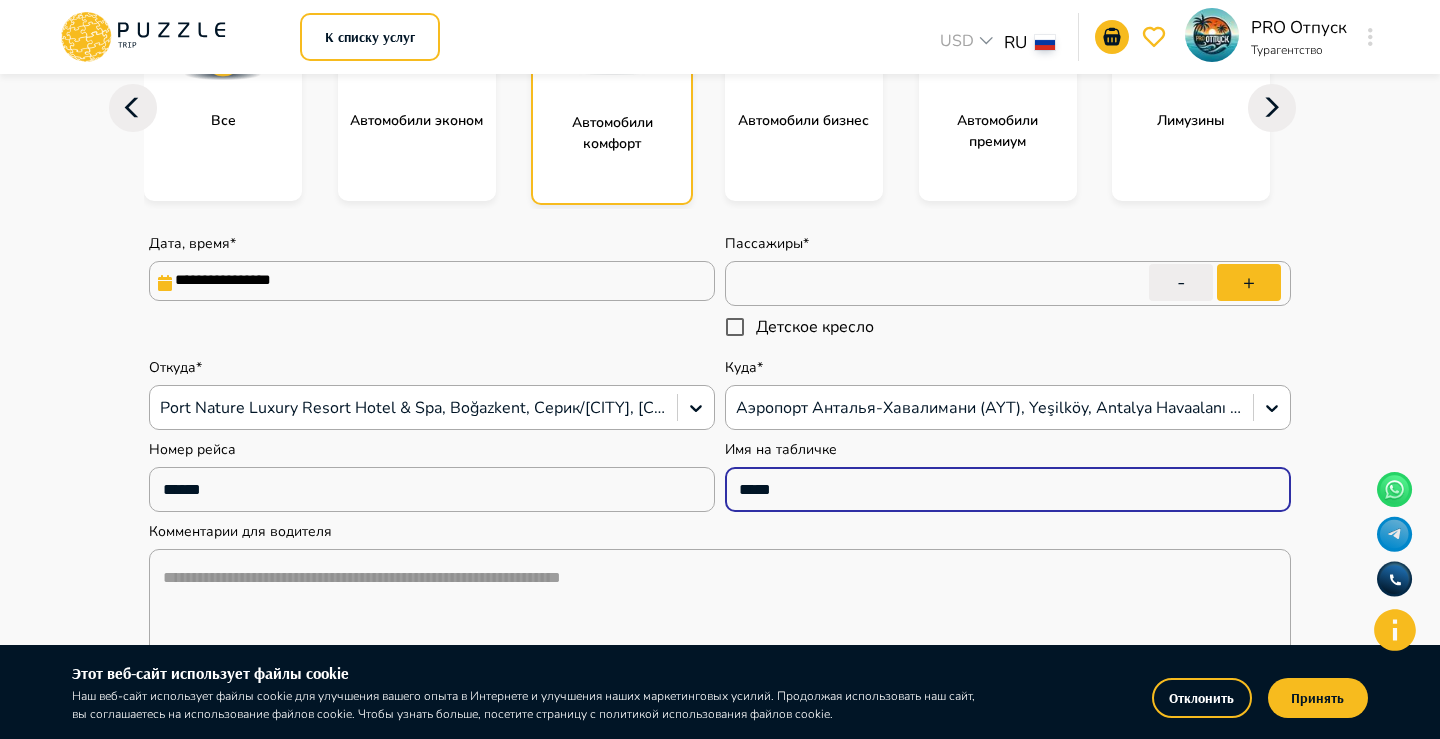 type on "*" 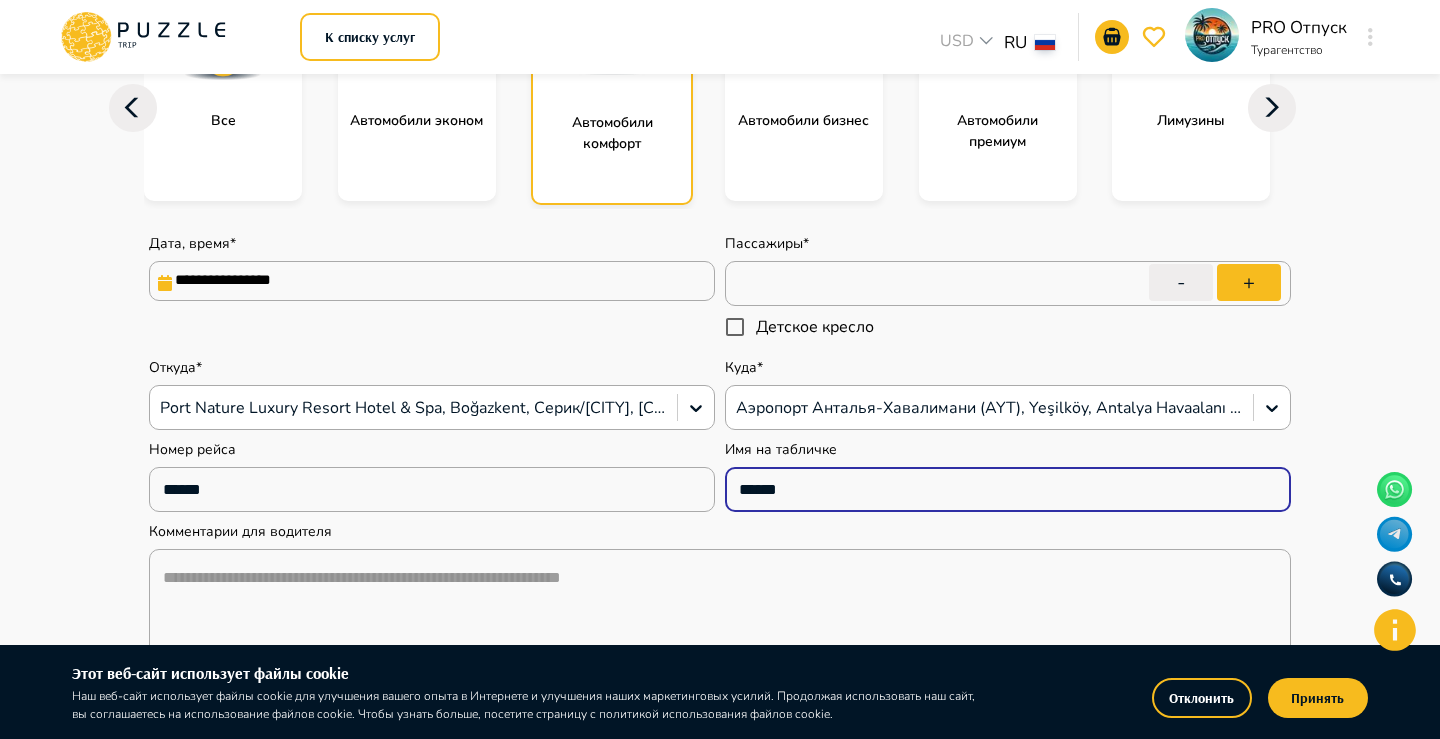 type on "*" 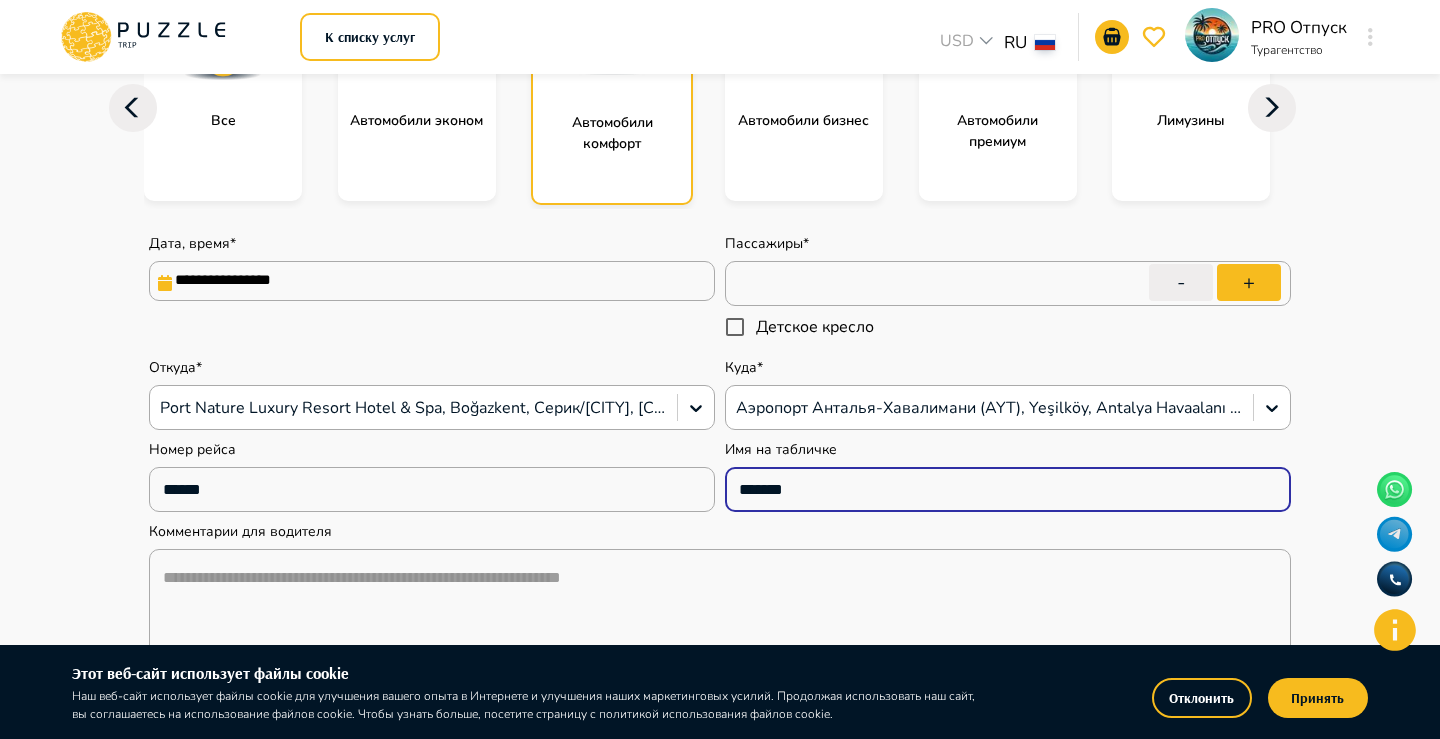 type on "*" 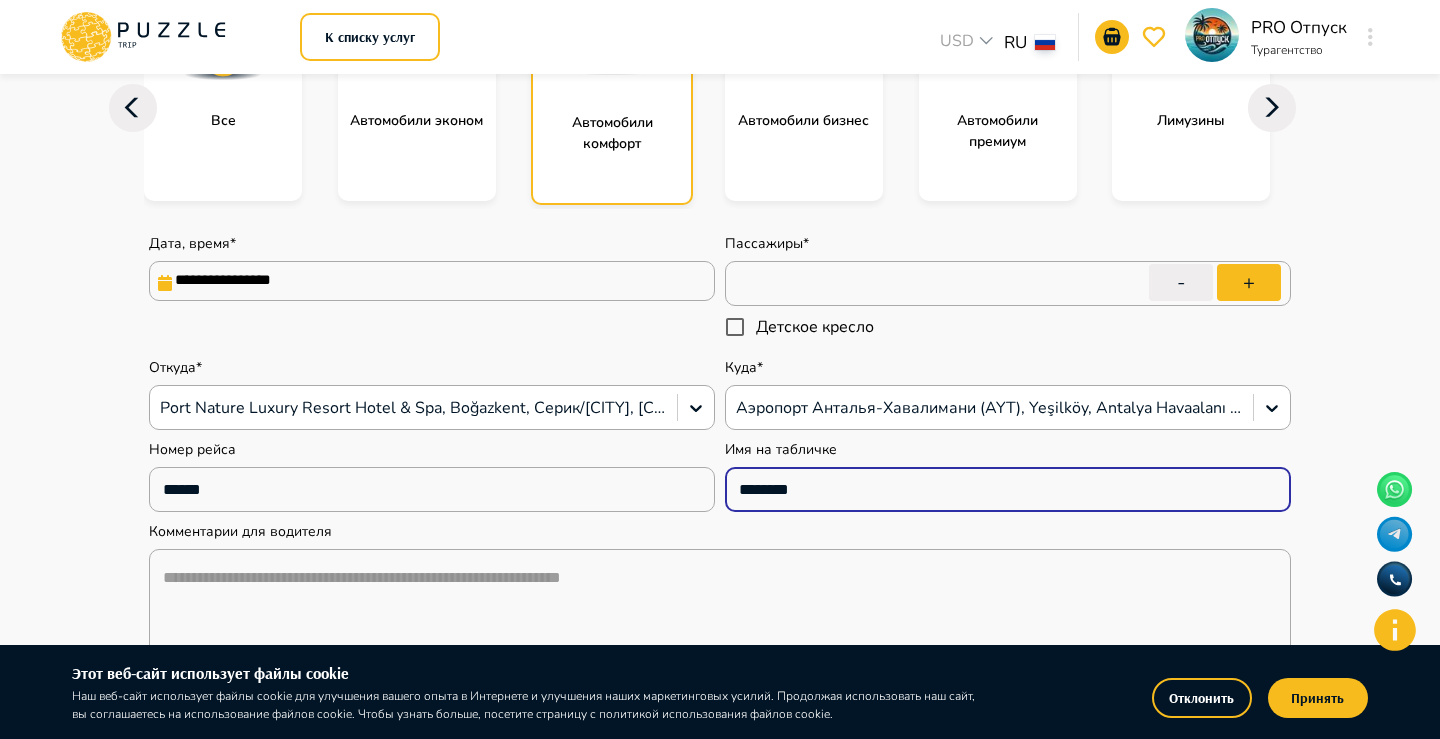 type on "*" 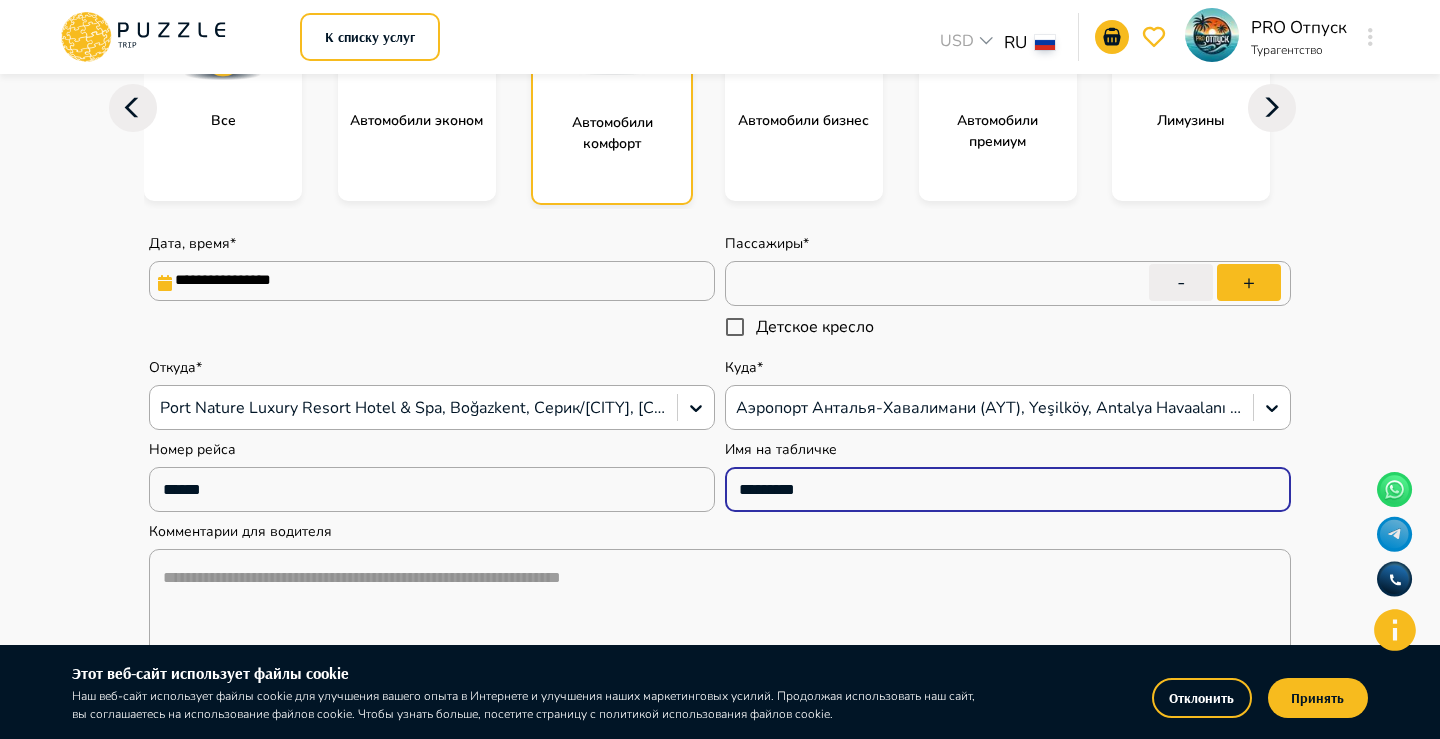 type on "*" 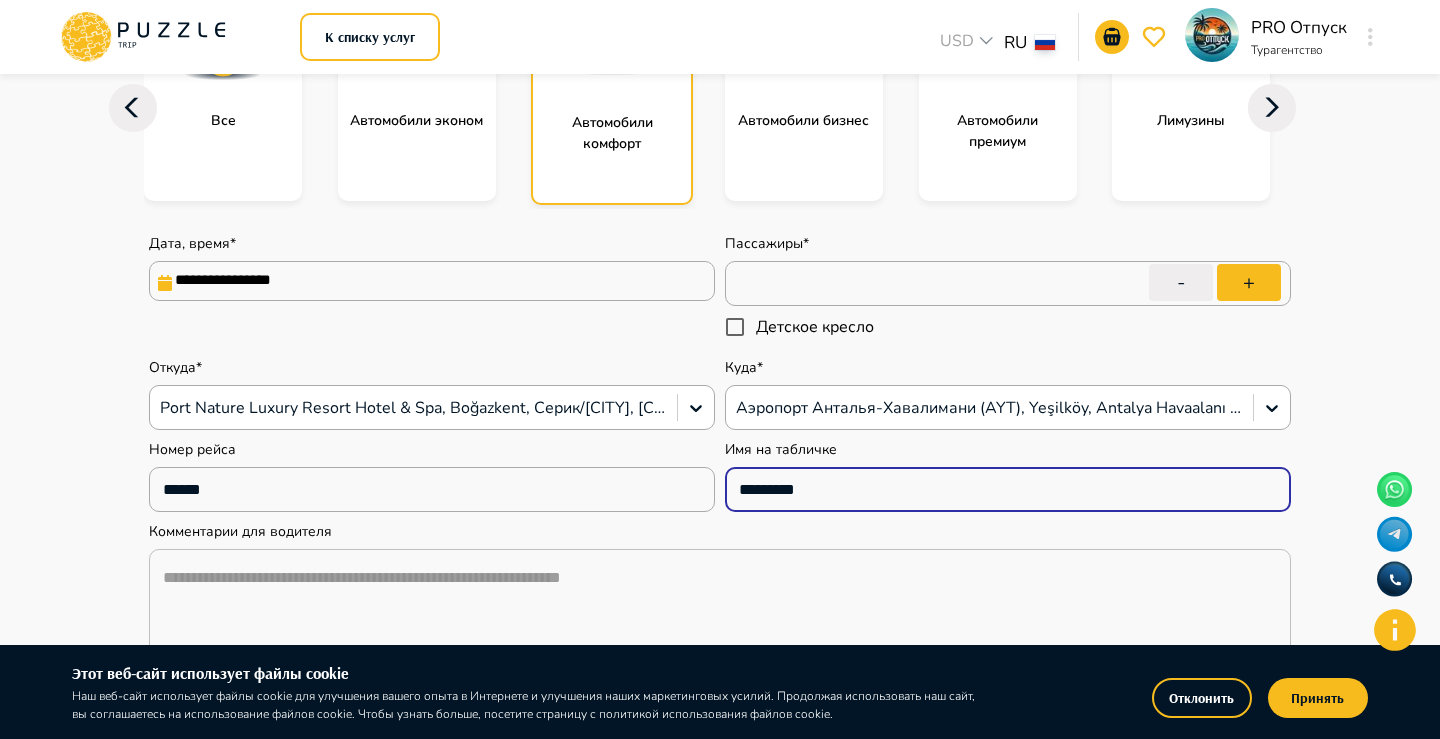 type on "*********" 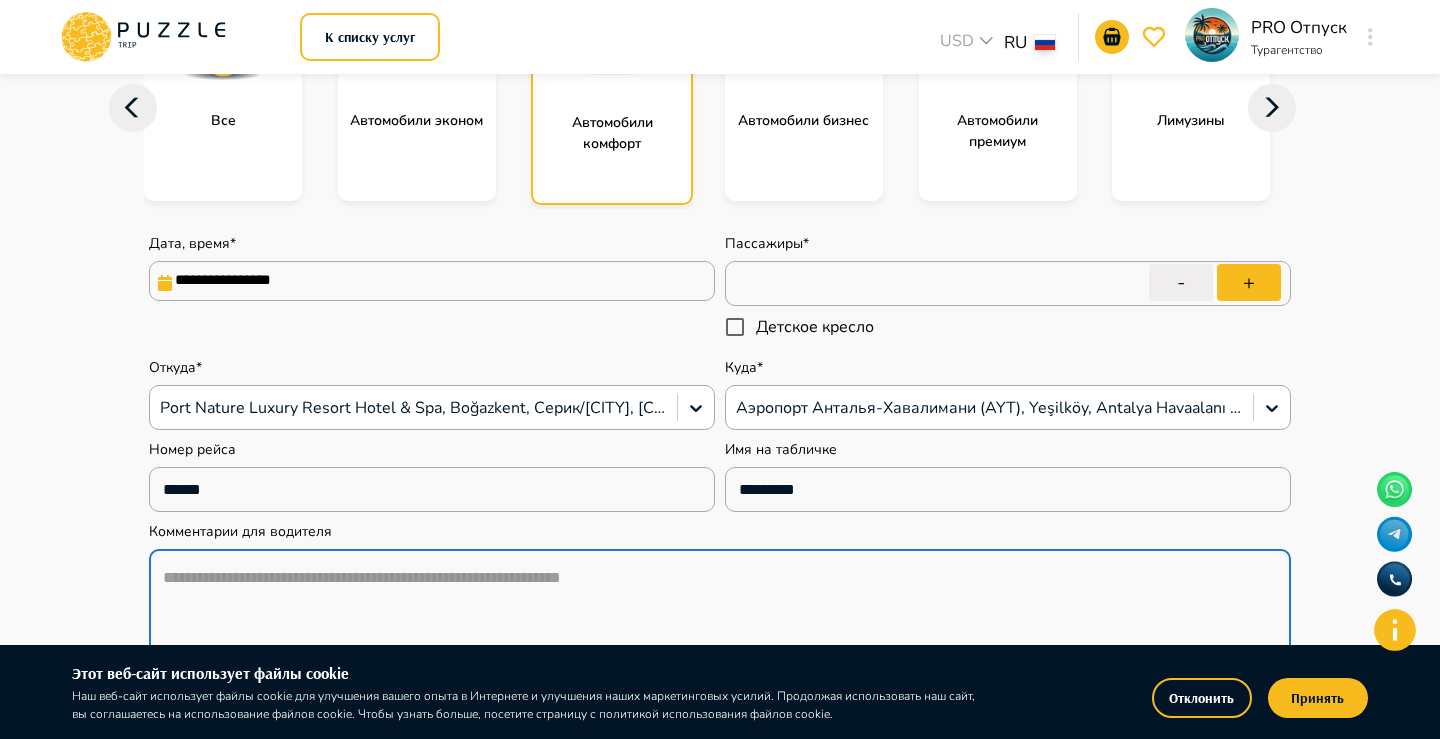 click at bounding box center [720, 615] 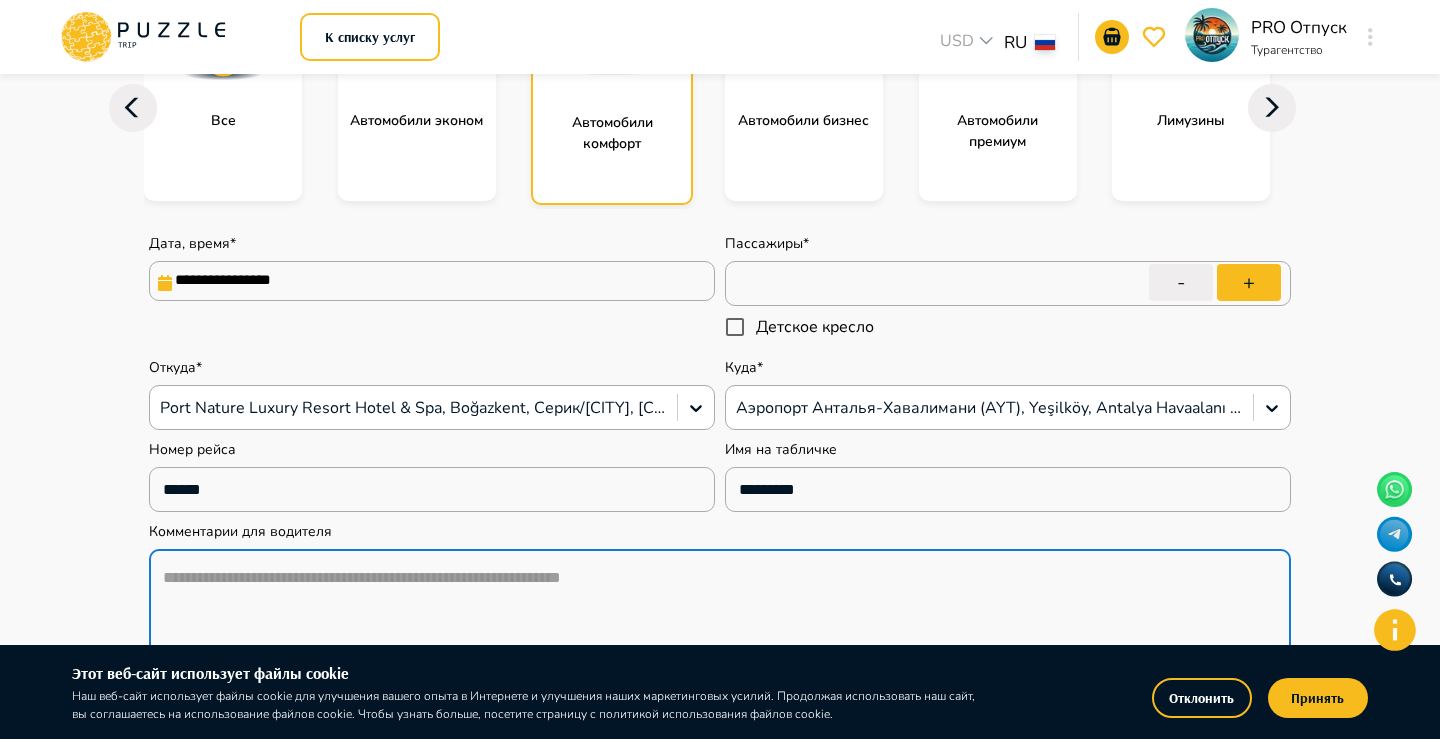 click at bounding box center [720, 615] 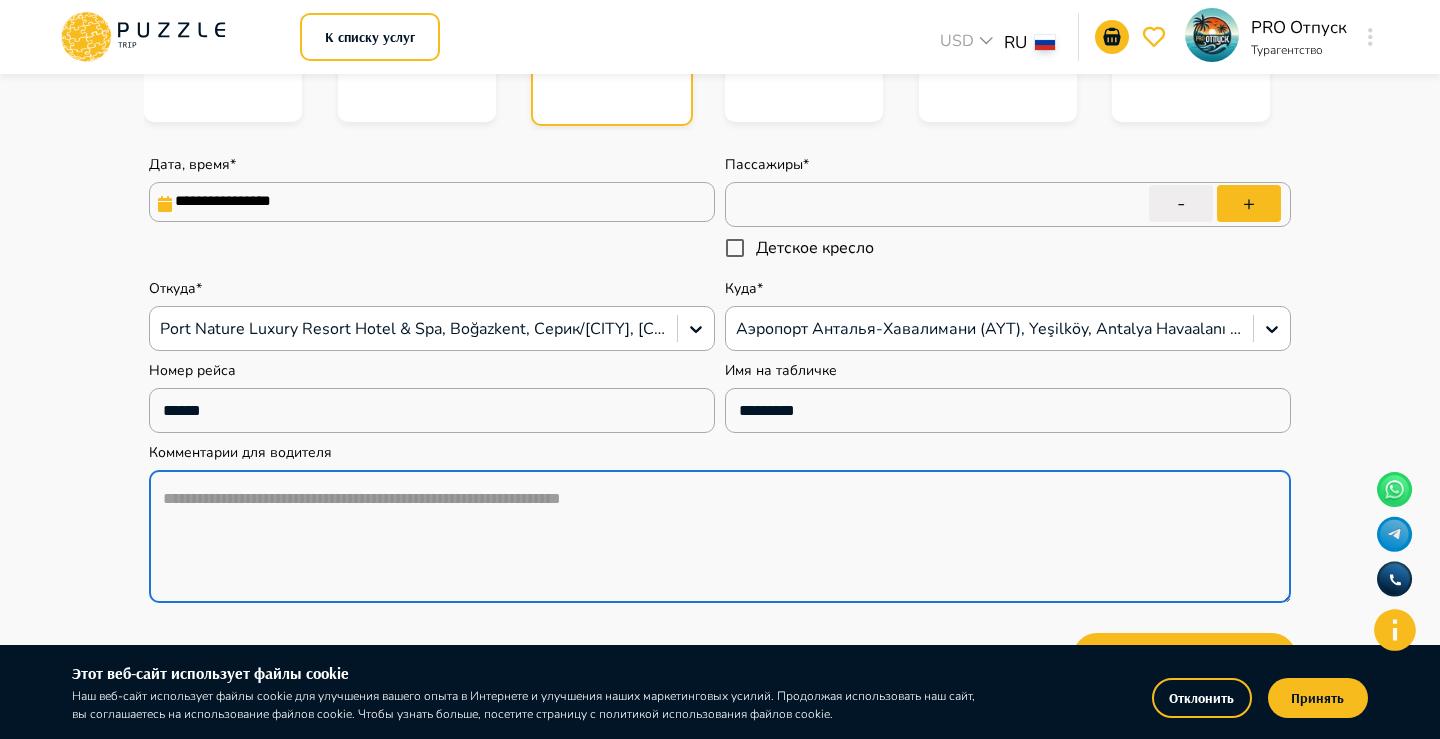 scroll, scrollTop: 413, scrollLeft: 0, axis: vertical 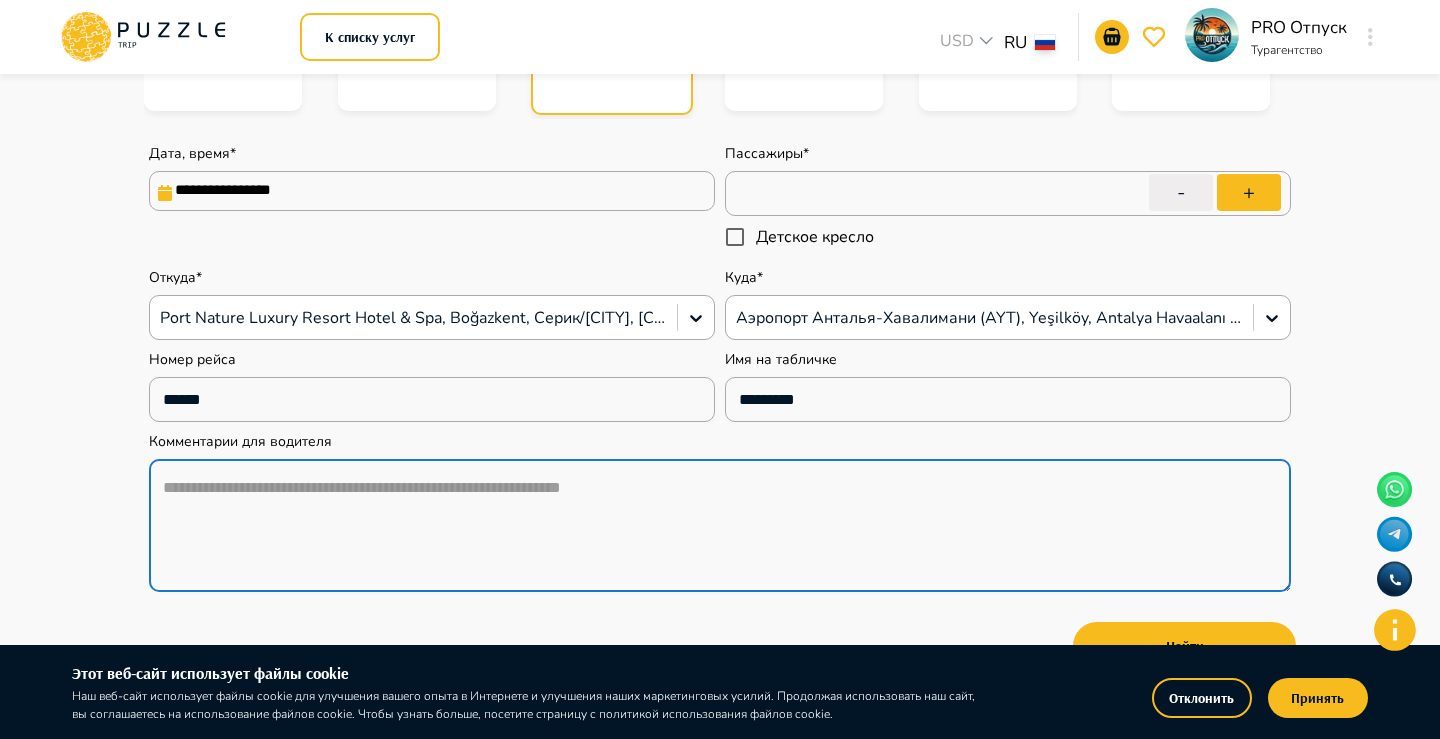 click on "**********" at bounding box center (720, 509) 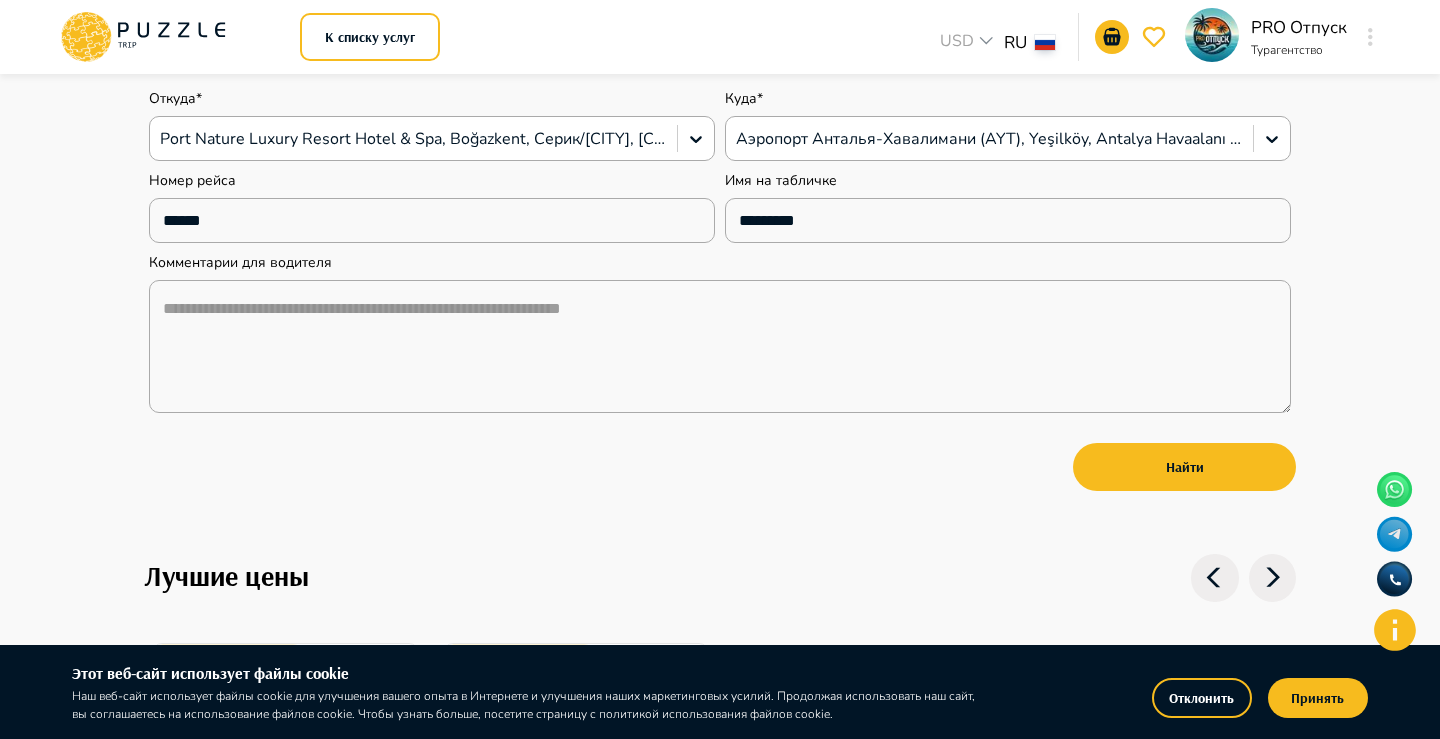 scroll, scrollTop: 593, scrollLeft: 0, axis: vertical 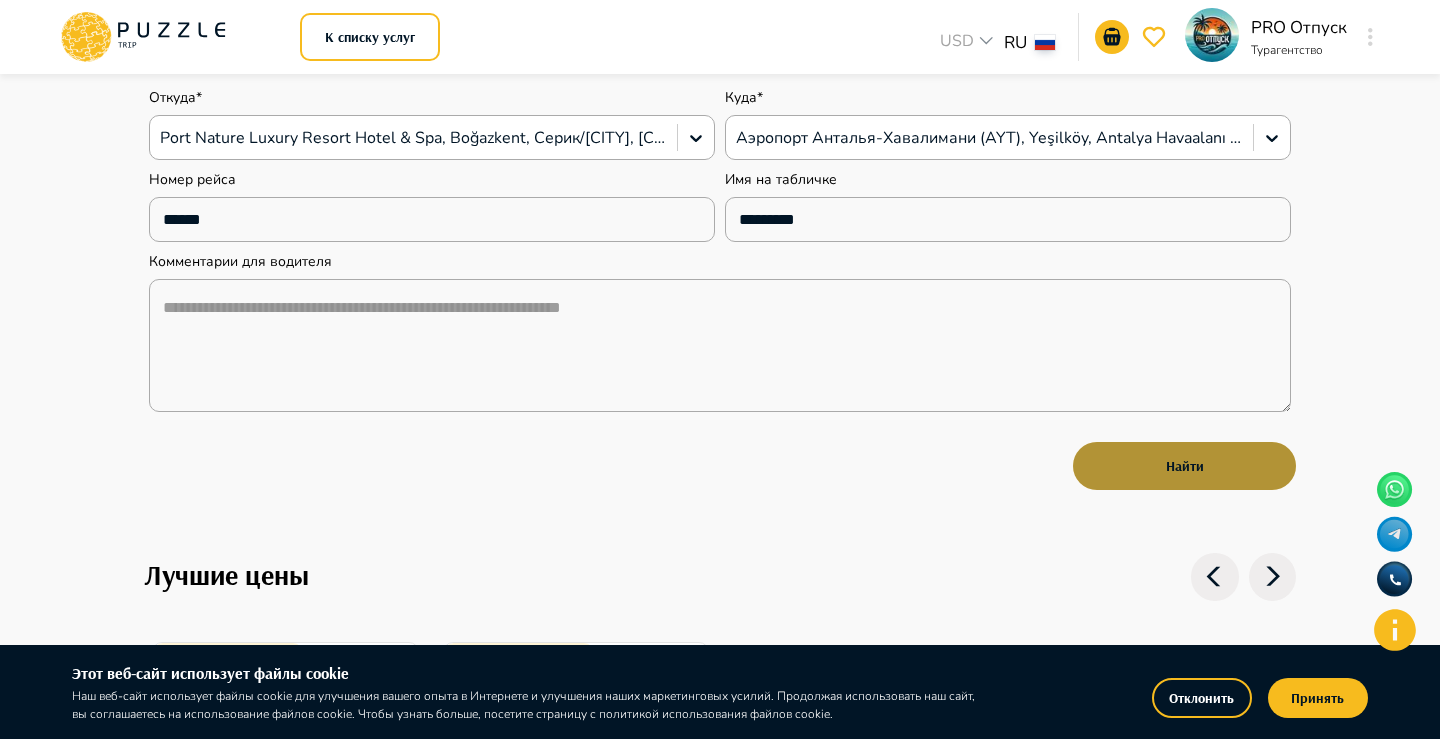 click on "Найти" at bounding box center (1184, 466) 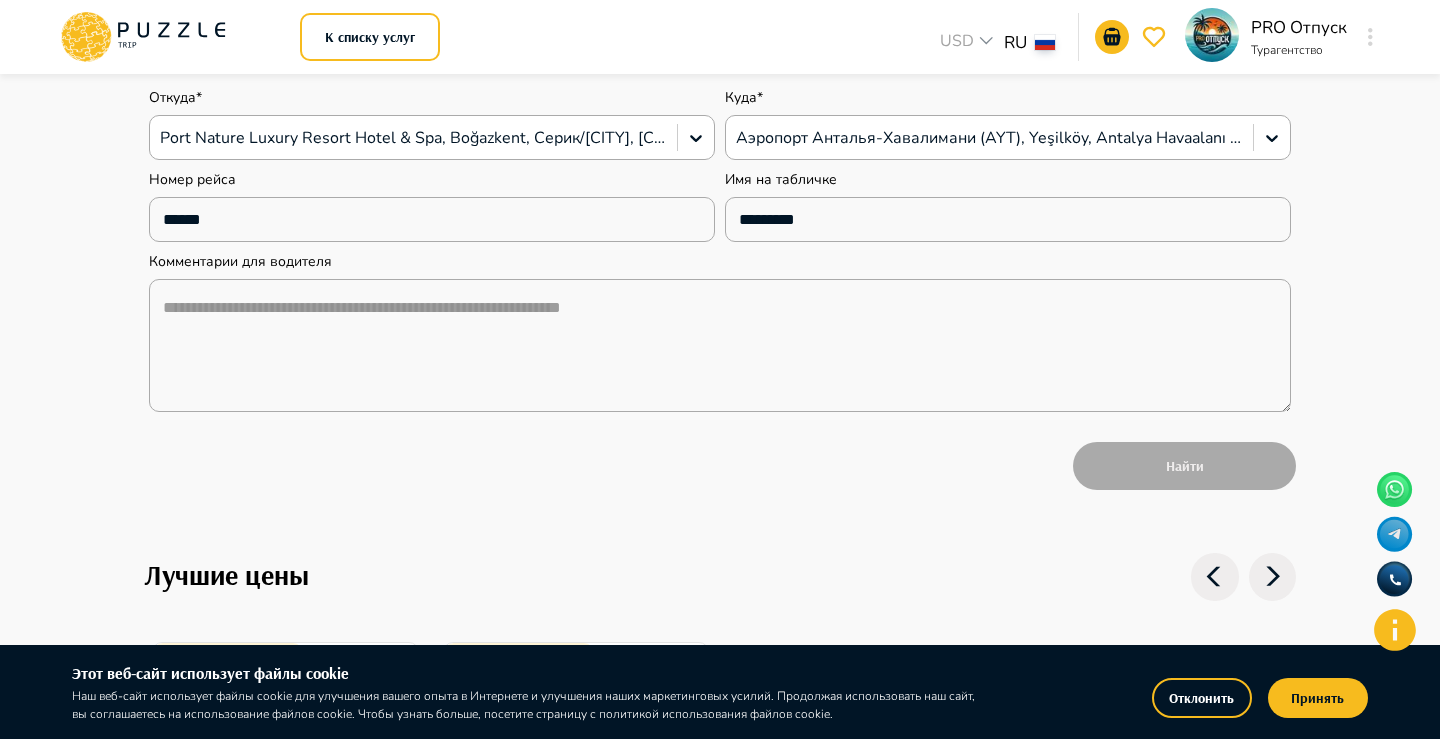 type on "*" 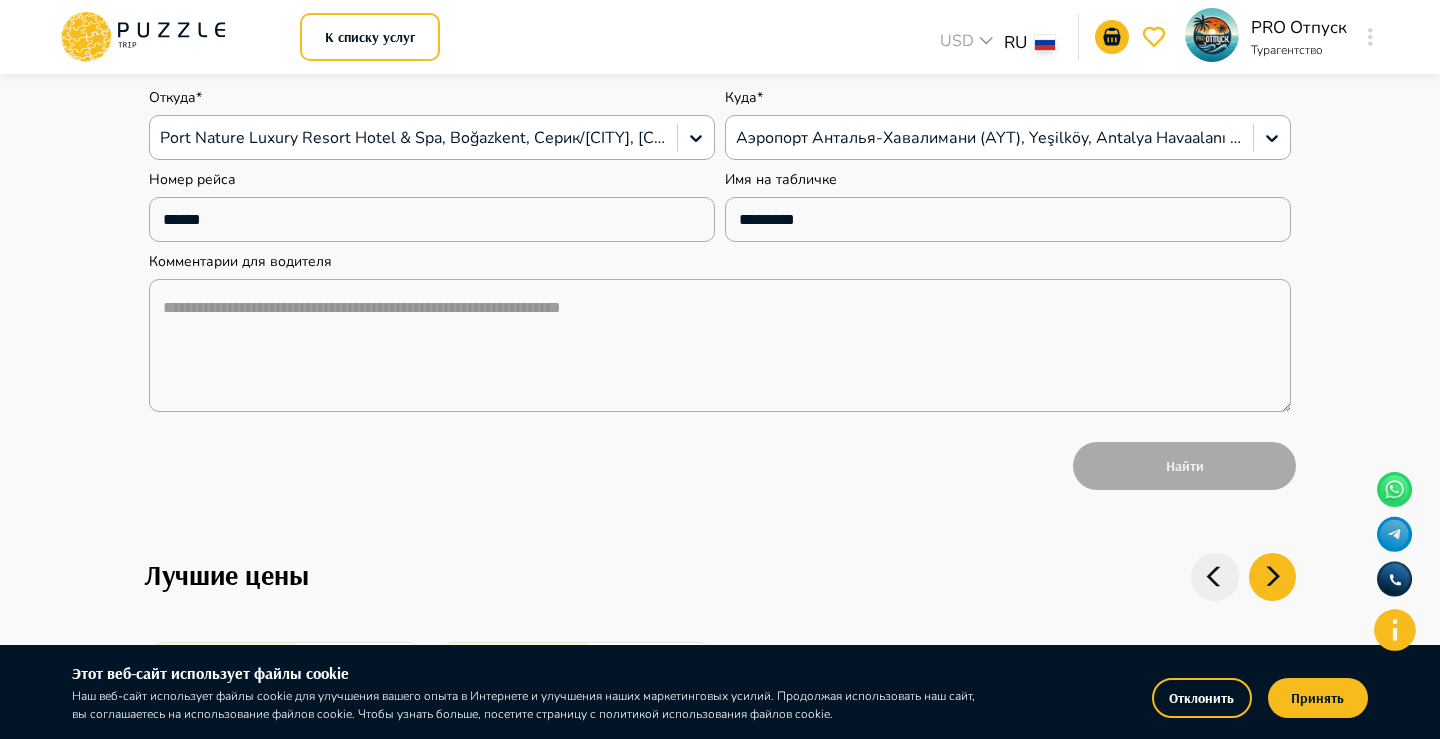 click on "Лучшие цены Посмотреть заработок 0.0 ШОУ ДЕЛЬФИНОВ В ДЕЛЬФИНАРИИ АКСУ (БЕЛЕК И АНТАЛЬЯ) 1 Персон 25 Максимальное количество мест 1 Д  От     $ 15 /  Белек, Belek, 07500 Серик/[CITY], [COUNTRY] В корзину Посмотреть заработок 0.0 ПЛАВАНИЕ С ДЕЛЬФИНАМИ ДЕЛЬФИНАРИЙ АКСУ (БЕЛЕК И АНТАЛЬЯ) 1 Персон 25 Максимальное количество мест 5 Ч  От     $ 90 /  Белек, Belek, 07500 Серик/[CITY], [COUNTRY] В корзину" at bounding box center (720, 850) 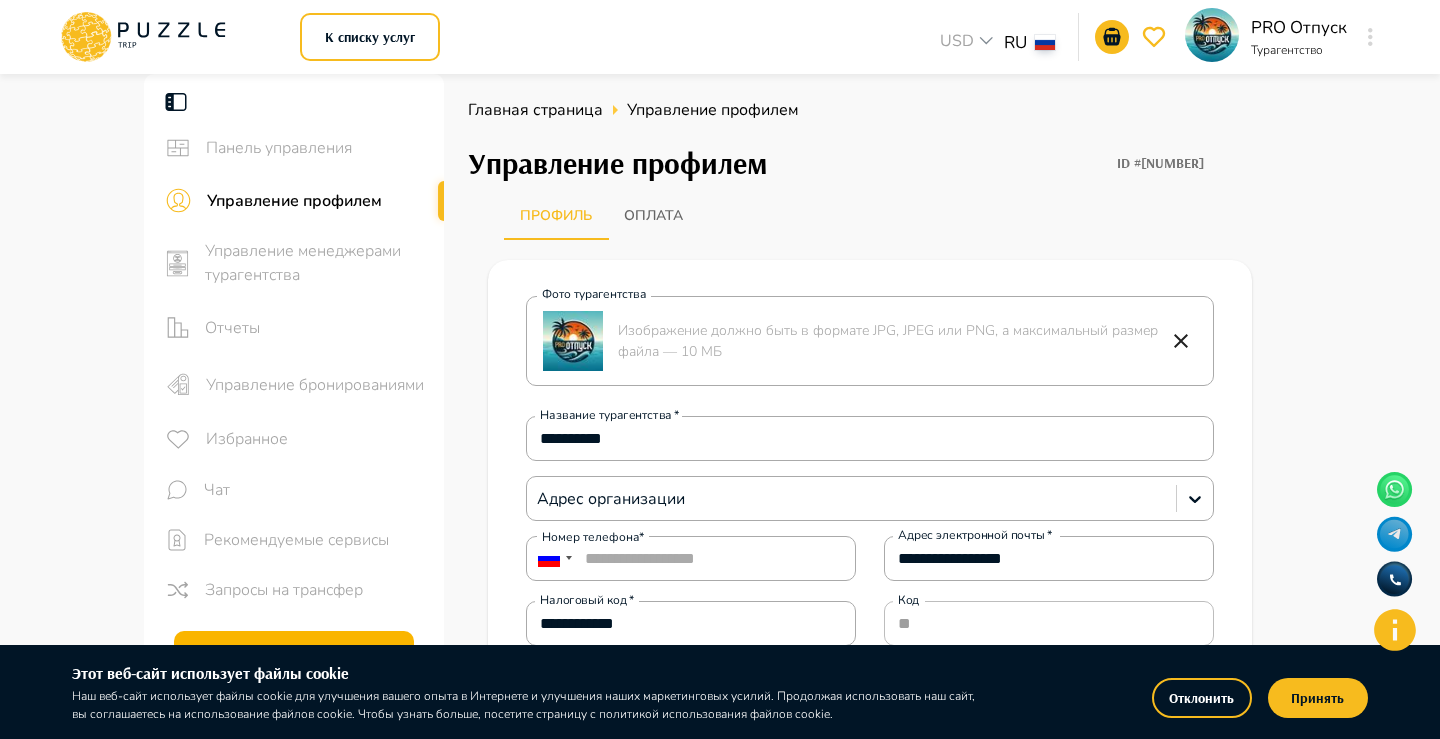 click at bounding box center [1212, 35] 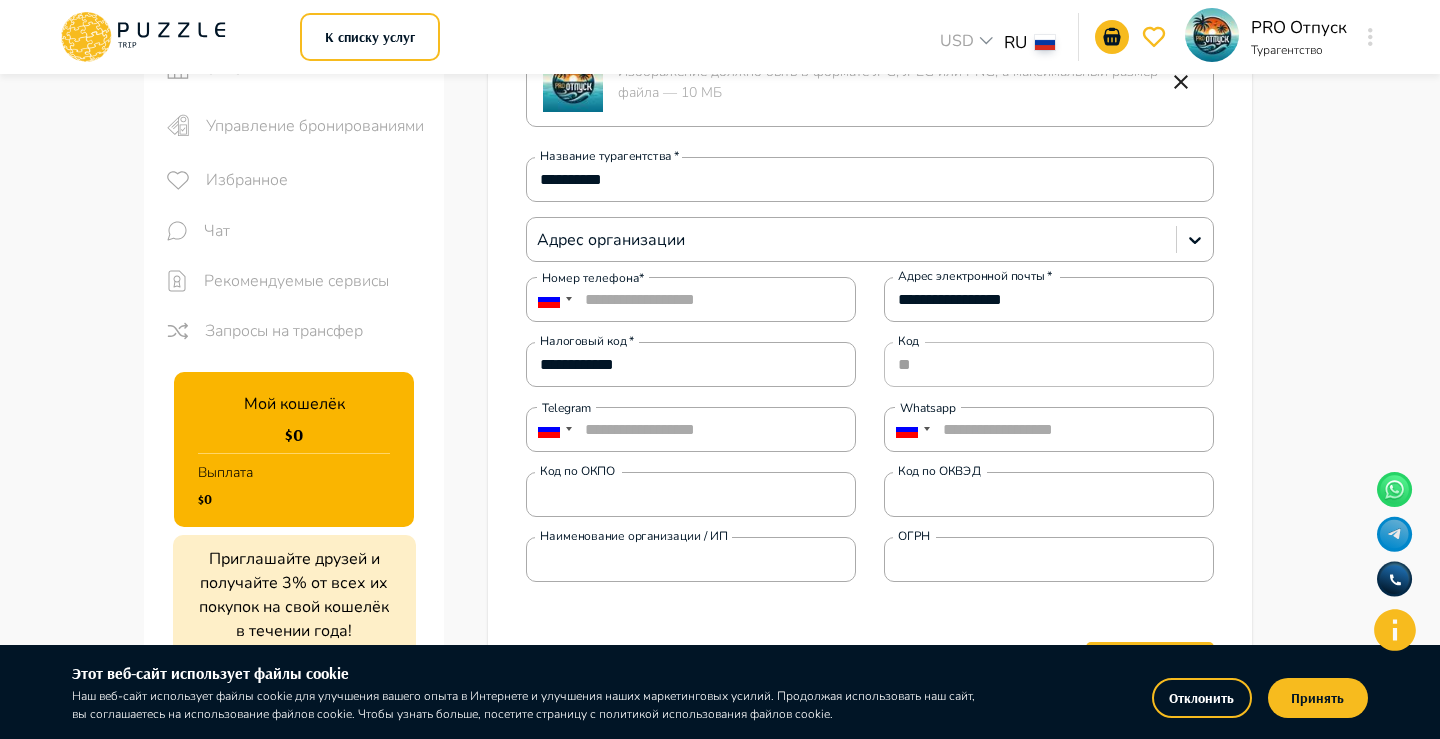 scroll, scrollTop: 262, scrollLeft: 0, axis: vertical 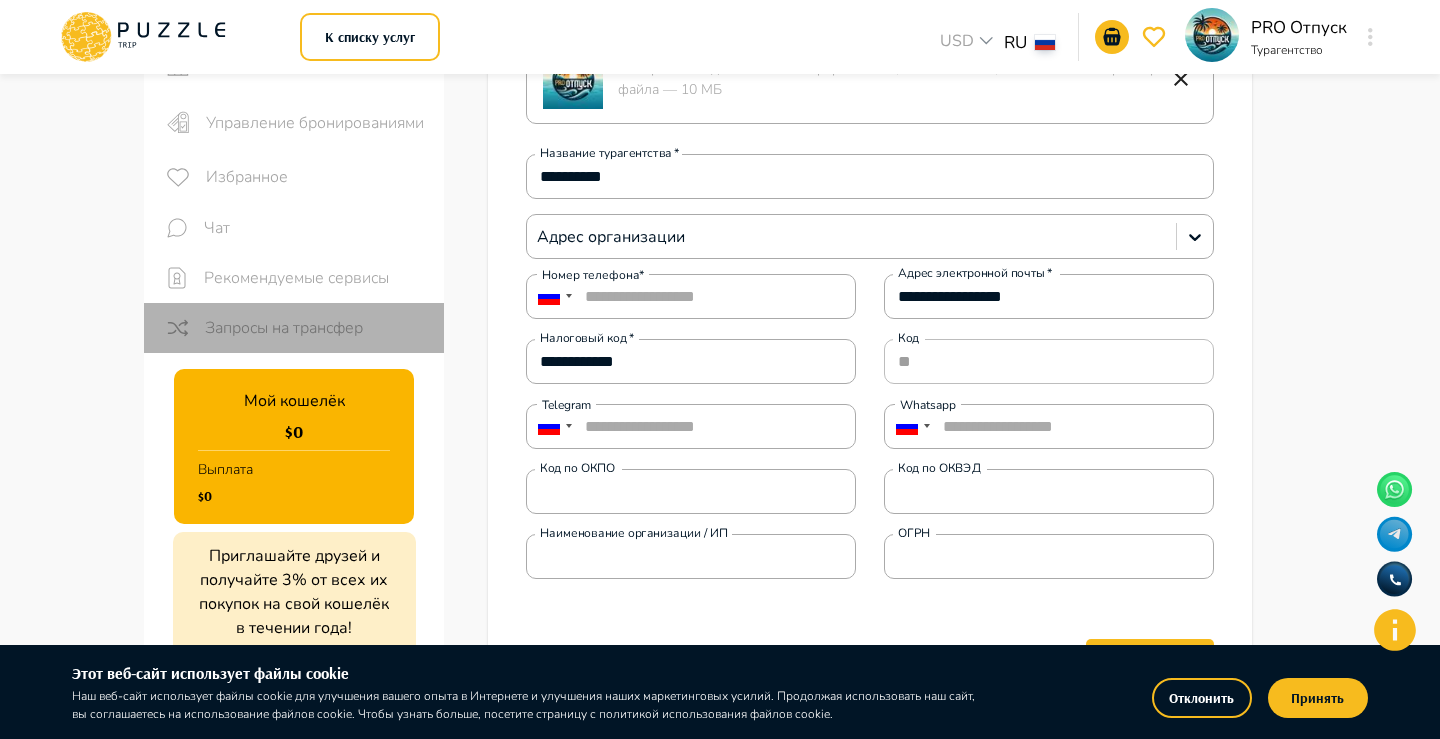 click on "Запросы на трансфер" at bounding box center (316, 328) 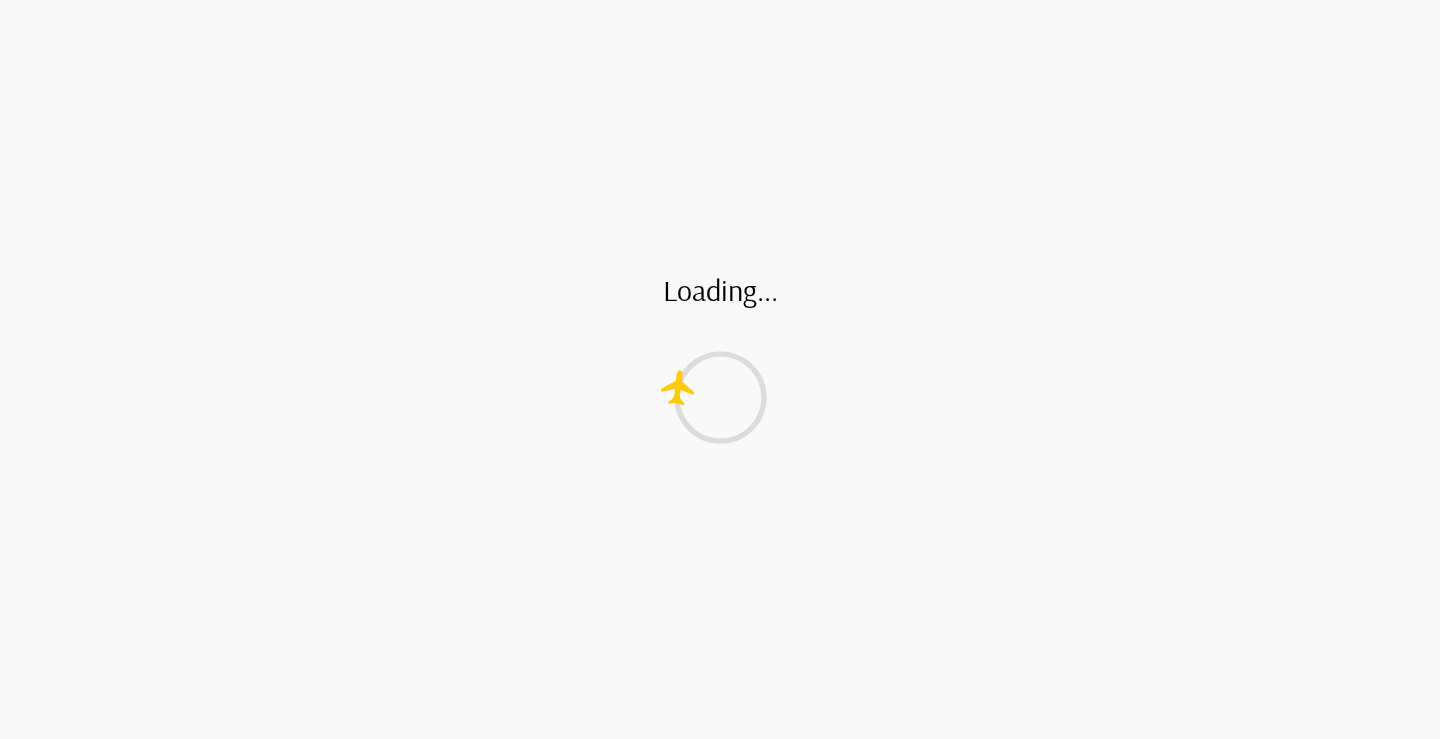 scroll, scrollTop: 0, scrollLeft: 0, axis: both 